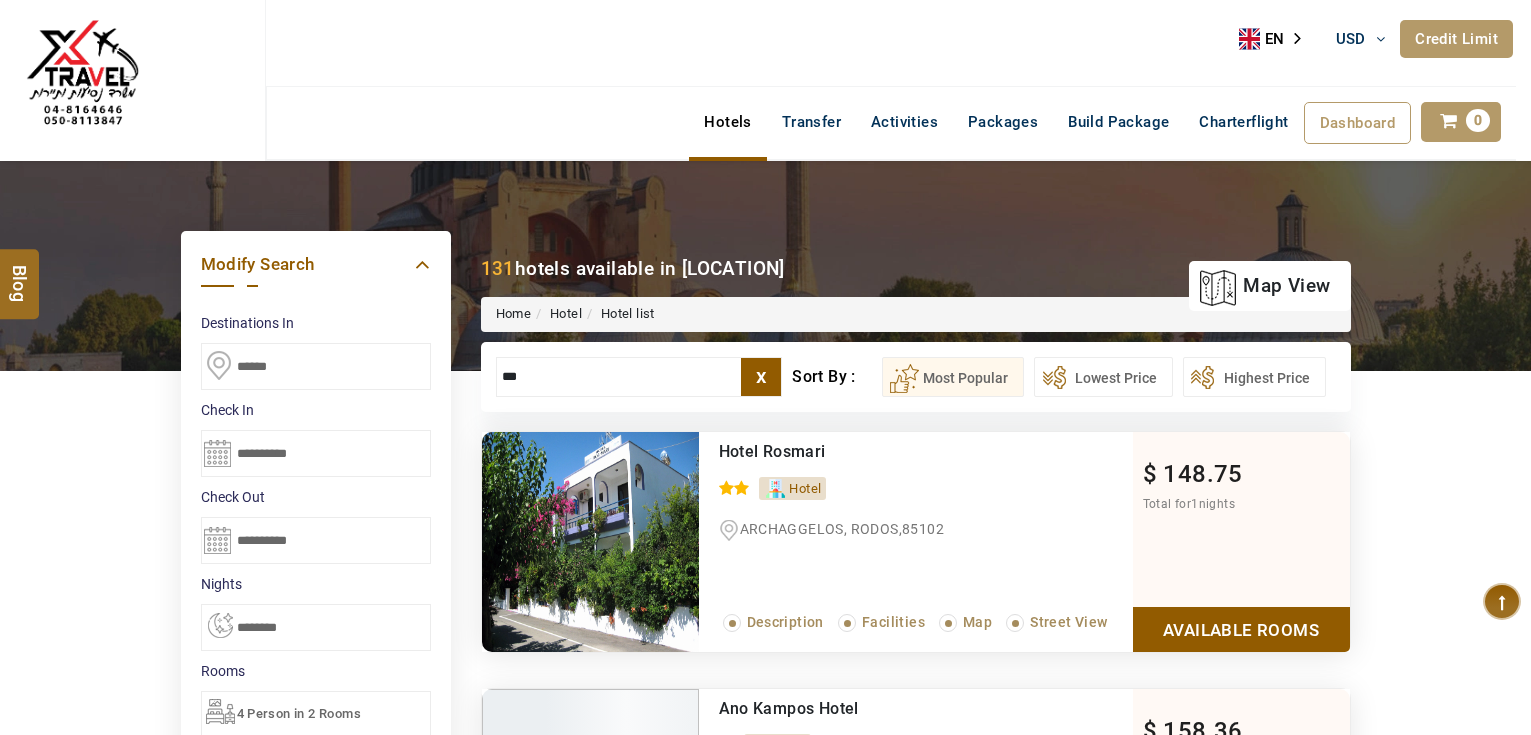 scroll, scrollTop: 0, scrollLeft: 0, axis: both 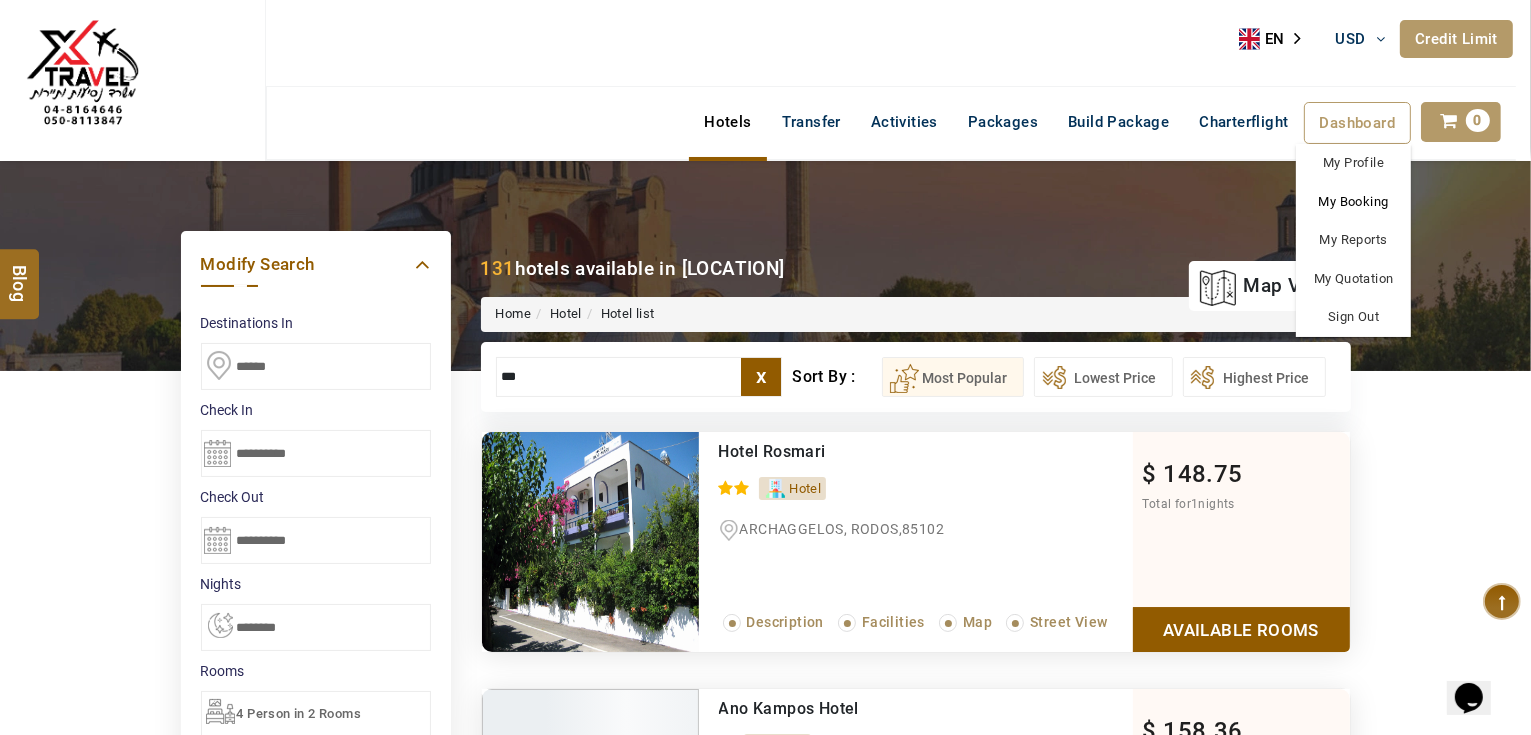 click on "My Booking" at bounding box center [1353, 202] 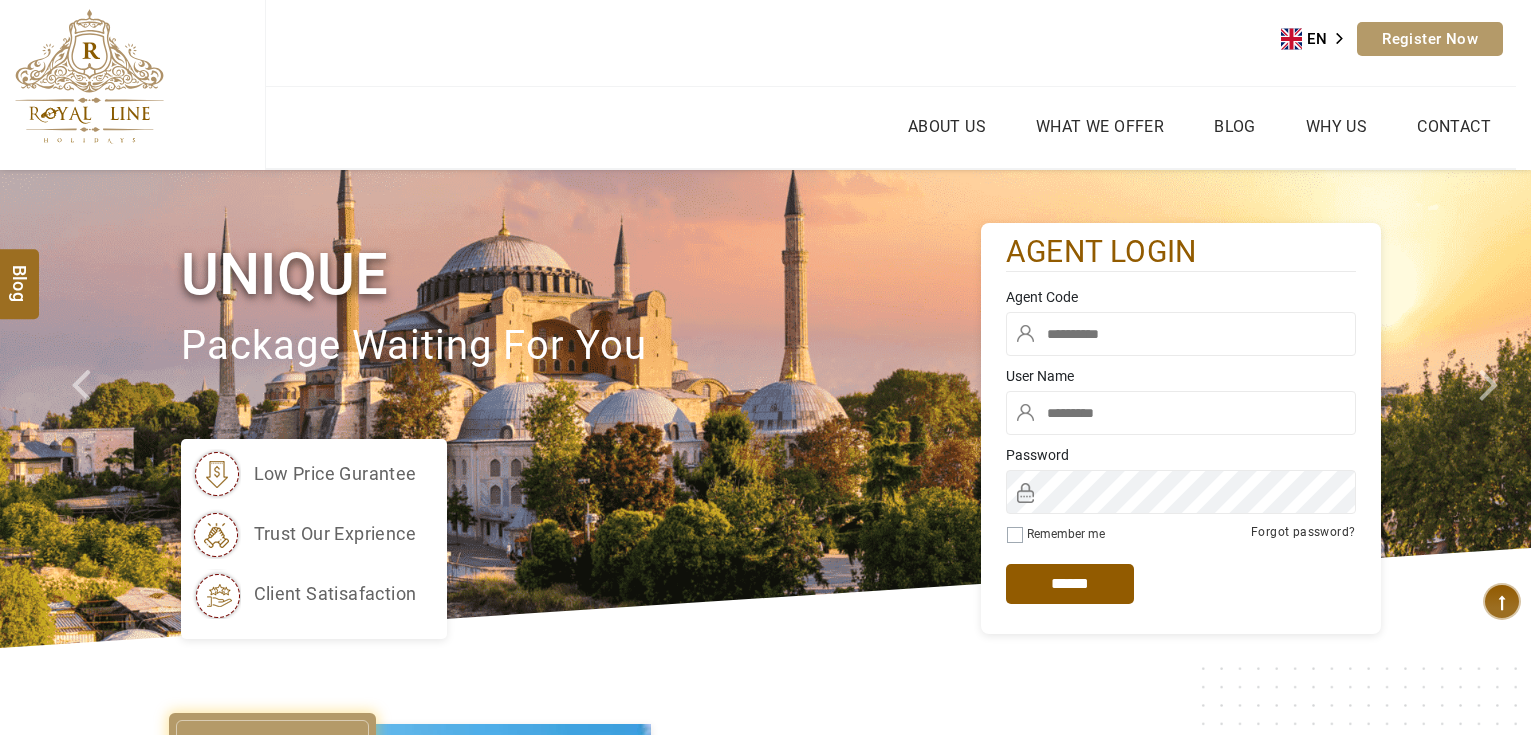 type on "*******" 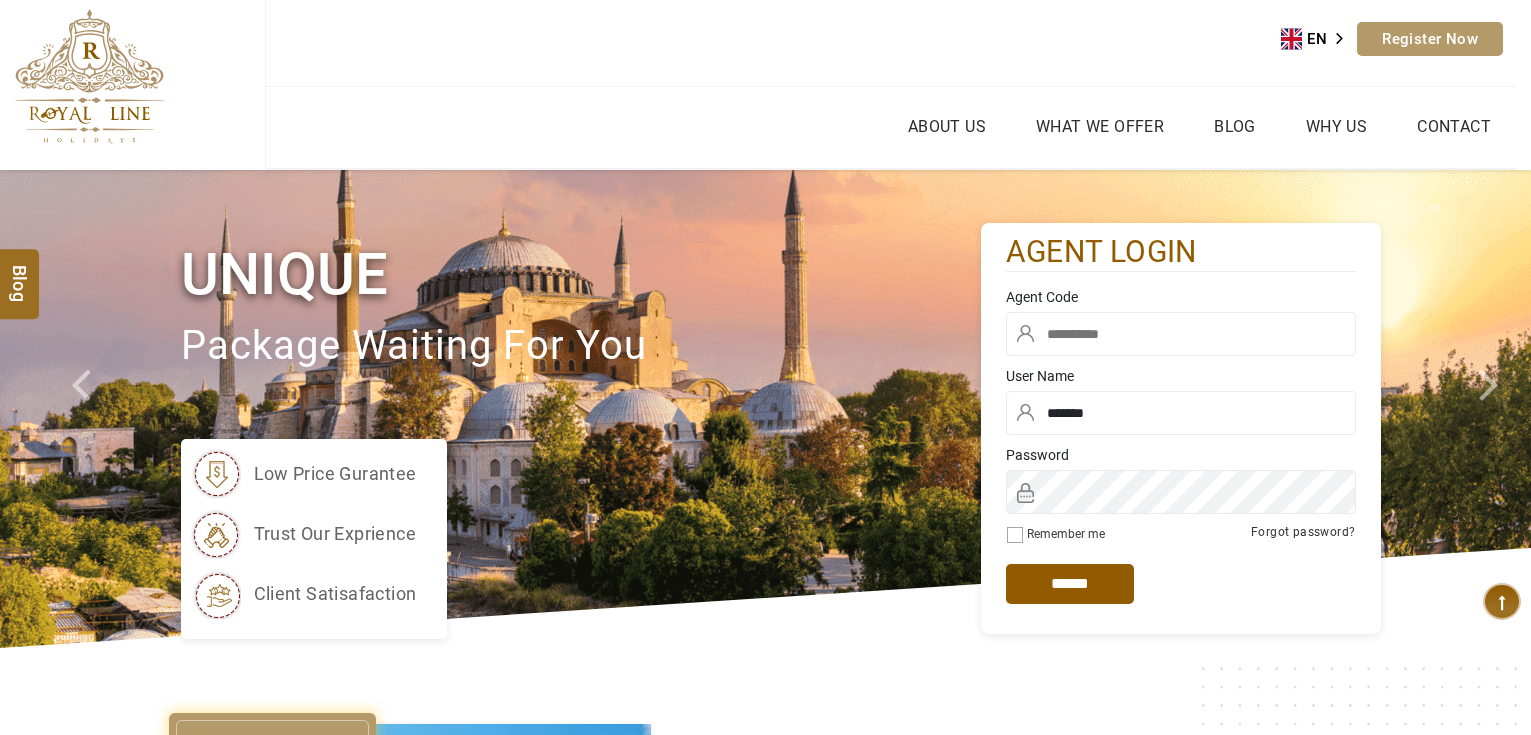 click at bounding box center [1181, 334] 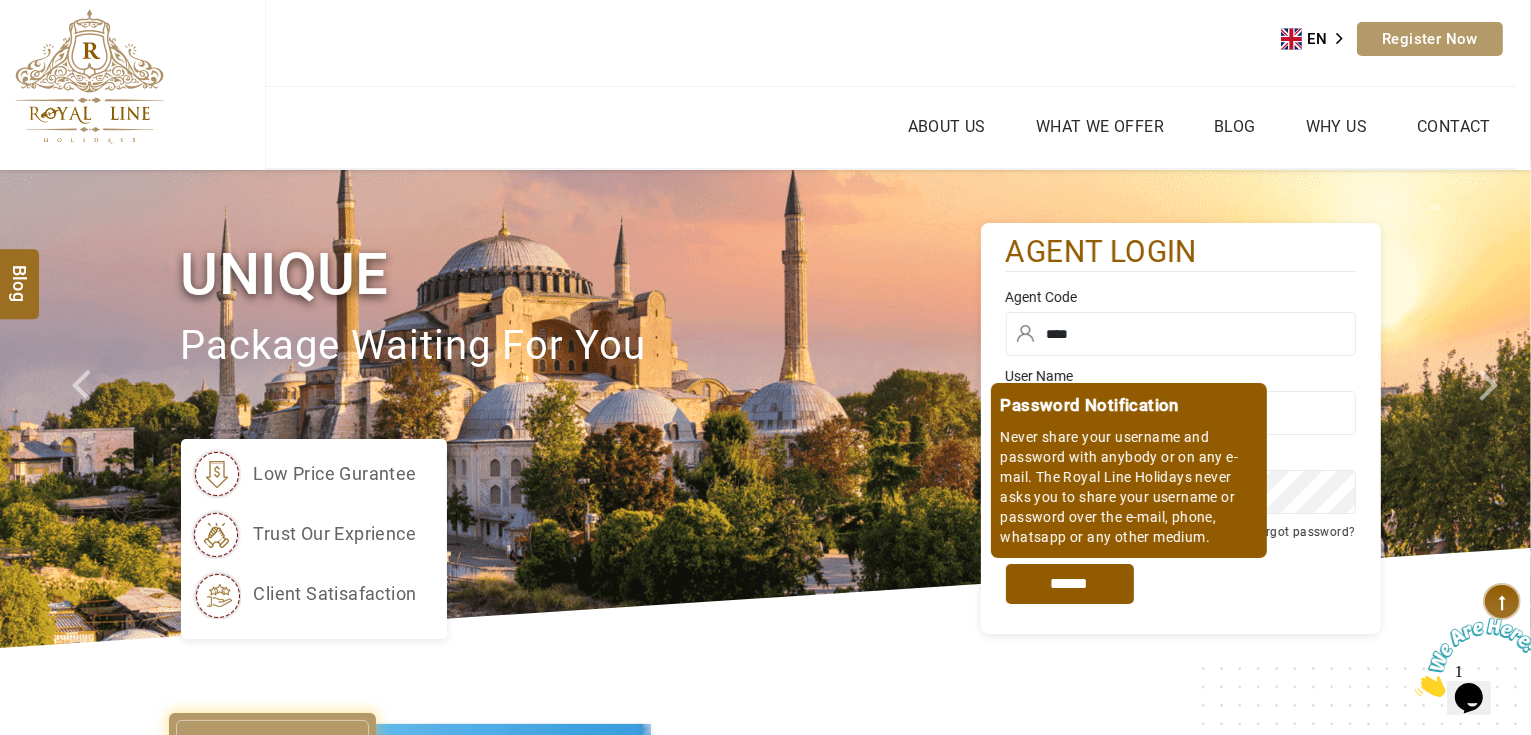scroll, scrollTop: 0, scrollLeft: 0, axis: both 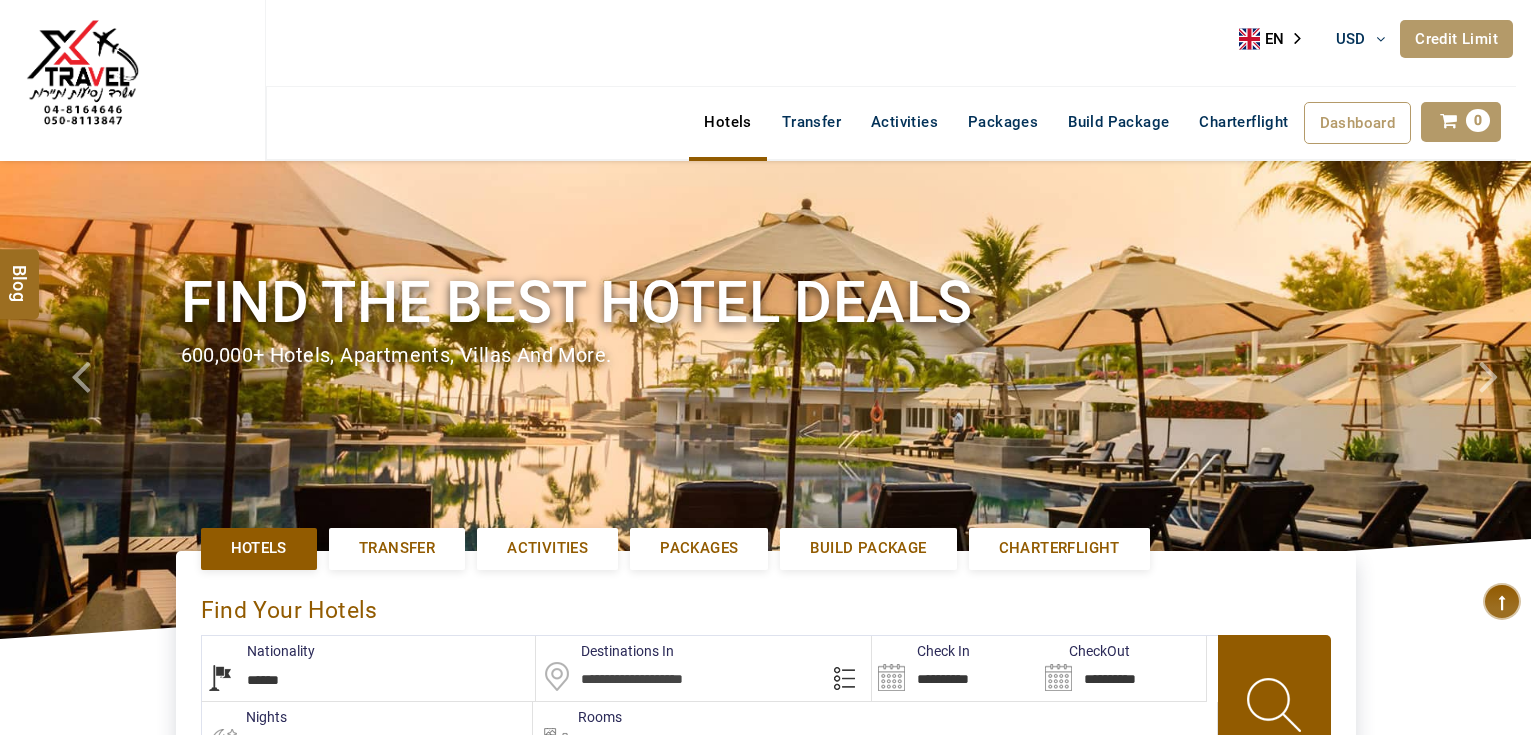 select on "******" 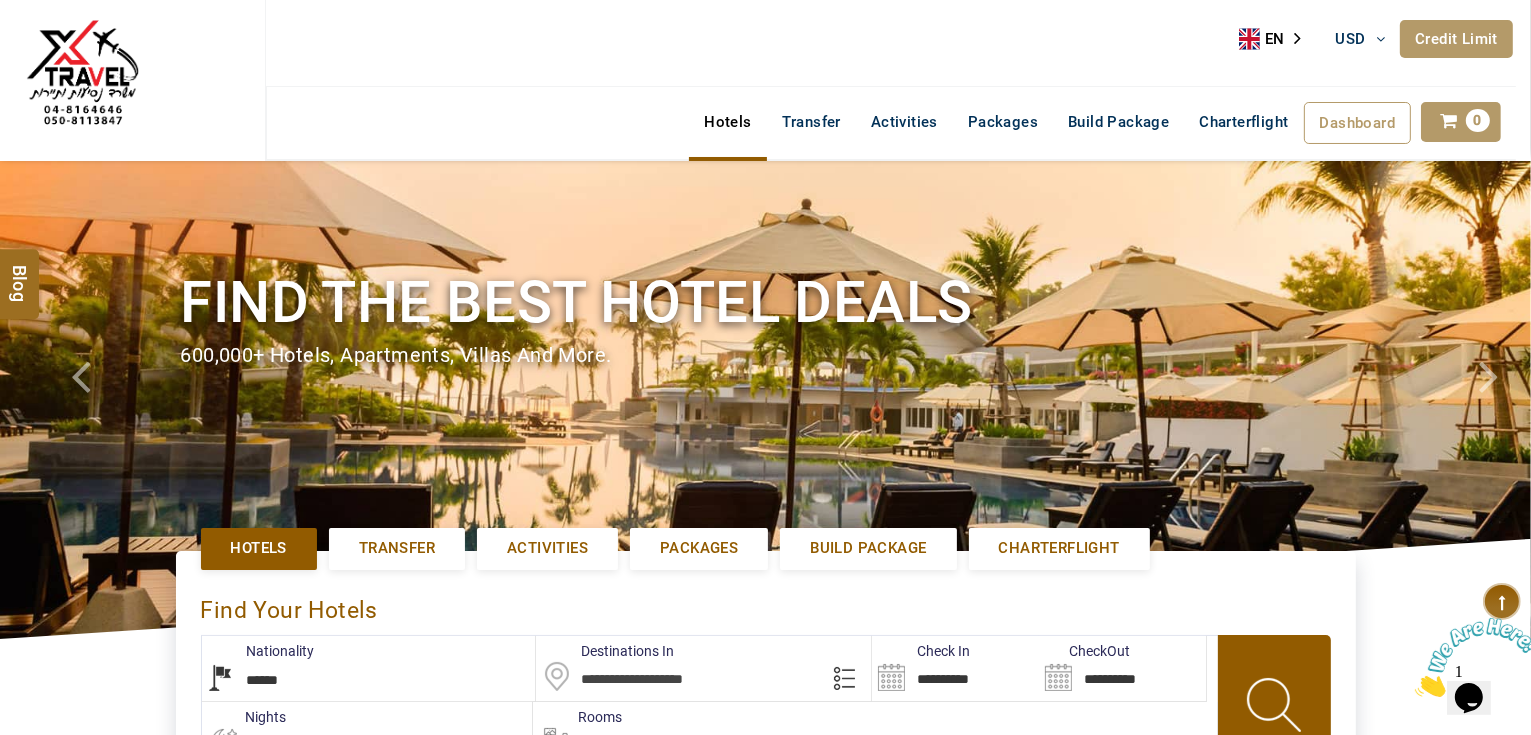 scroll, scrollTop: 0, scrollLeft: 0, axis: both 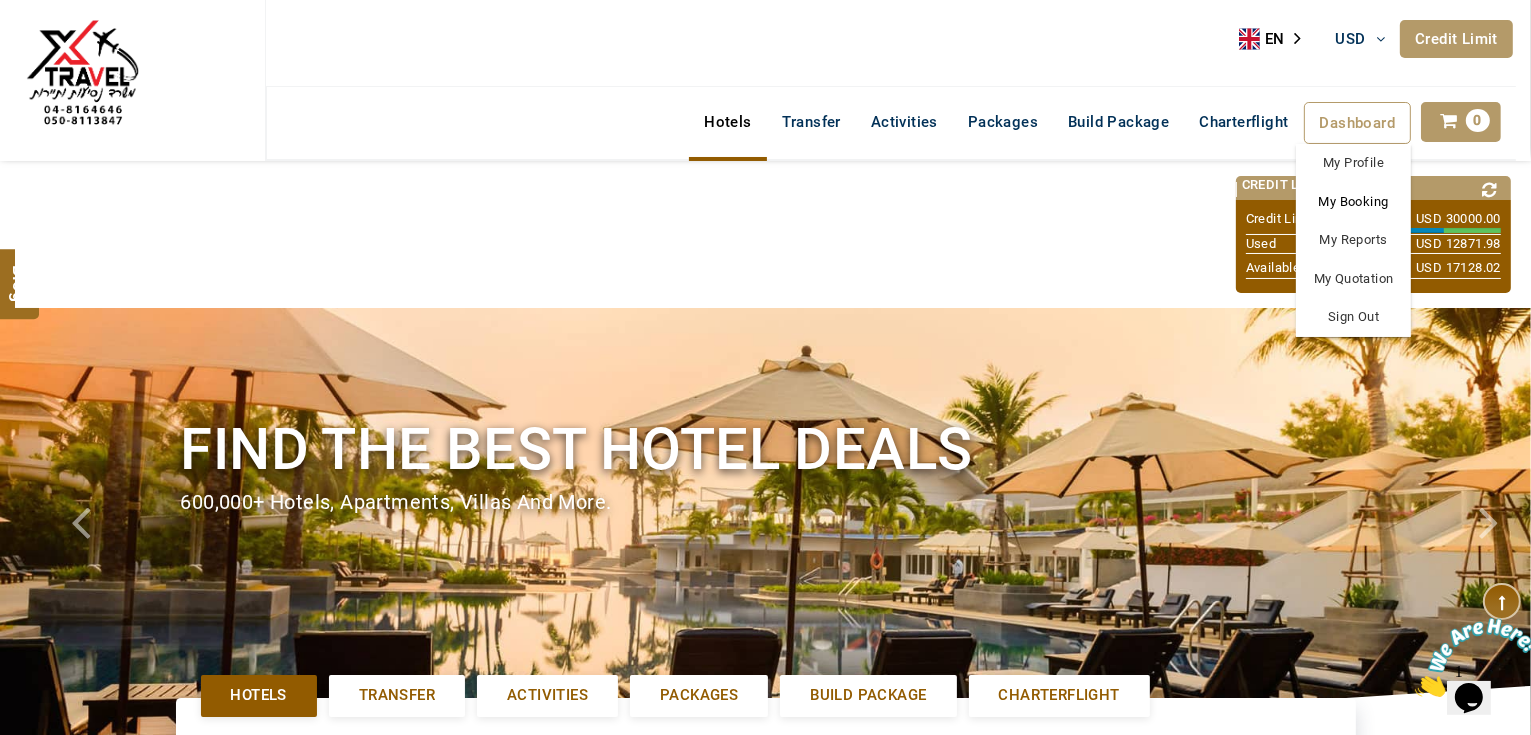 click on "My Booking" at bounding box center [1353, 202] 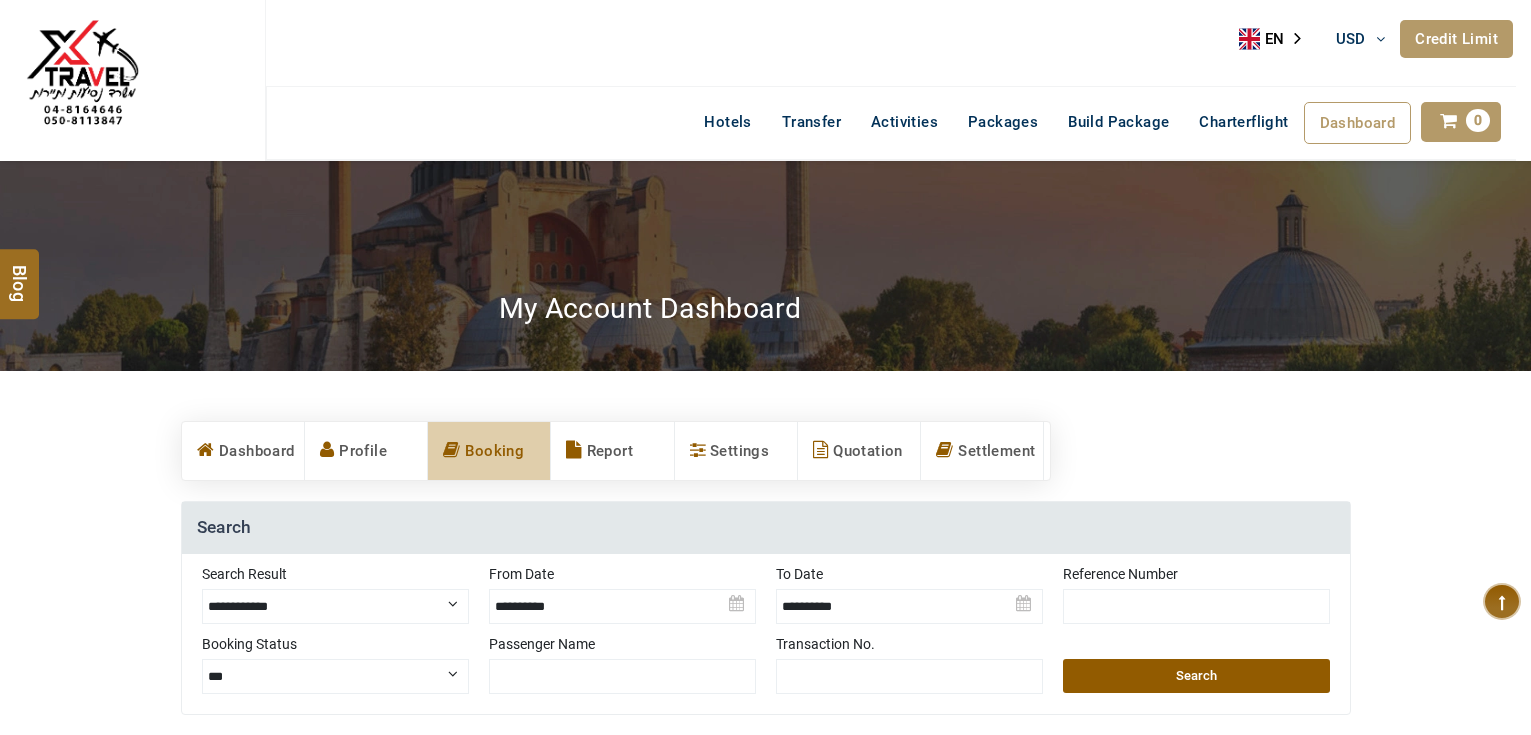 scroll, scrollTop: 0, scrollLeft: 0, axis: both 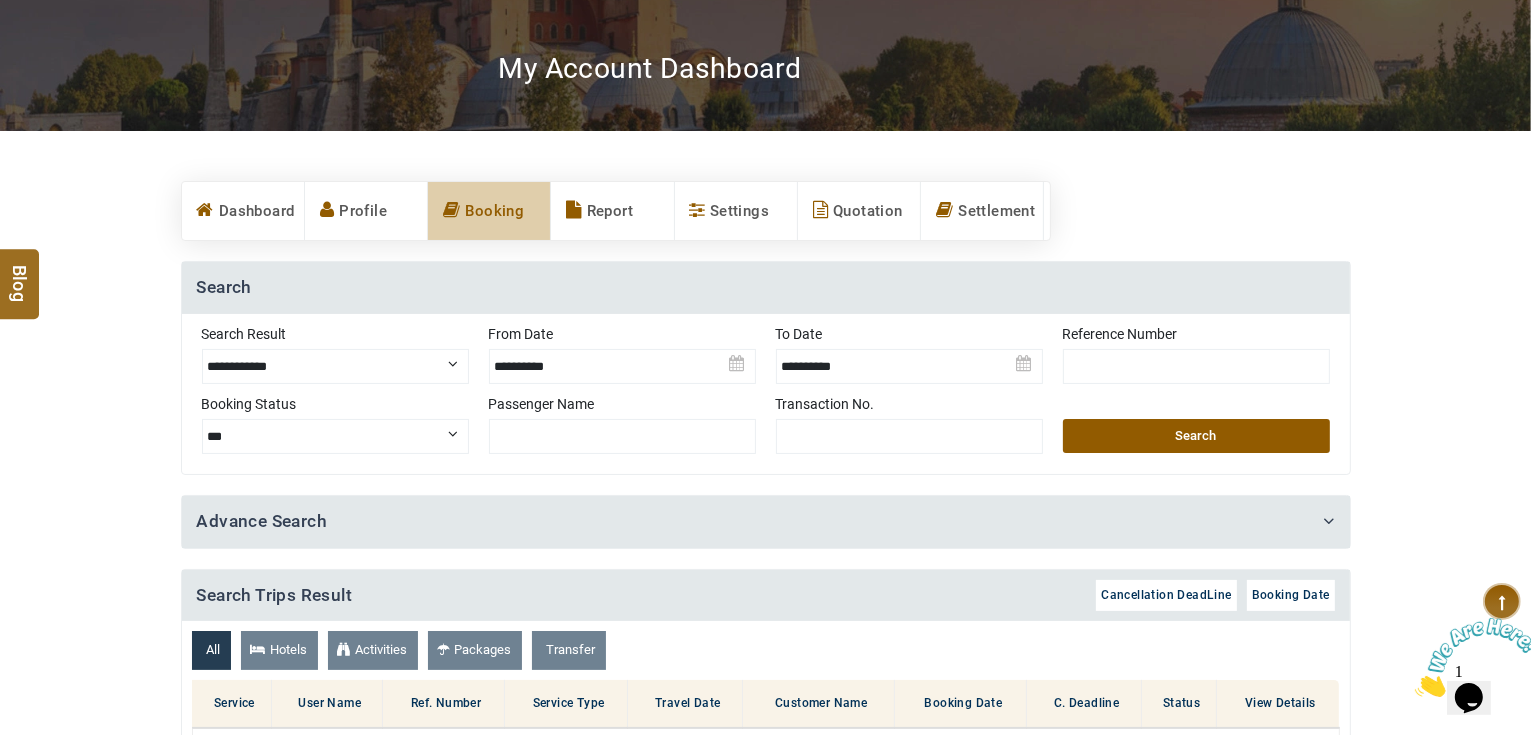 click on "**********" at bounding box center (335, 366) 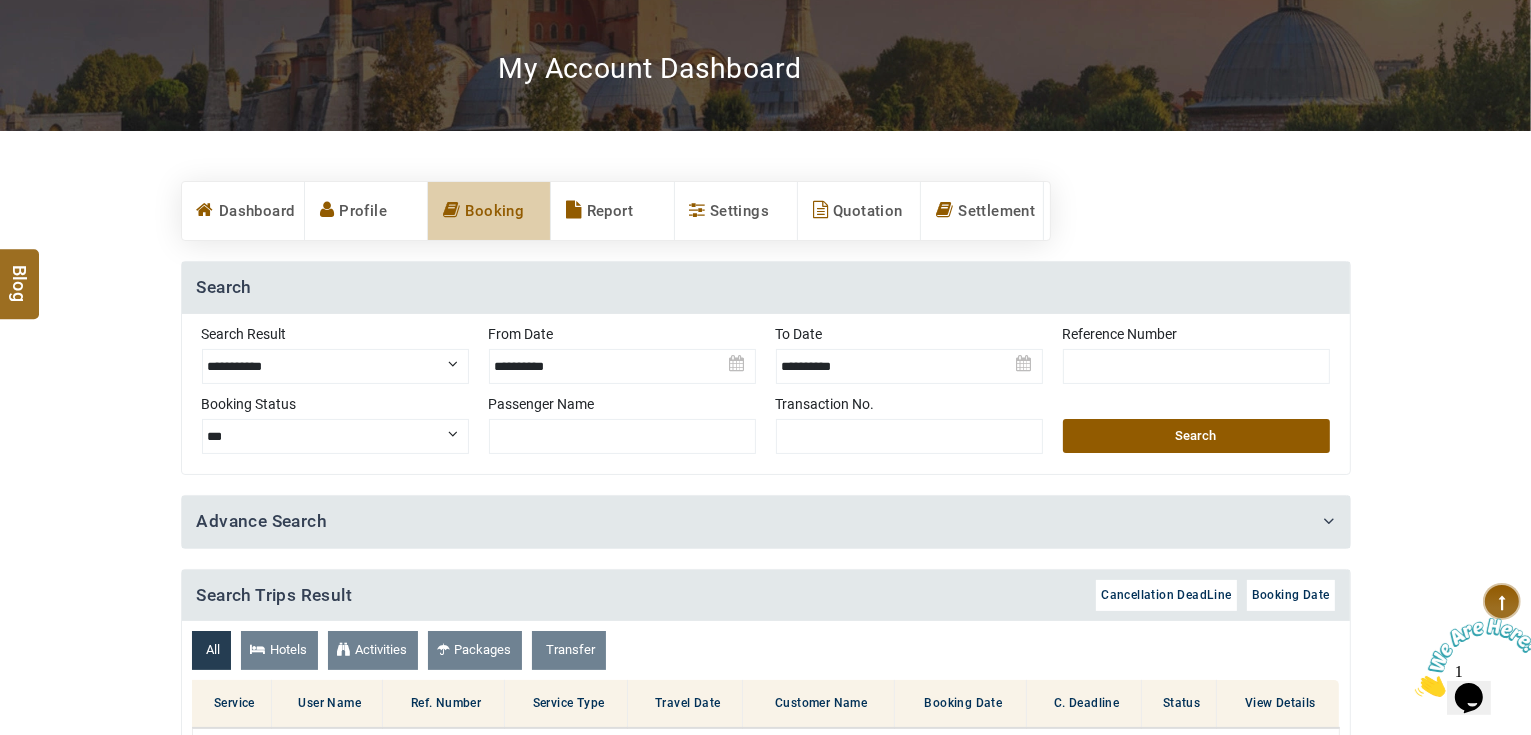 click on "**********" at bounding box center (335, 366) 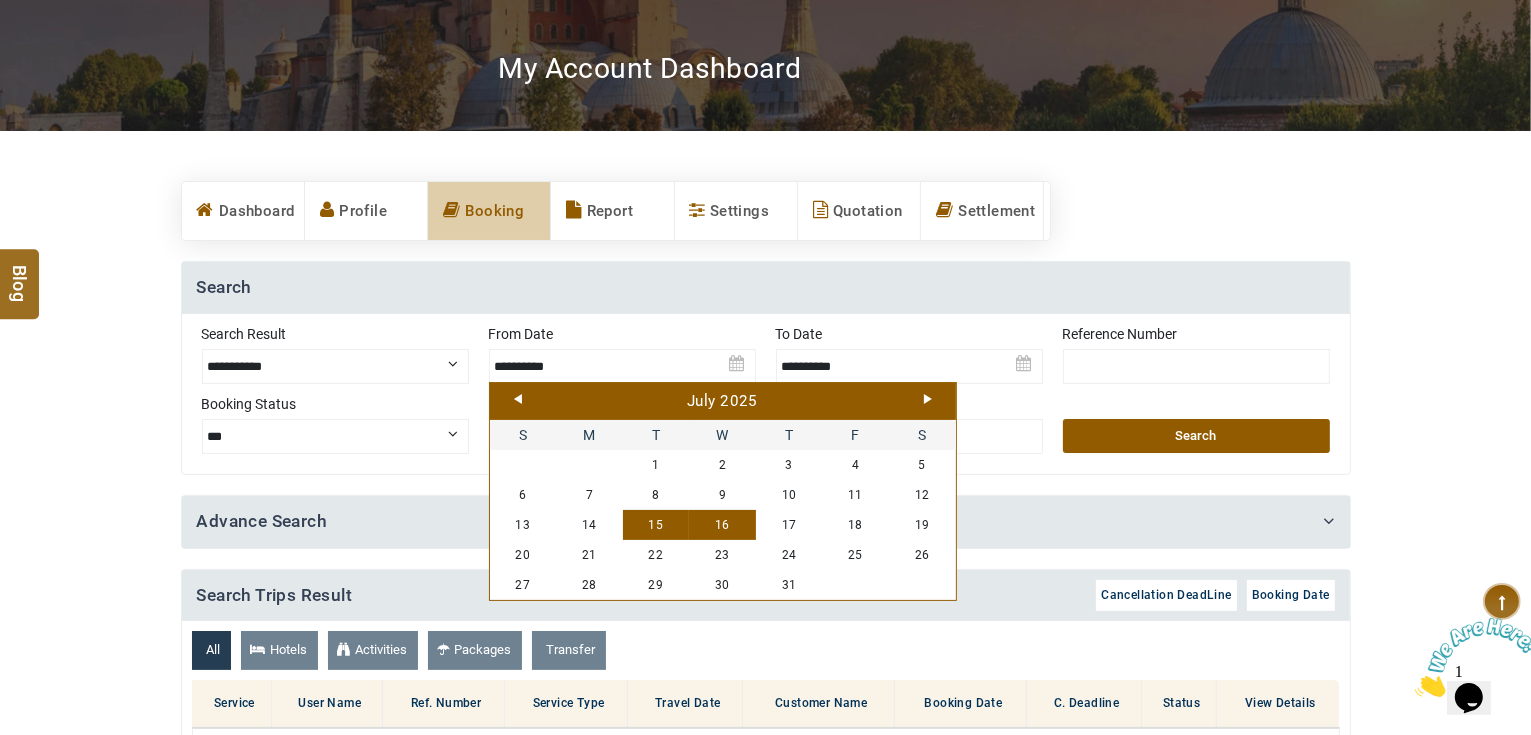 click on "Next" at bounding box center (928, 399) 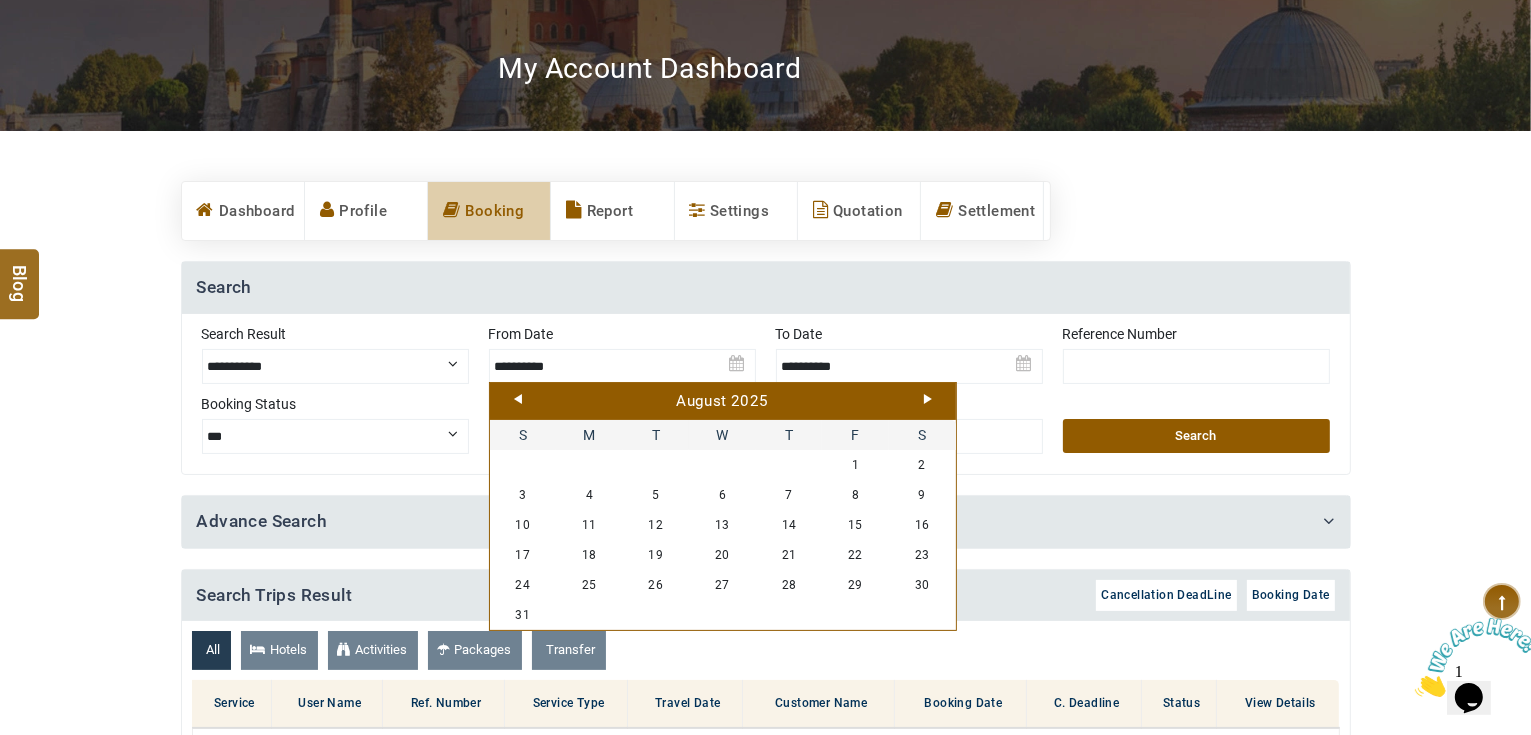 click on "Prev" at bounding box center (518, 399) 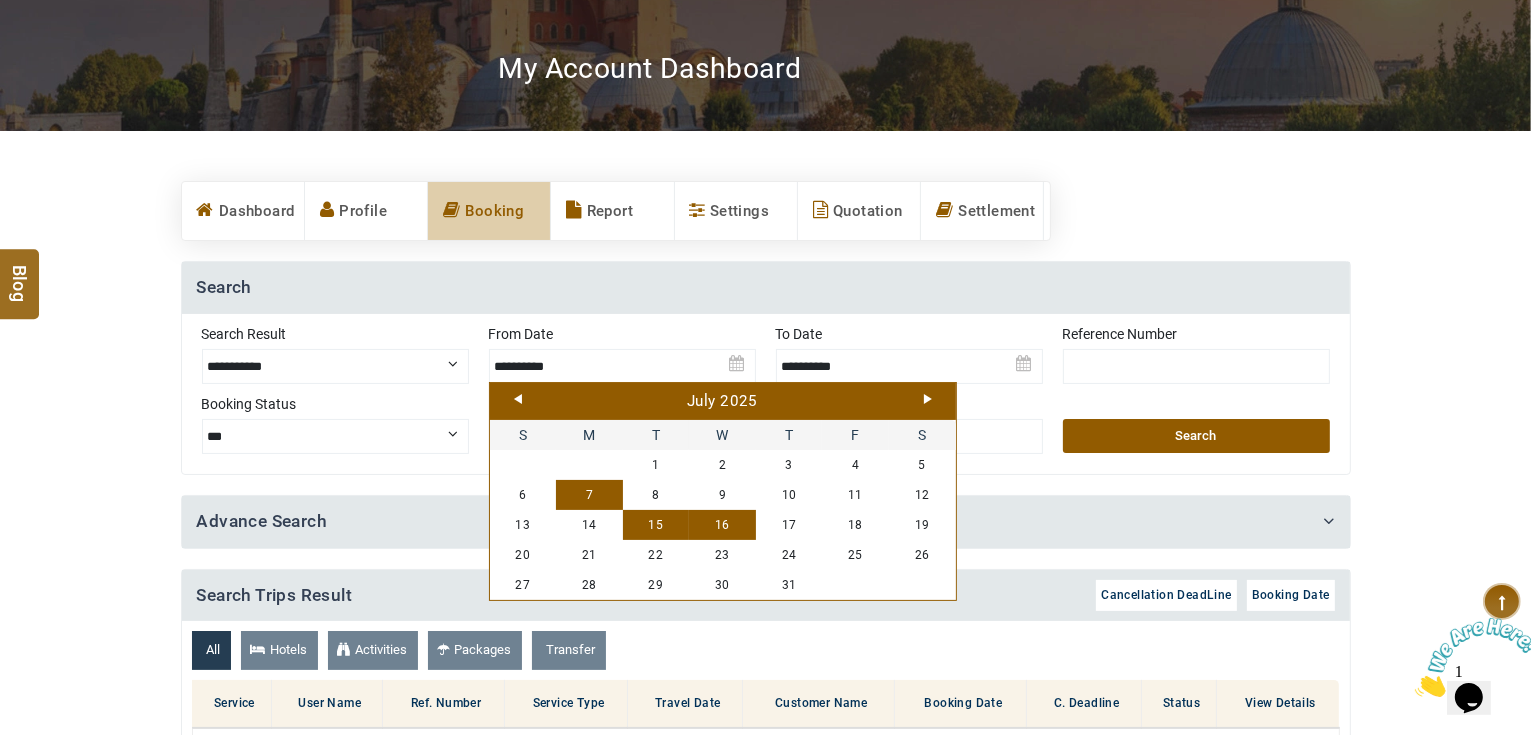 click on "7" at bounding box center [589, 495] 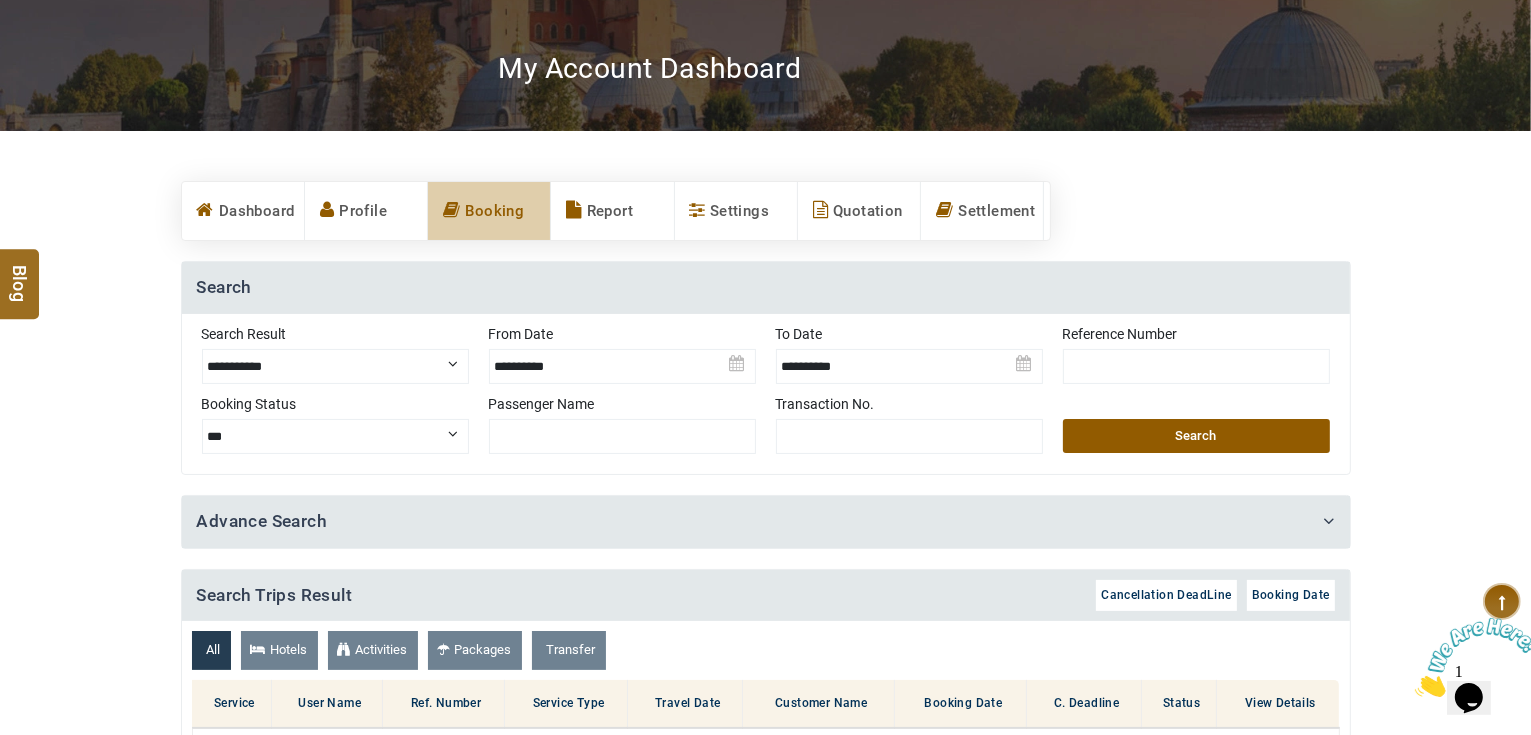click at bounding box center [622, 359] 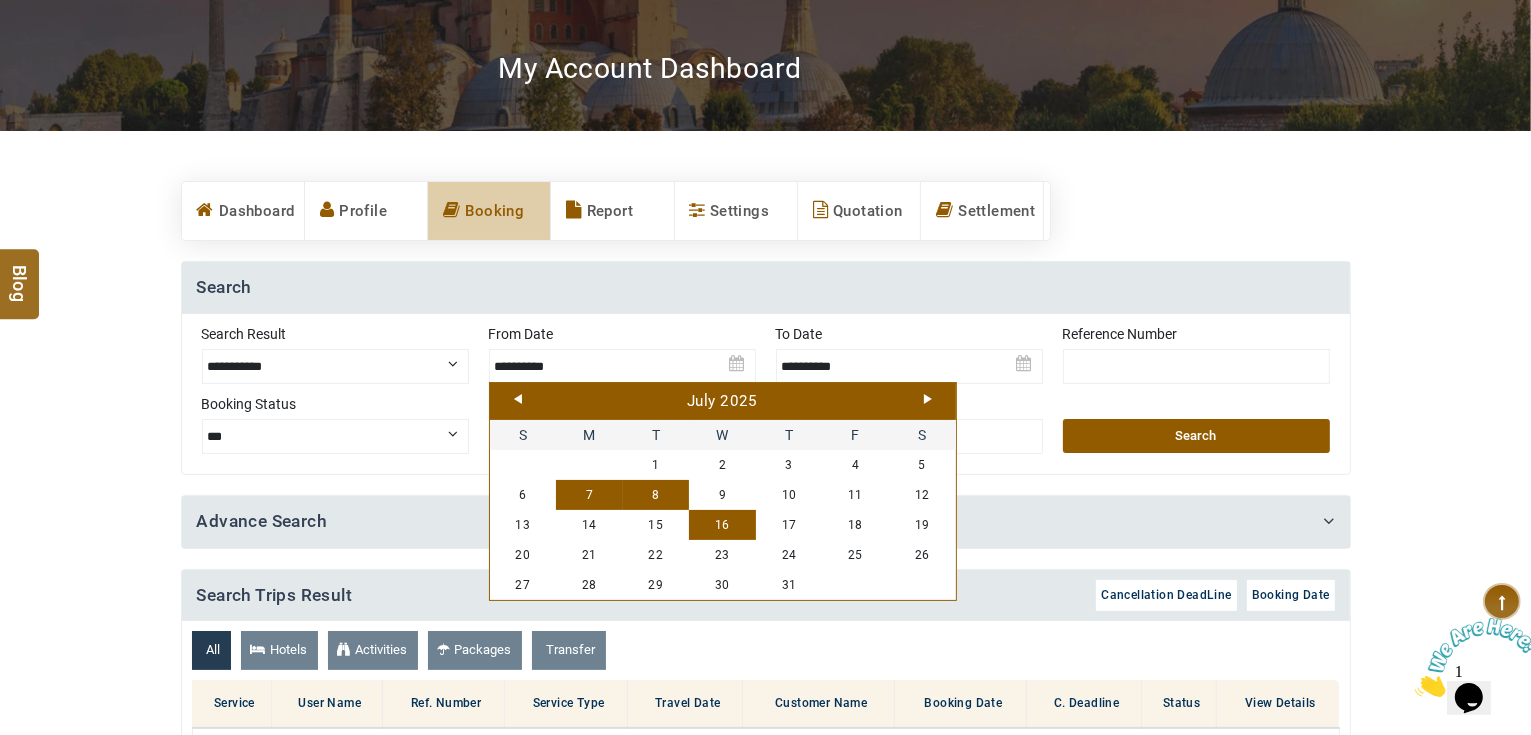 click on "8" at bounding box center (656, 495) 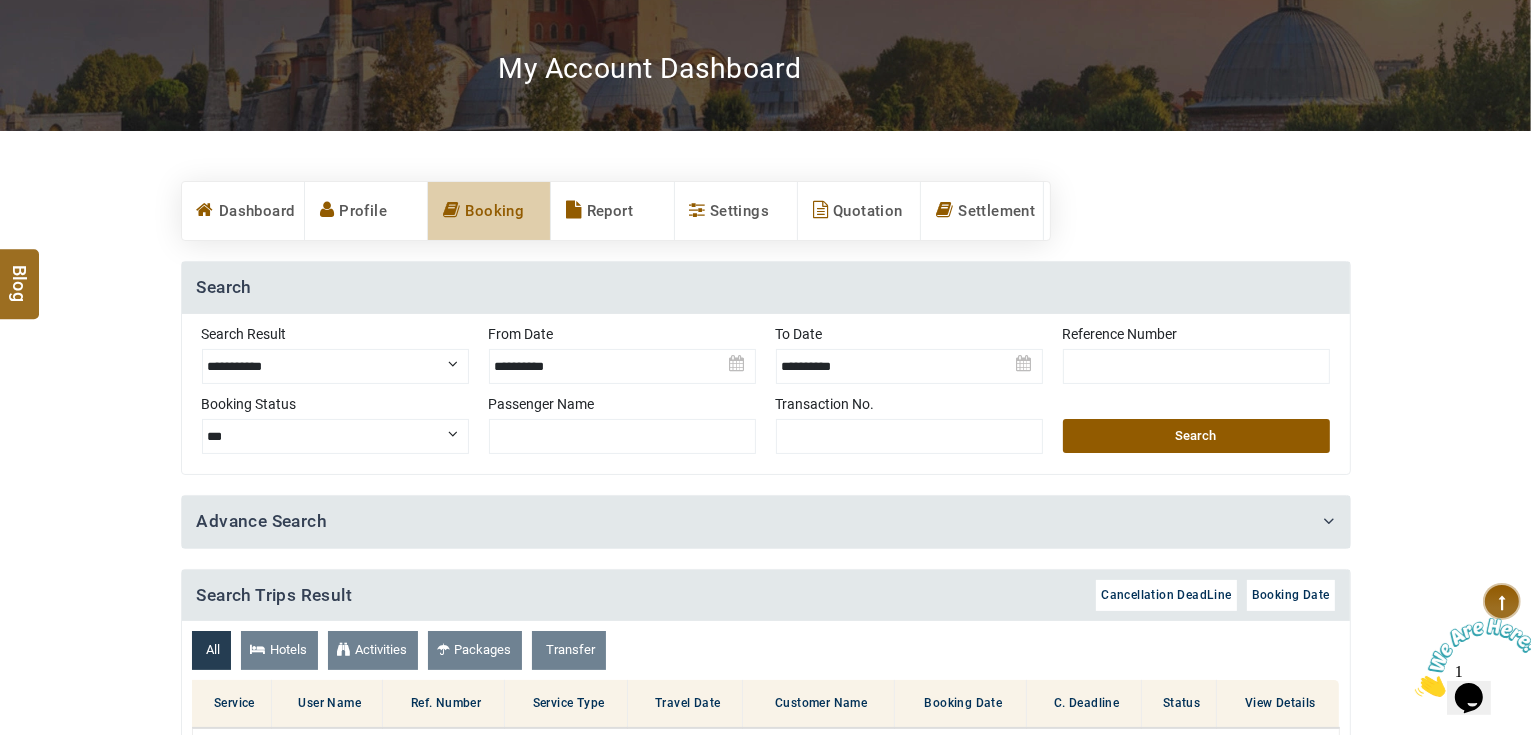 click on "Search" at bounding box center [1196, 436] 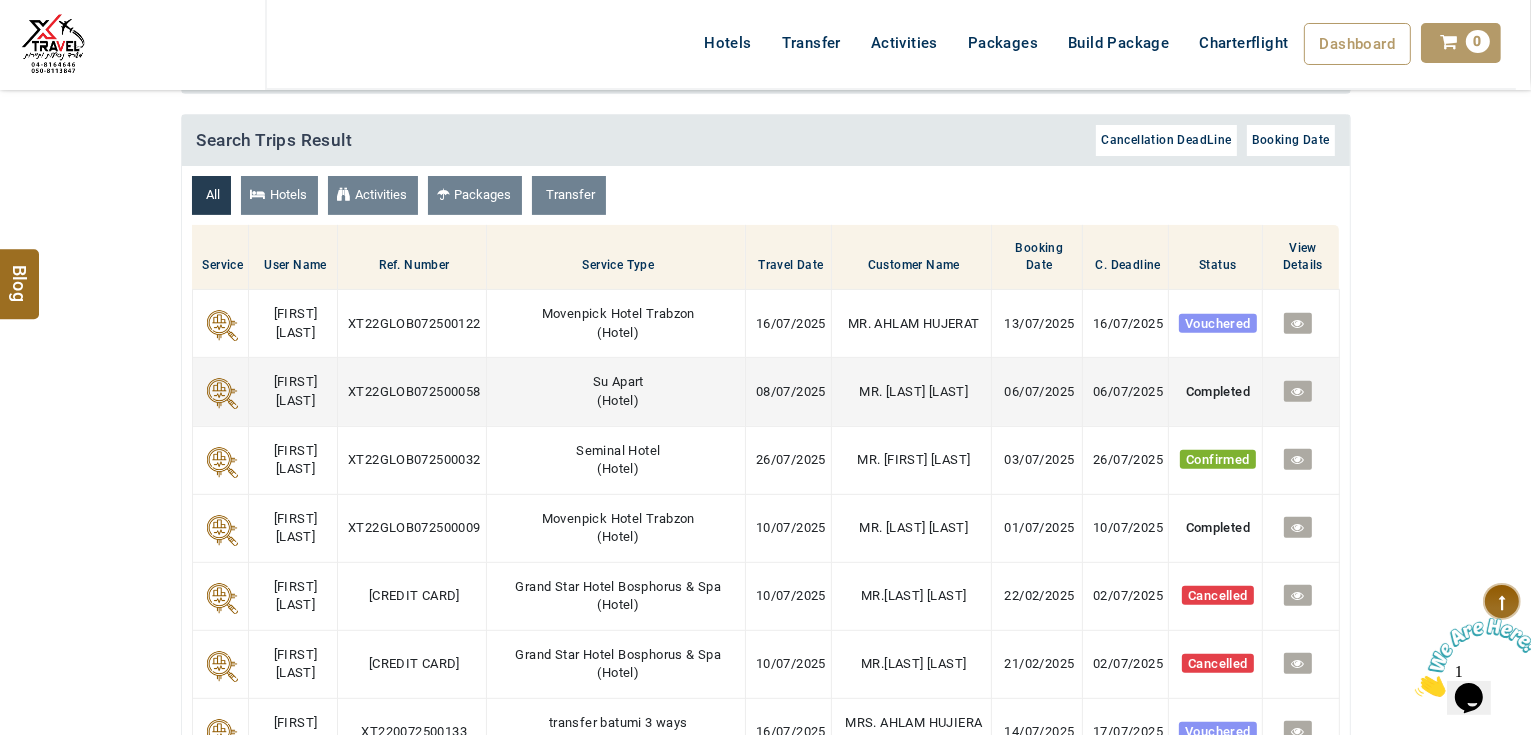 scroll, scrollTop: 560, scrollLeft: 0, axis: vertical 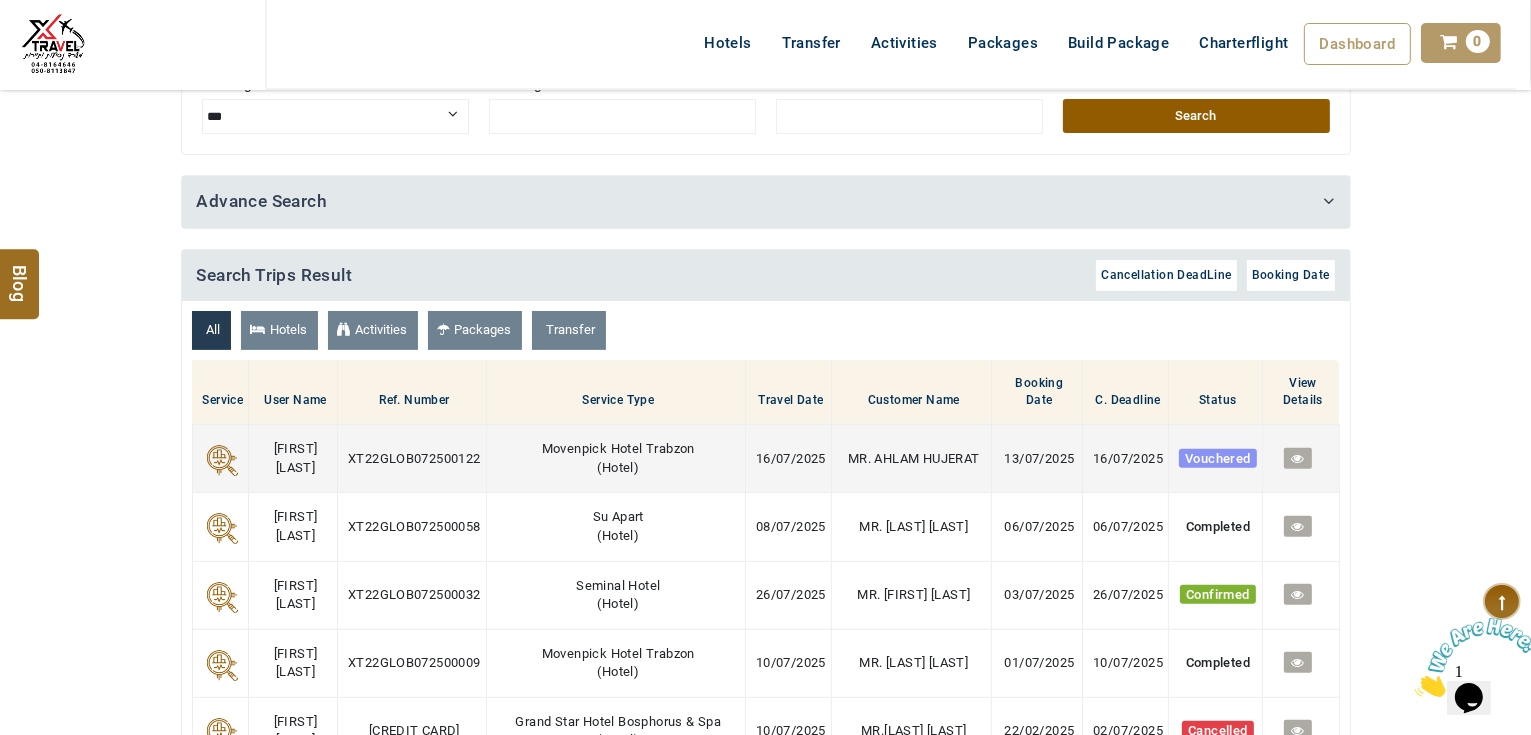 click at bounding box center [1297, 458] 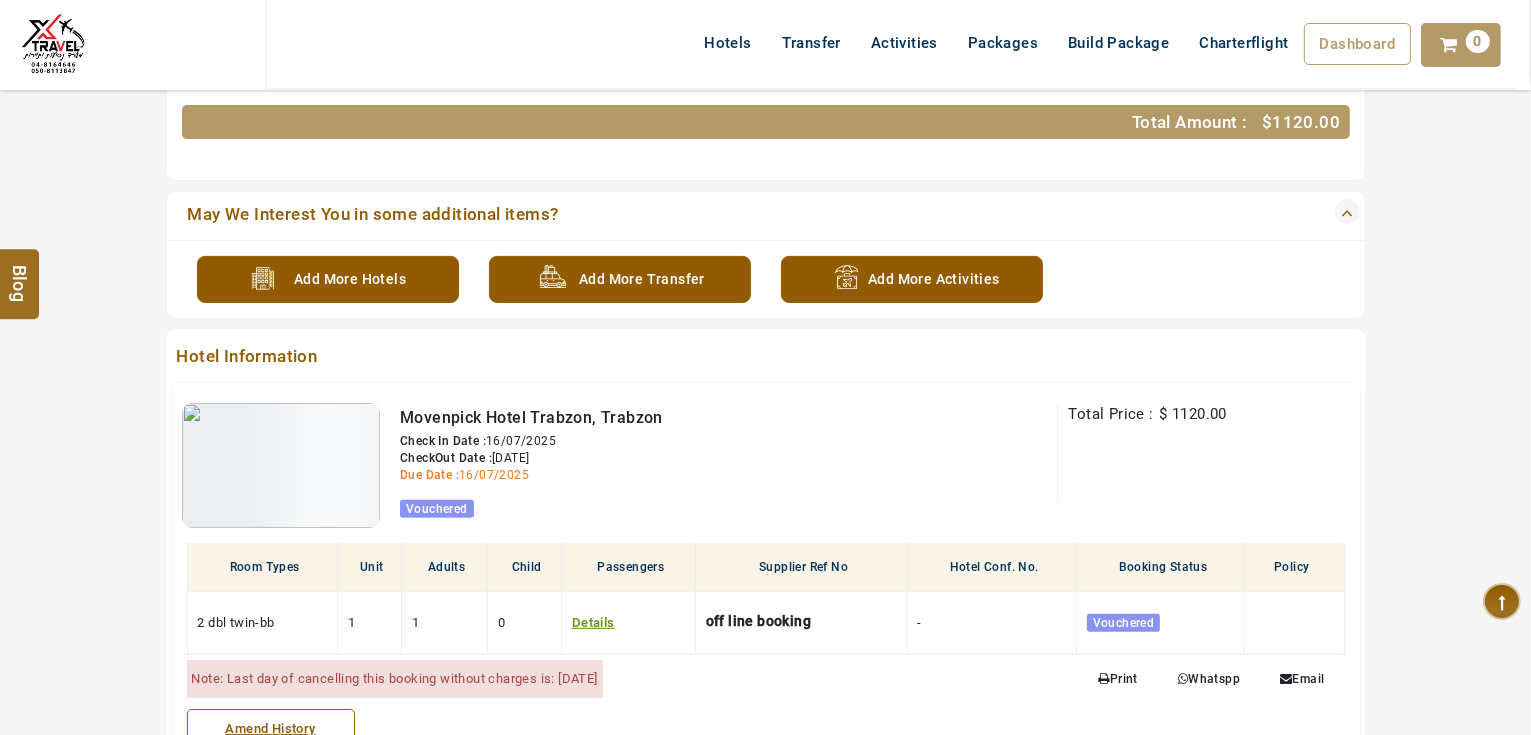scroll, scrollTop: 735, scrollLeft: 0, axis: vertical 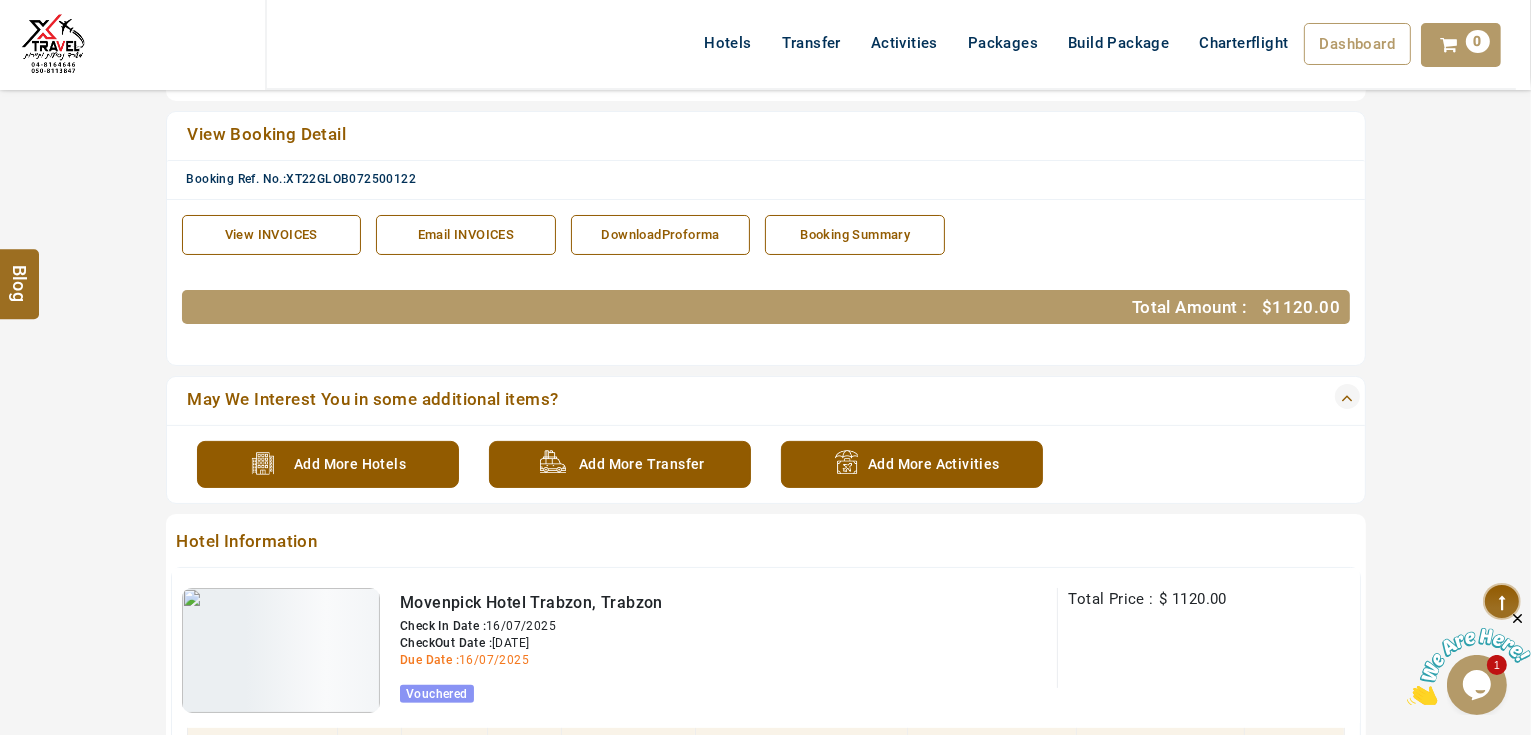 click on "View INVOICES" at bounding box center [272, 235] 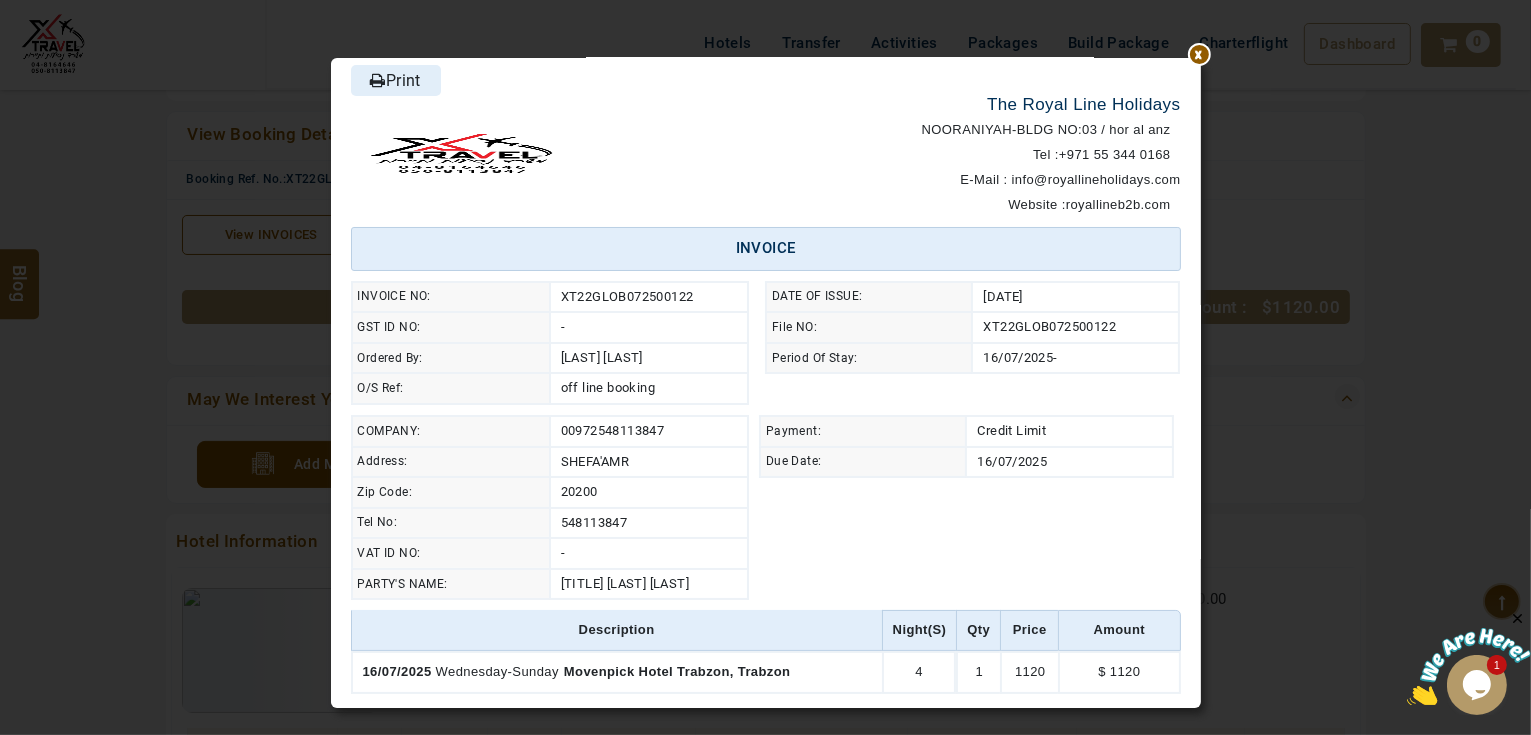 scroll, scrollTop: 0, scrollLeft: 0, axis: both 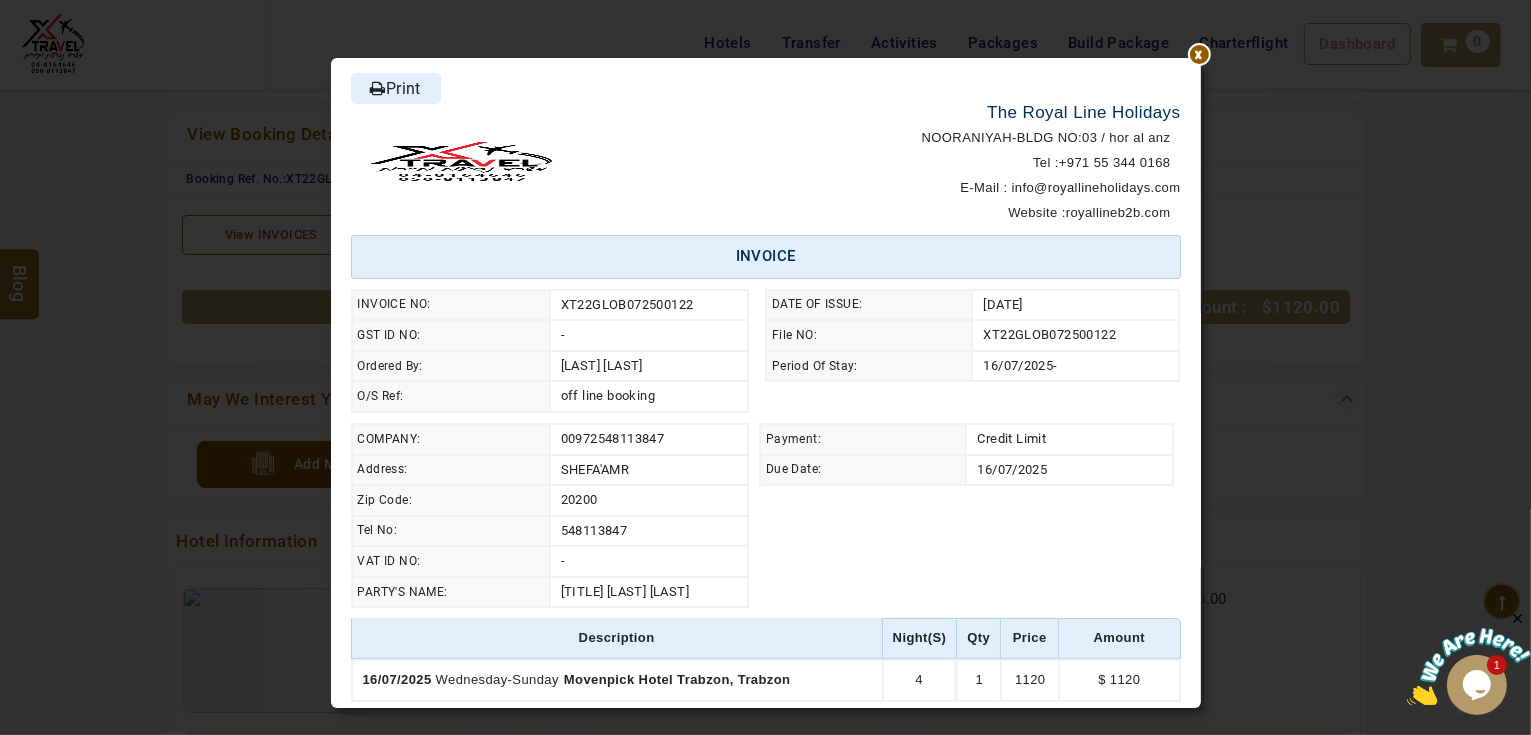 click on "Print" at bounding box center [396, 88] 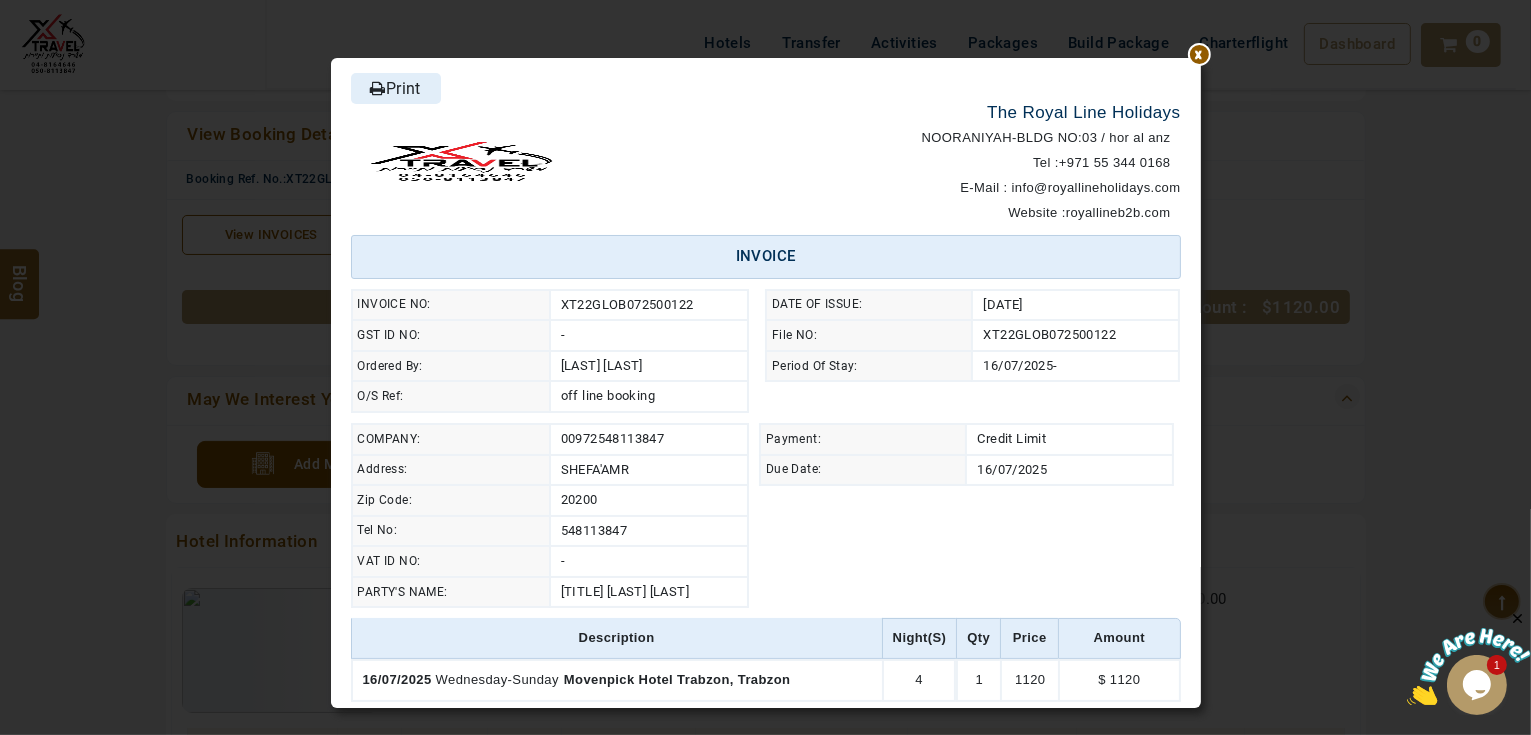 click at bounding box center (1201, 58) 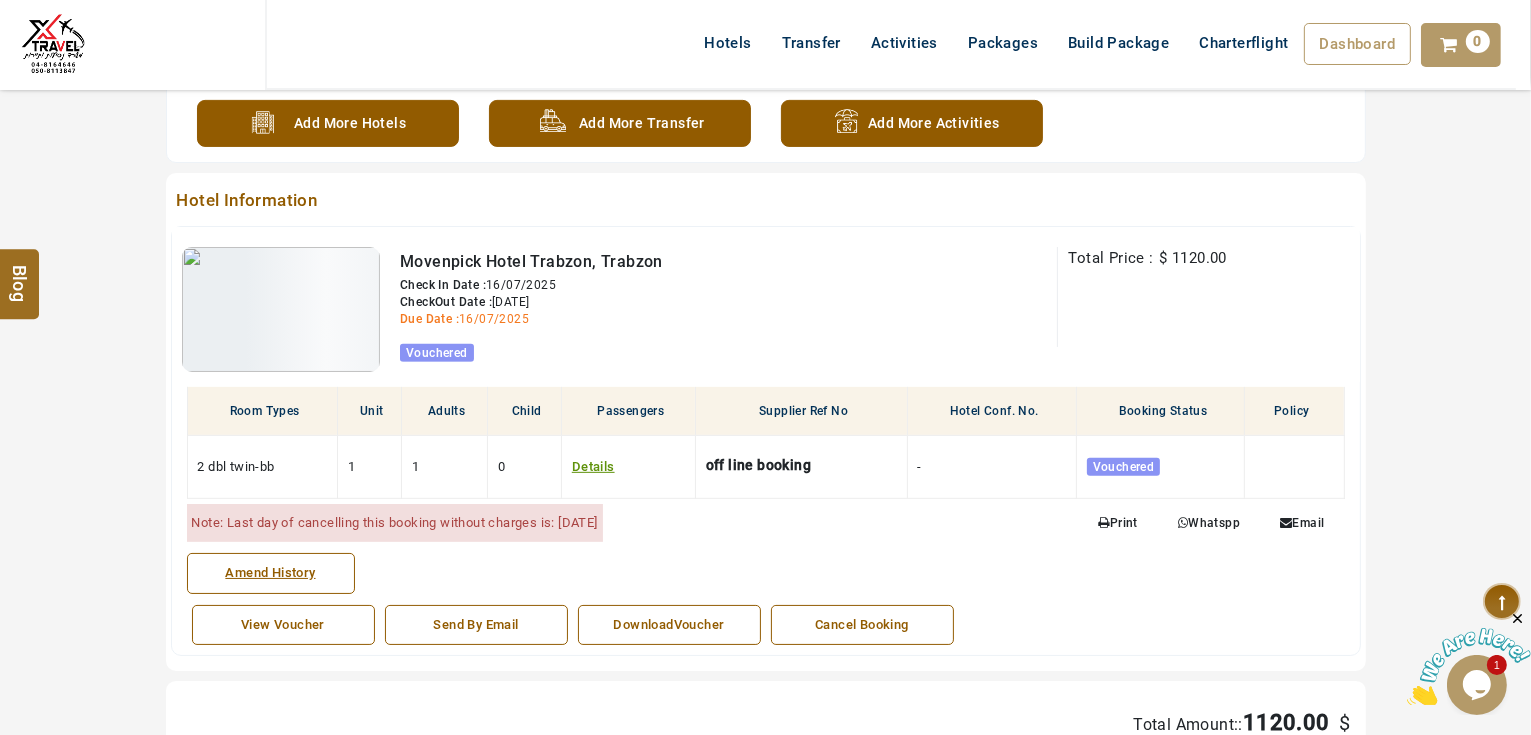 scroll, scrollTop: 815, scrollLeft: 0, axis: vertical 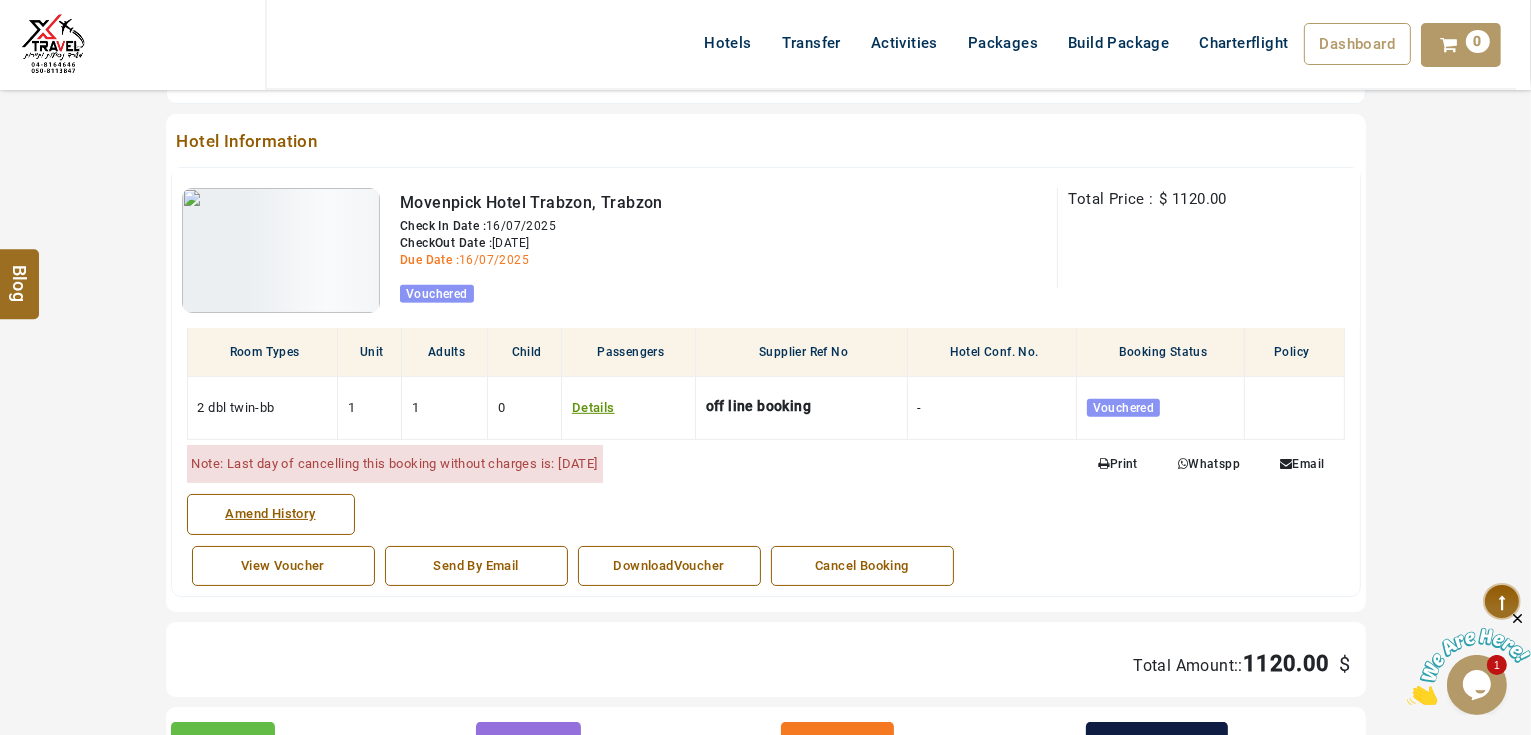 click on "Cancel Booking" at bounding box center (862, 566) 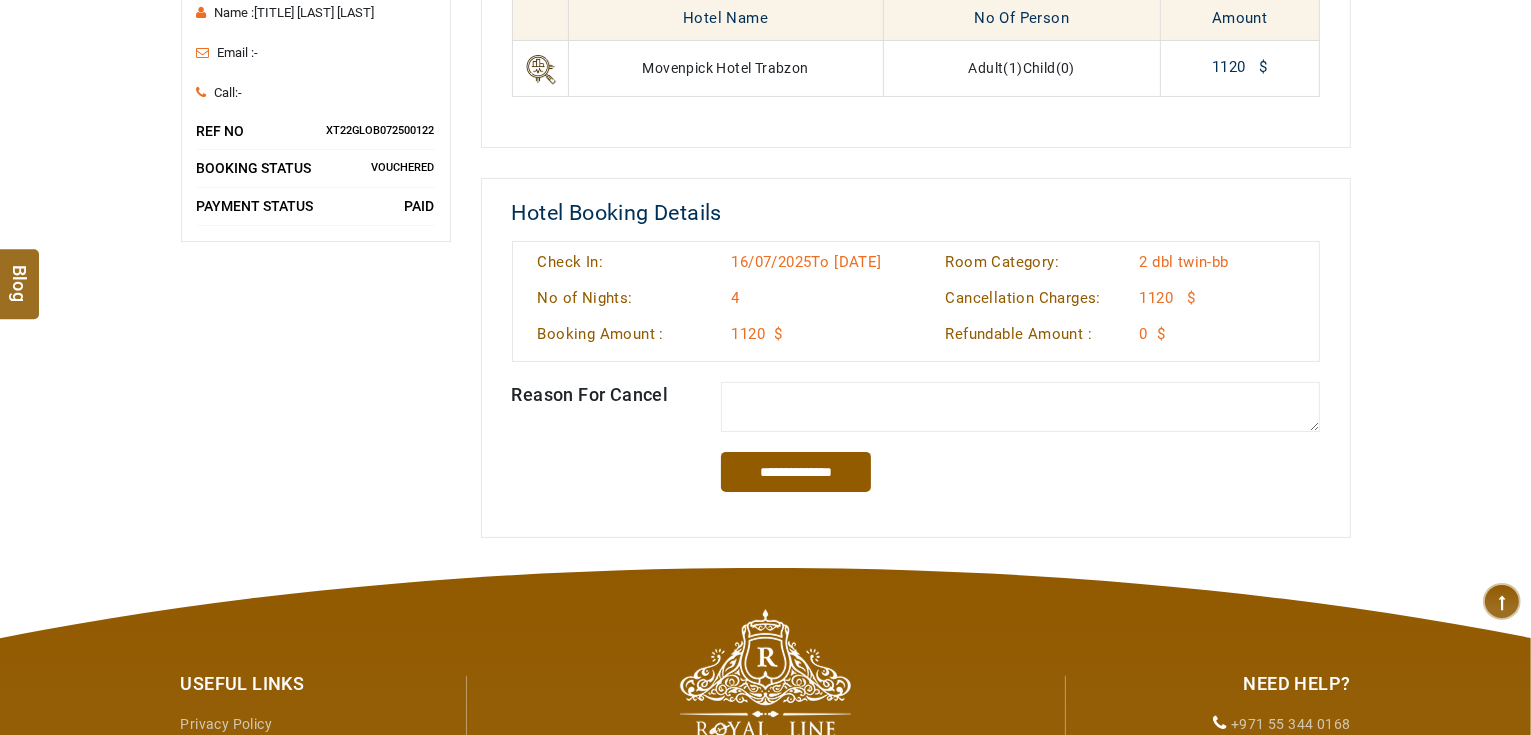 scroll, scrollTop: 400, scrollLeft: 0, axis: vertical 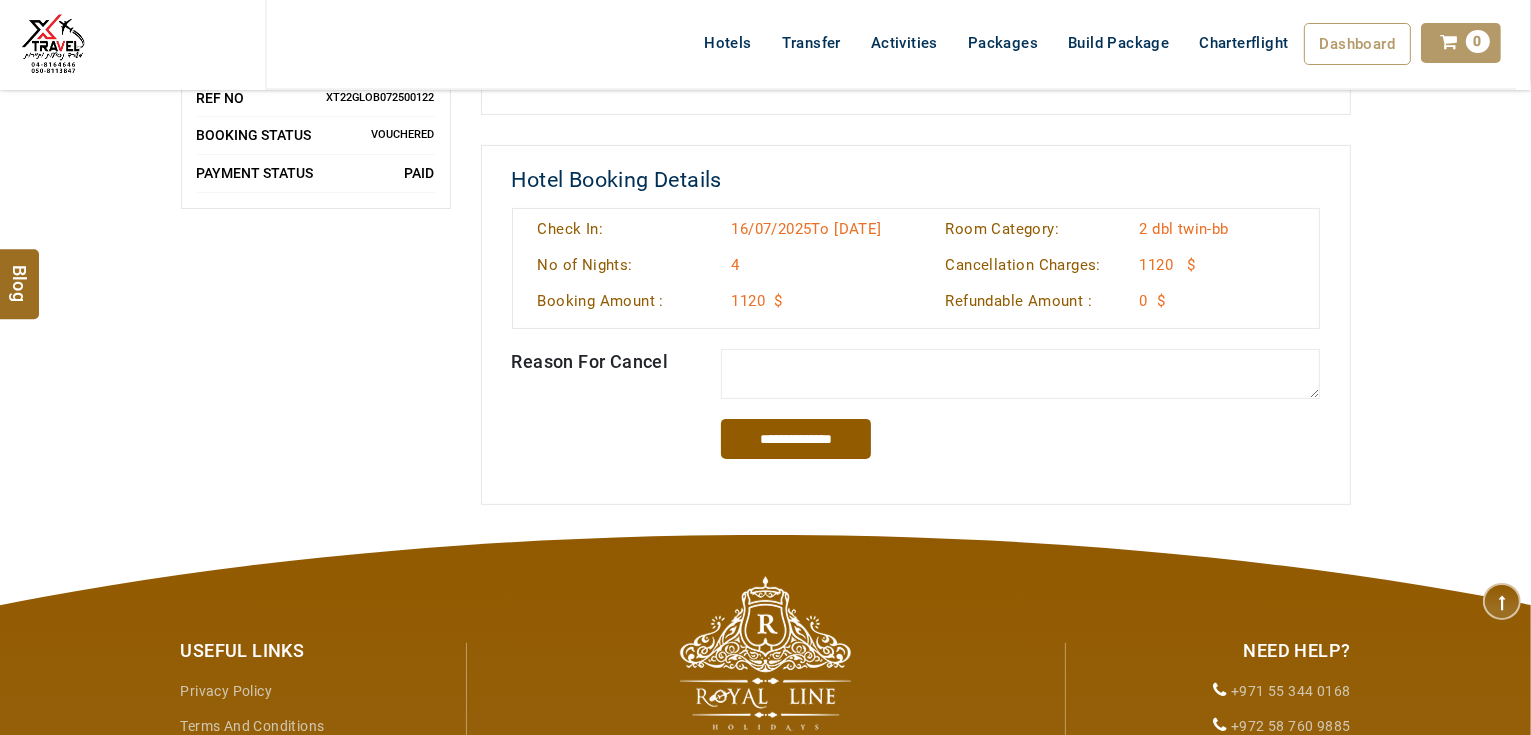click at bounding box center (1020, 374) 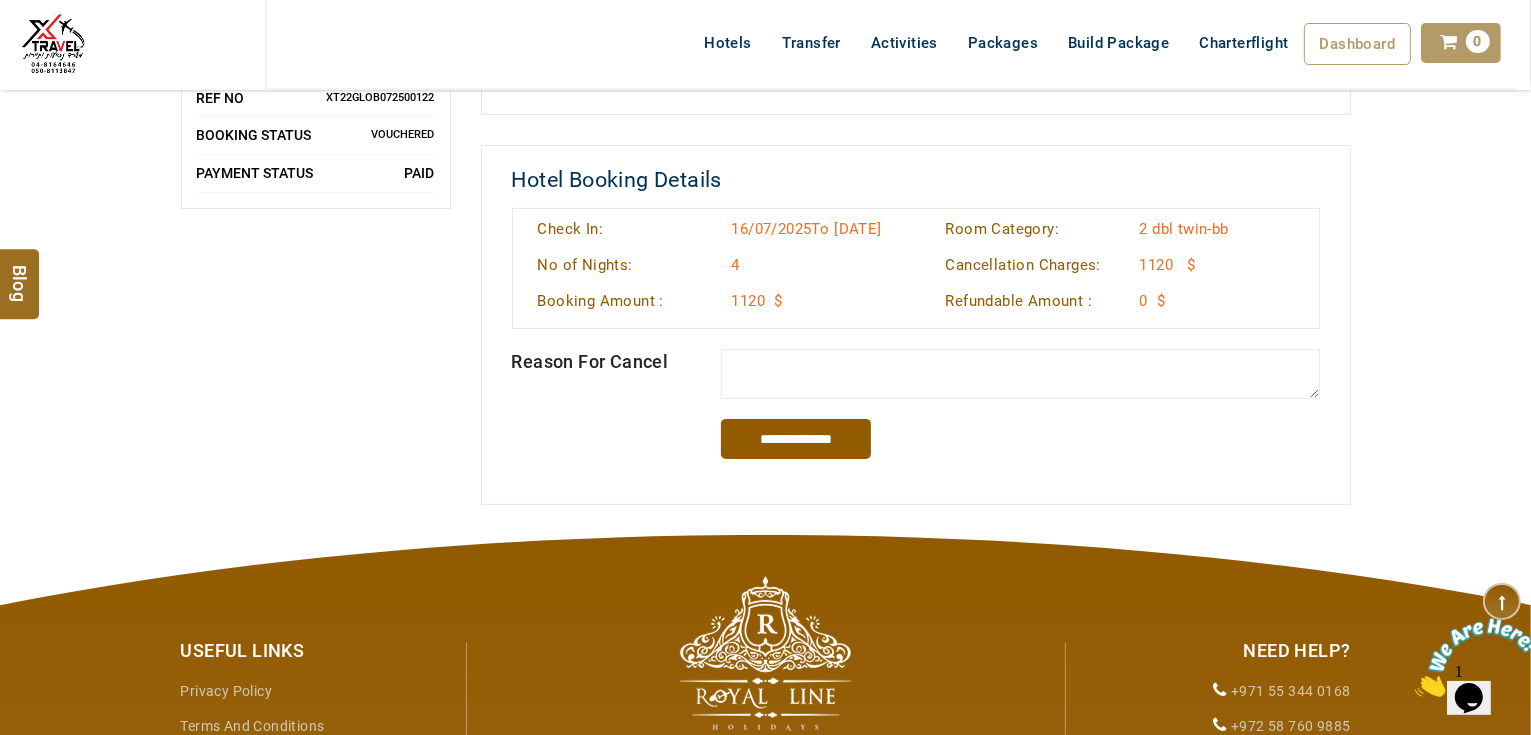 scroll, scrollTop: 0, scrollLeft: 0, axis: both 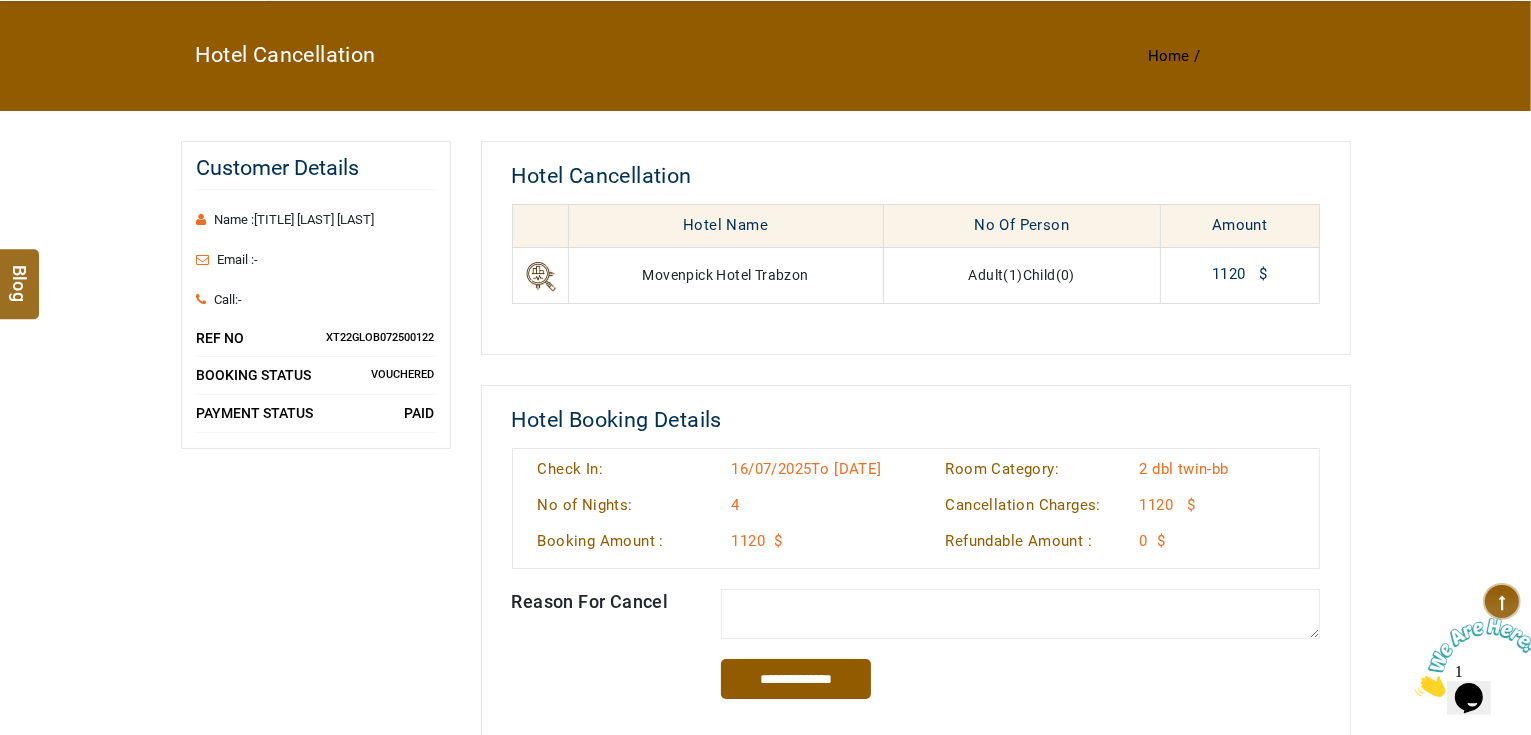 click at bounding box center [1020, 614] 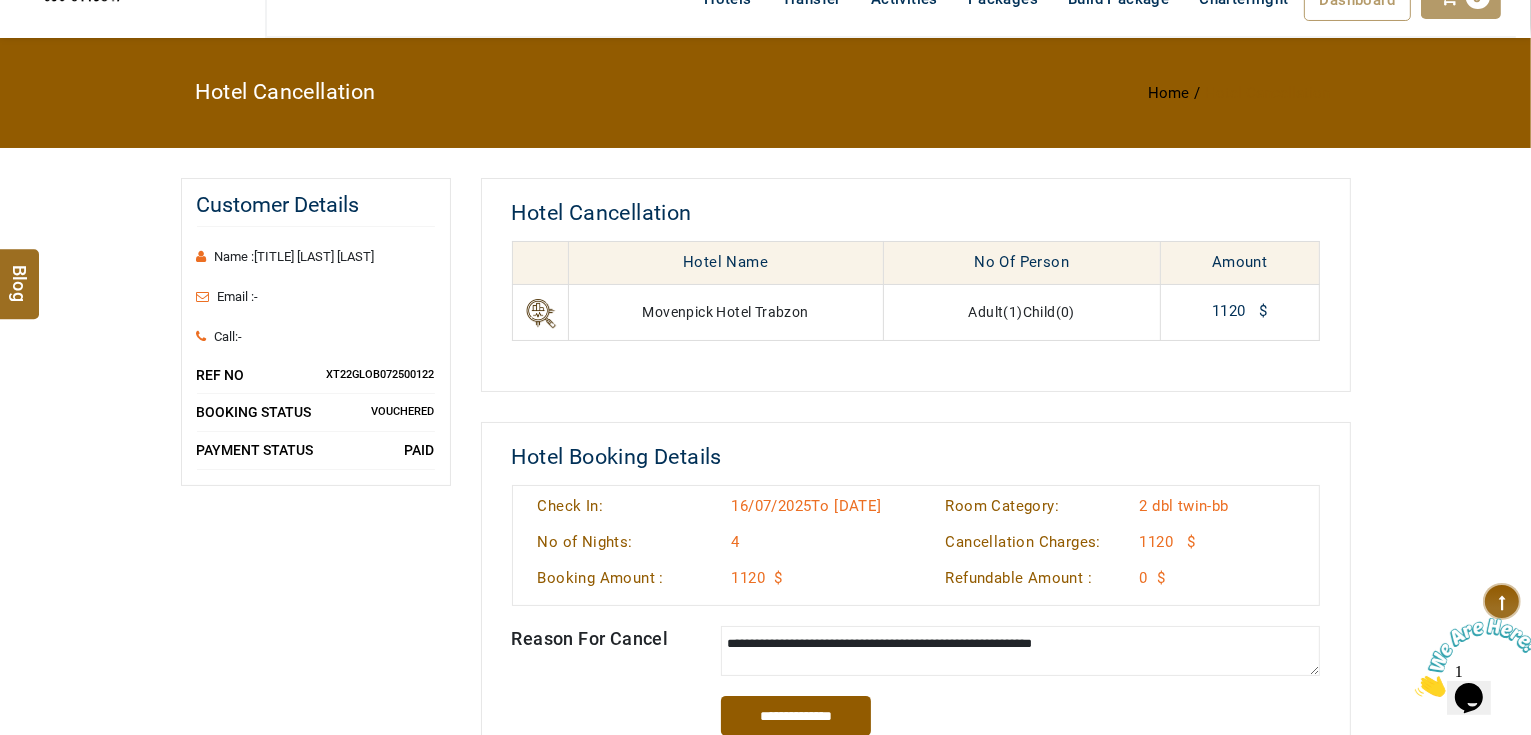 scroll, scrollTop: 160, scrollLeft: 0, axis: vertical 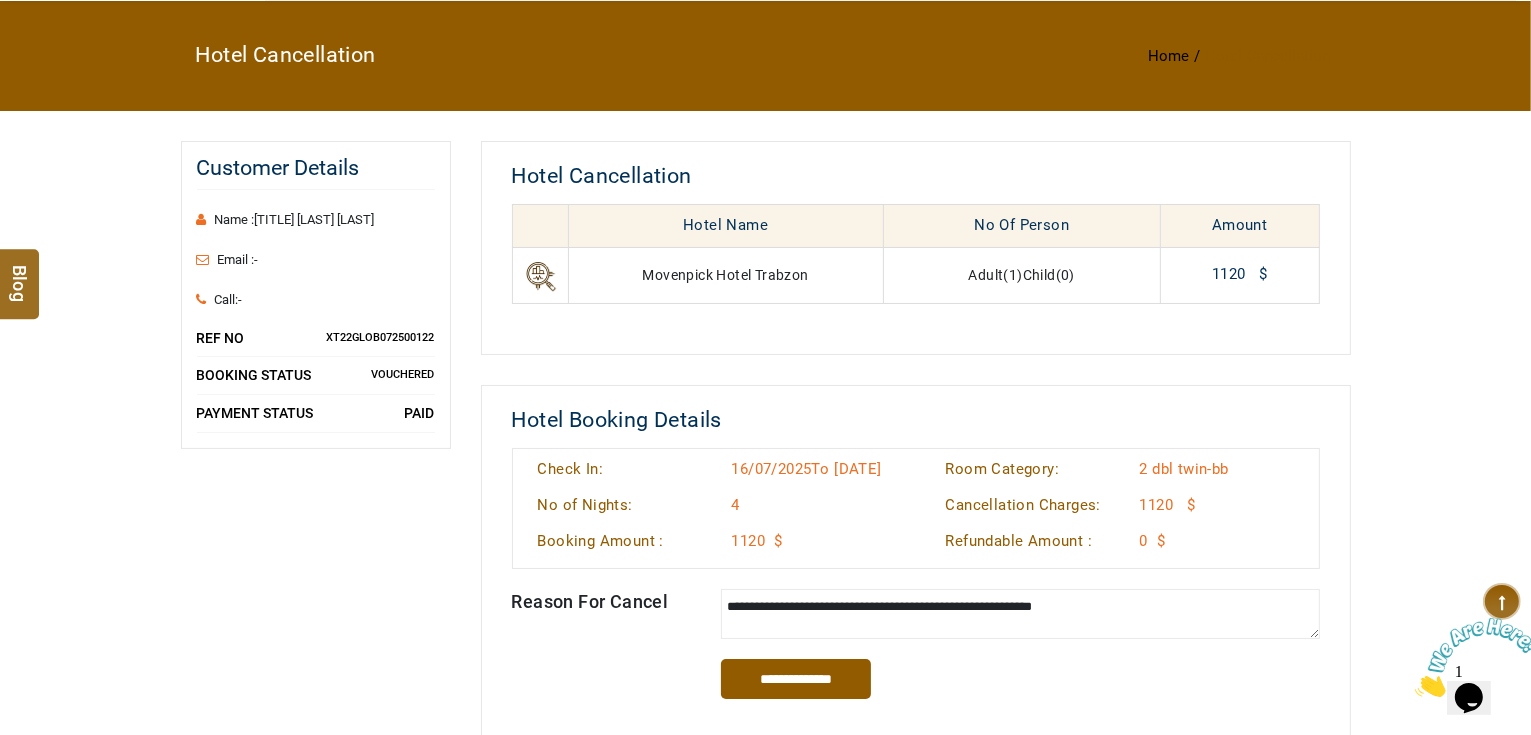 type on "**********" 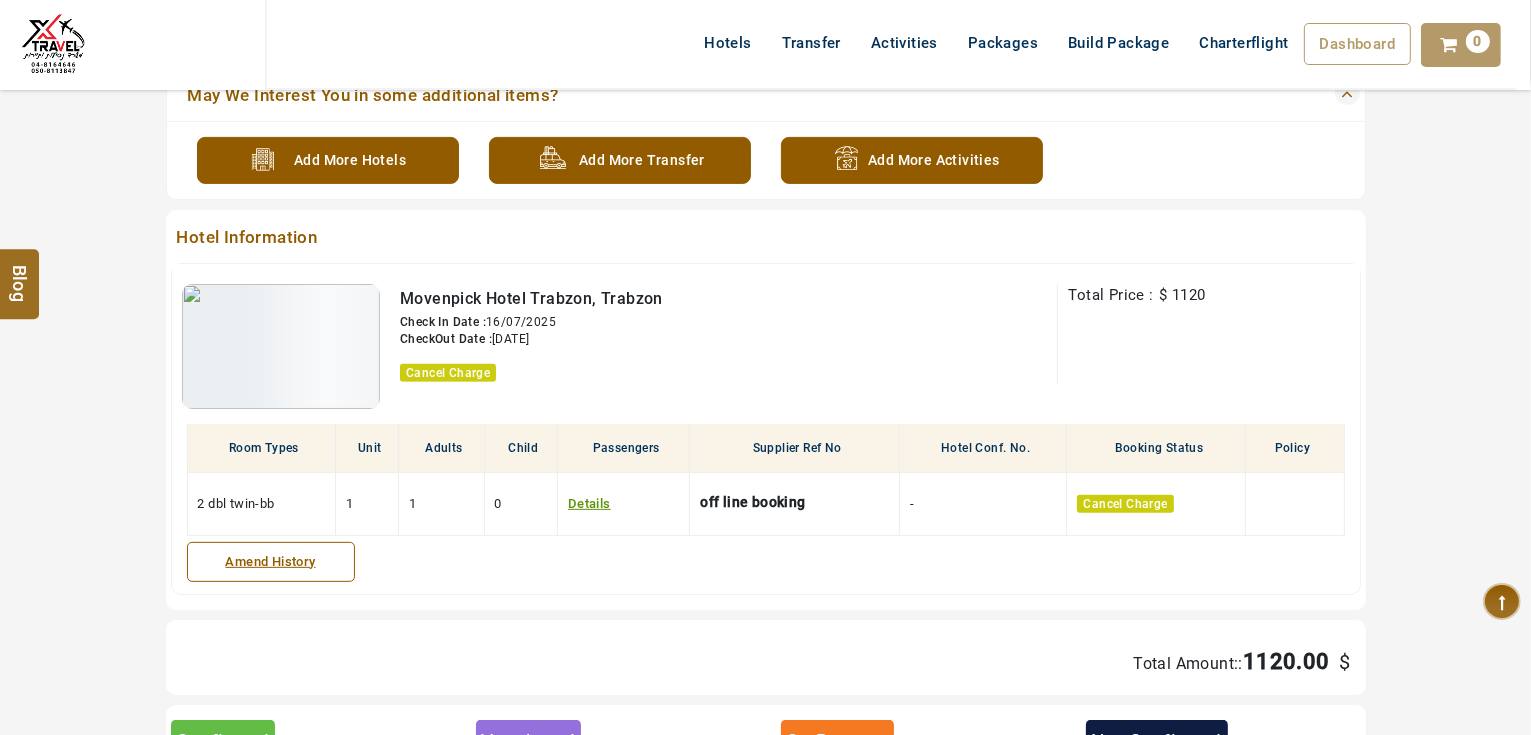 scroll, scrollTop: 720, scrollLeft: 0, axis: vertical 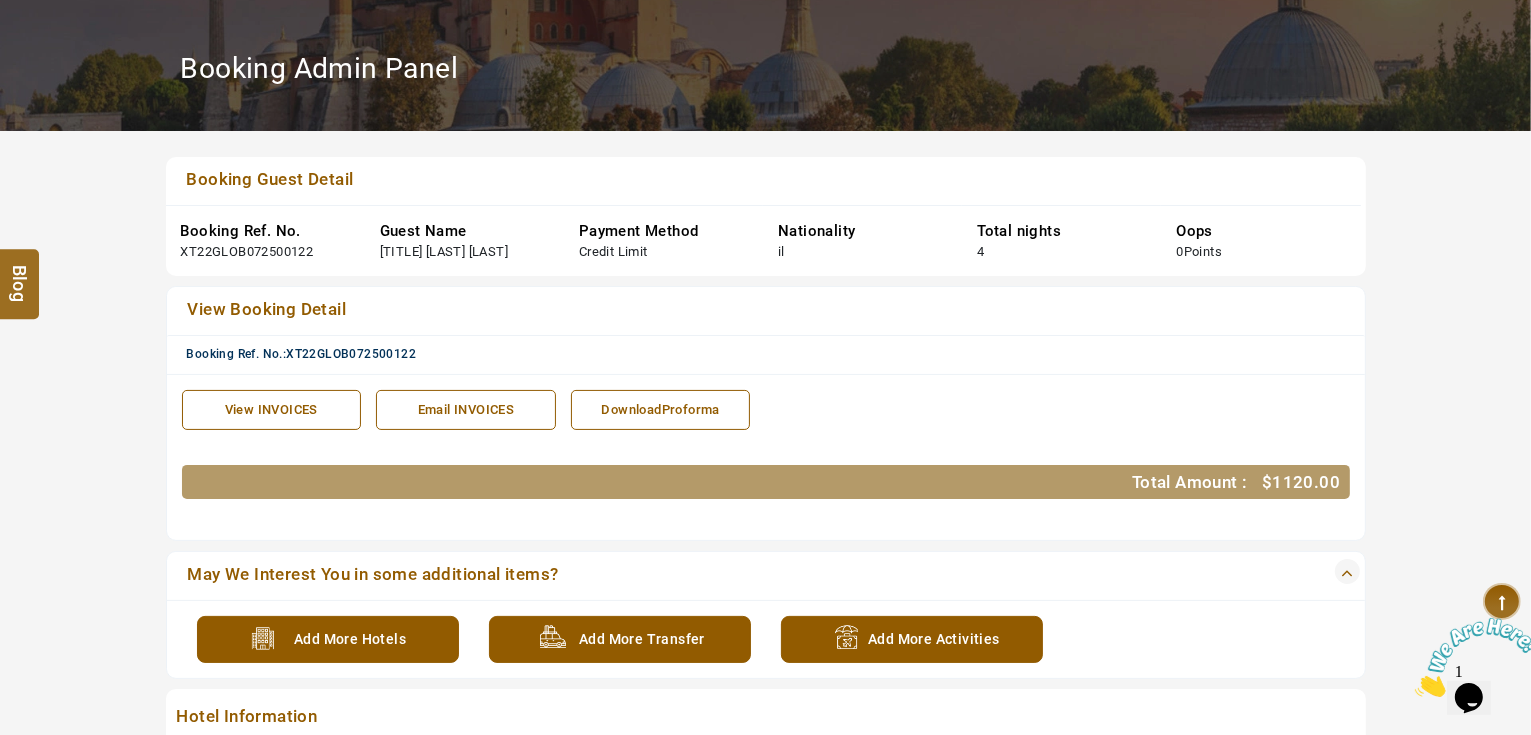 click on "View INVOICES" at bounding box center [272, 410] 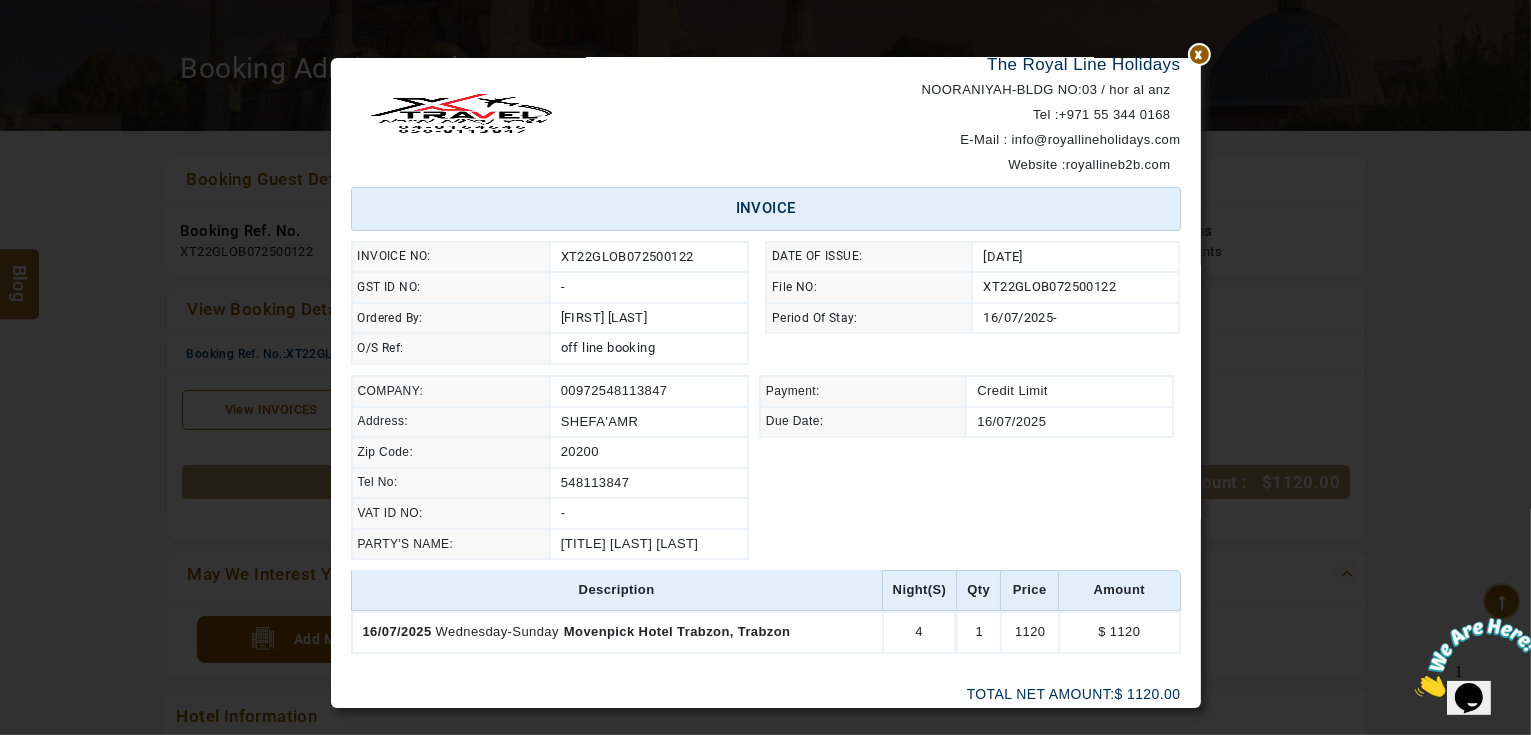 scroll, scrollTop: 167, scrollLeft: 0, axis: vertical 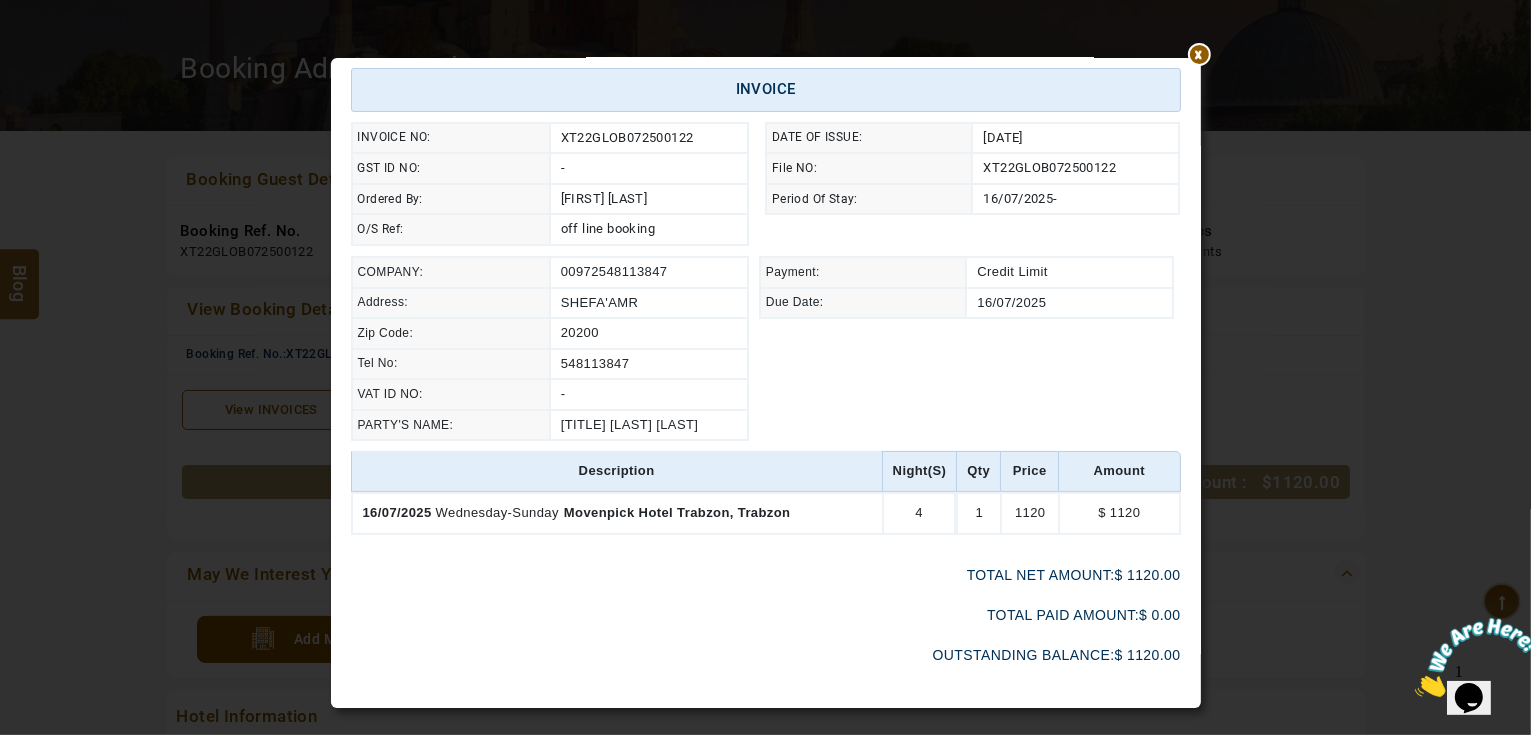 click at bounding box center (1201, -109) 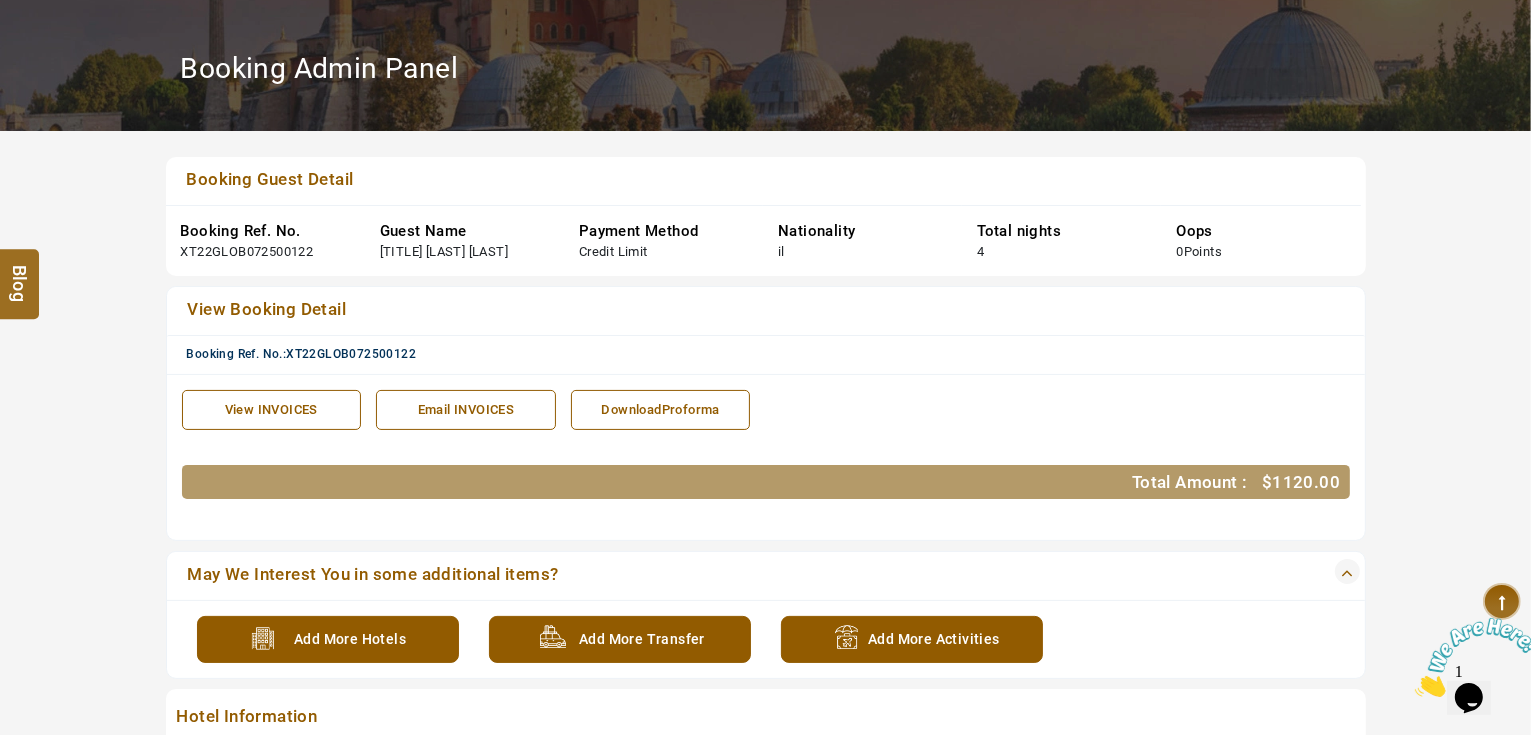 click on "DownloadProforma" at bounding box center [661, 410] 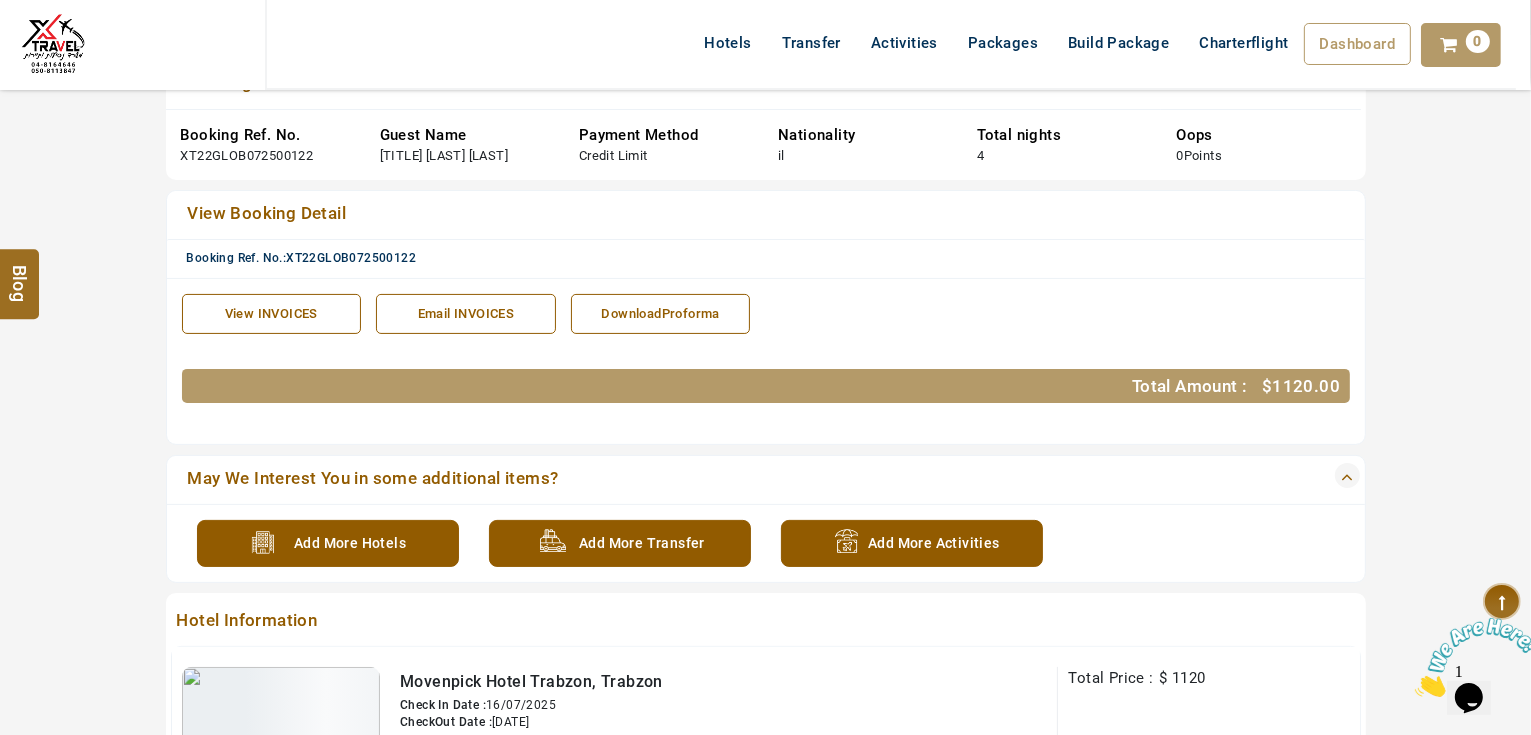 scroll, scrollTop: 320, scrollLeft: 0, axis: vertical 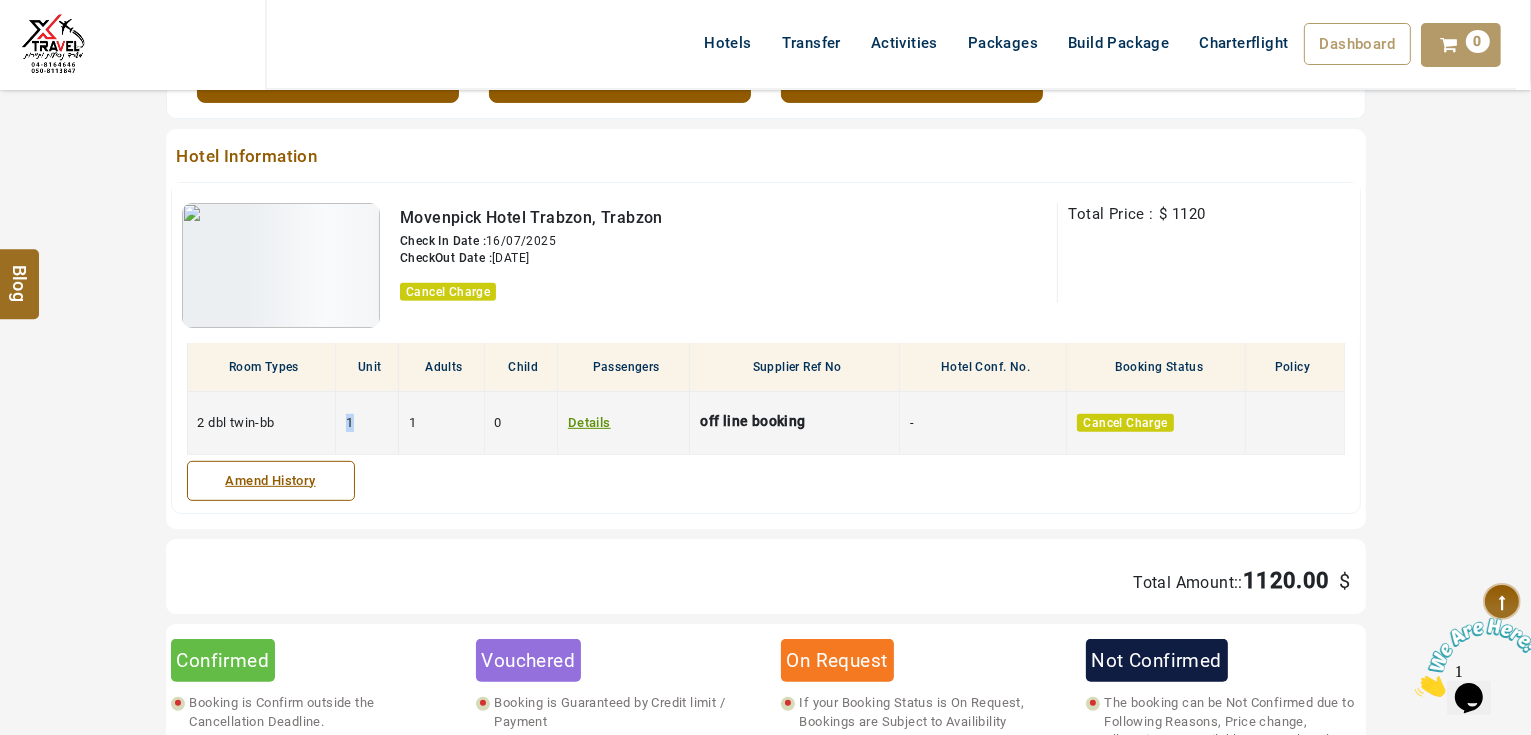 drag, startPoint x: 350, startPoint y: 417, endPoint x: 360, endPoint y: 418, distance: 10.049875 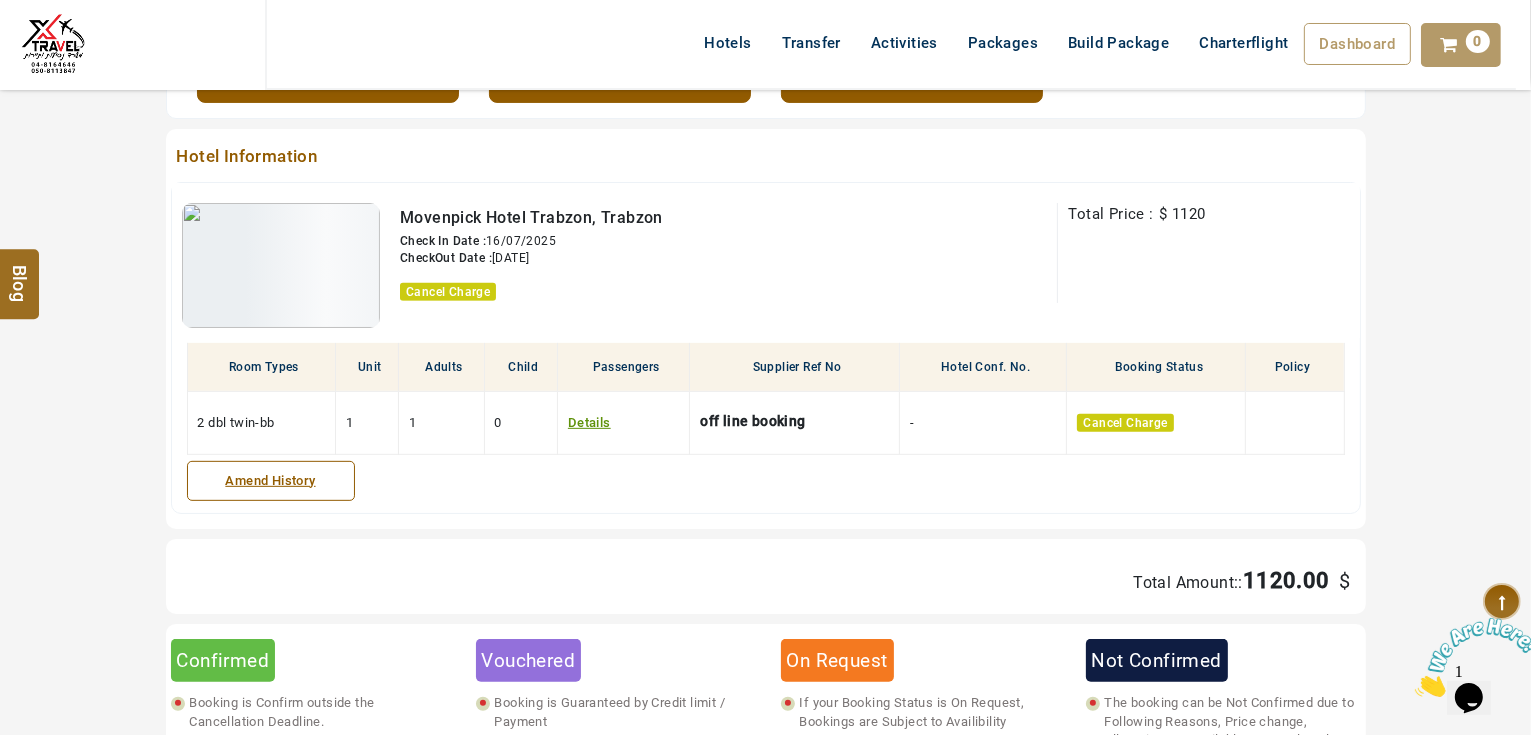 click on "Room Types Unit Adults Child Passengers  Supplier Ref No Hotel Conf. No. Booking Status  Policy  2 dbl twin-bb 1 1 0 Details Passengers Detail  Full Name  Mr. ahlam hujerat off line booking - Cancel Charge Note: Last day of cancelling this booking without charges is: 15/07/2025  Print  Whatspp  Email Amend History" at bounding box center (766, 428) 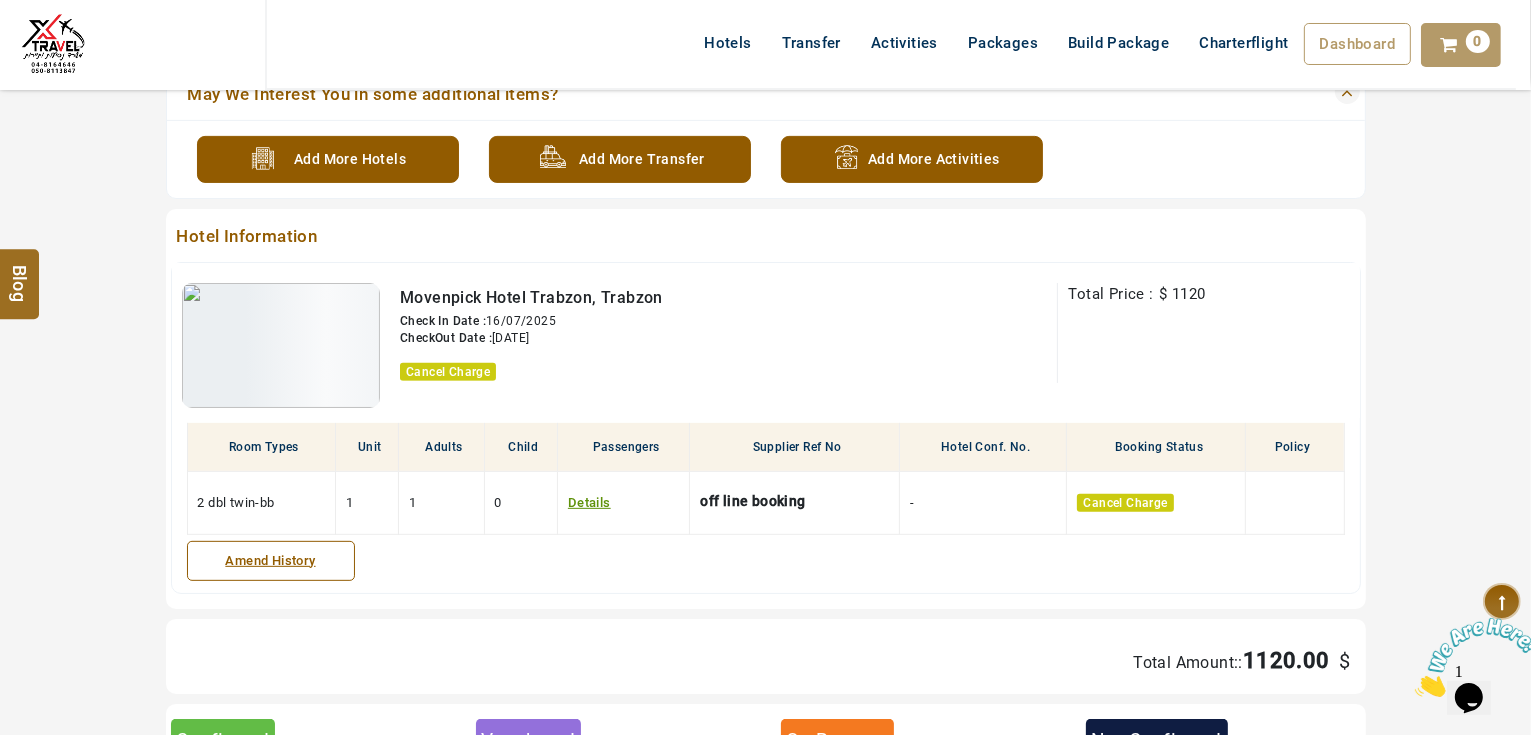 scroll, scrollTop: 320, scrollLeft: 0, axis: vertical 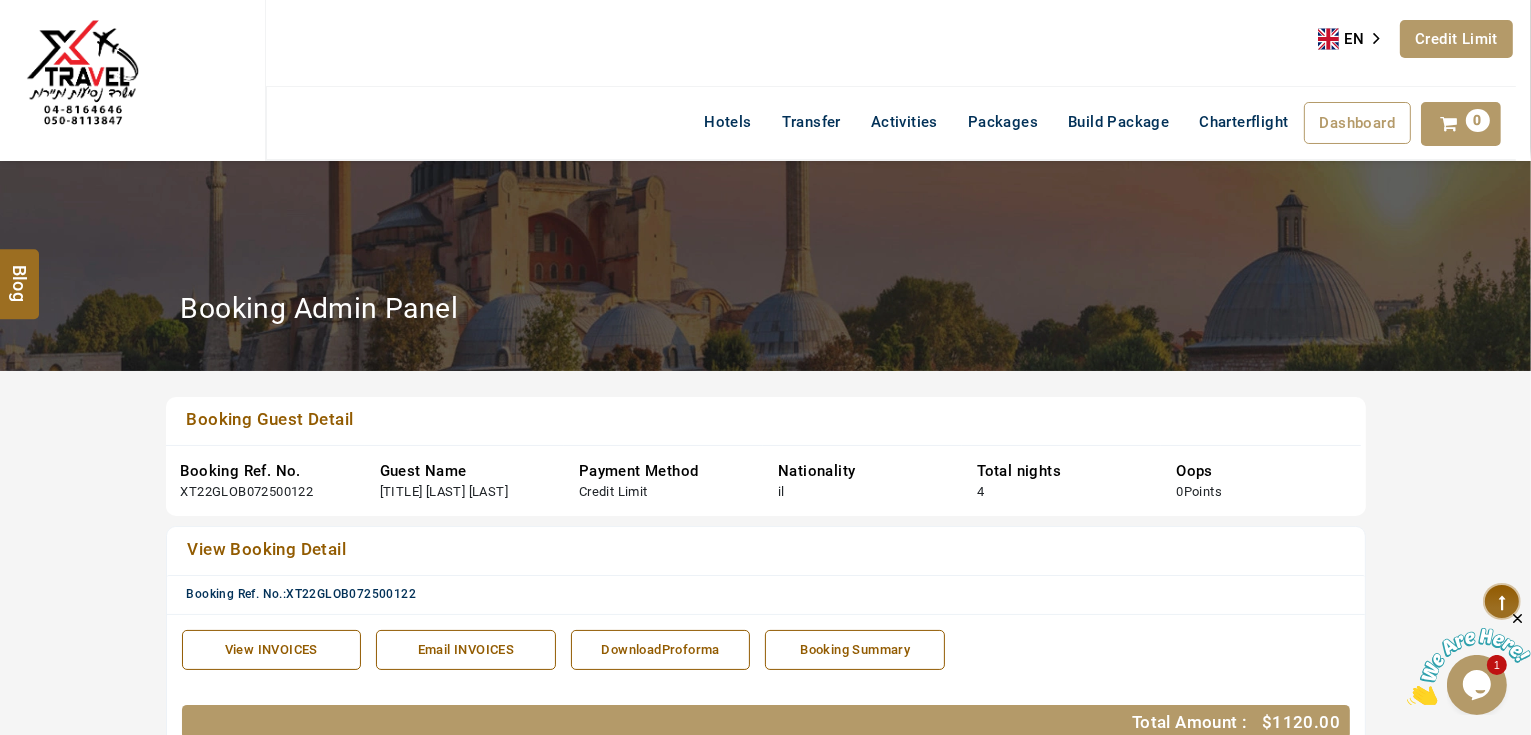 click on "Credit Limit" at bounding box center [1456, 39] 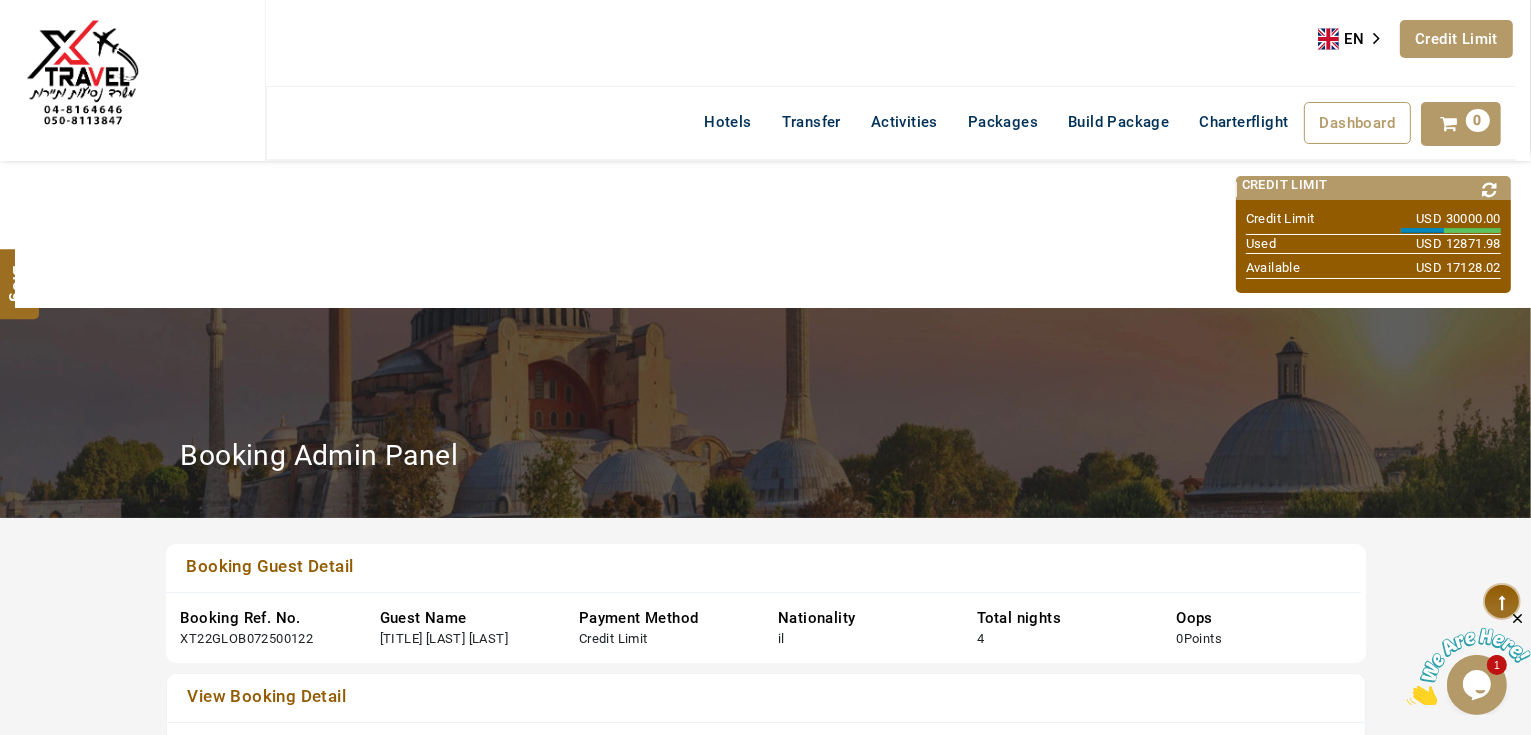 click on "Credit Limit" at bounding box center [1456, 39] 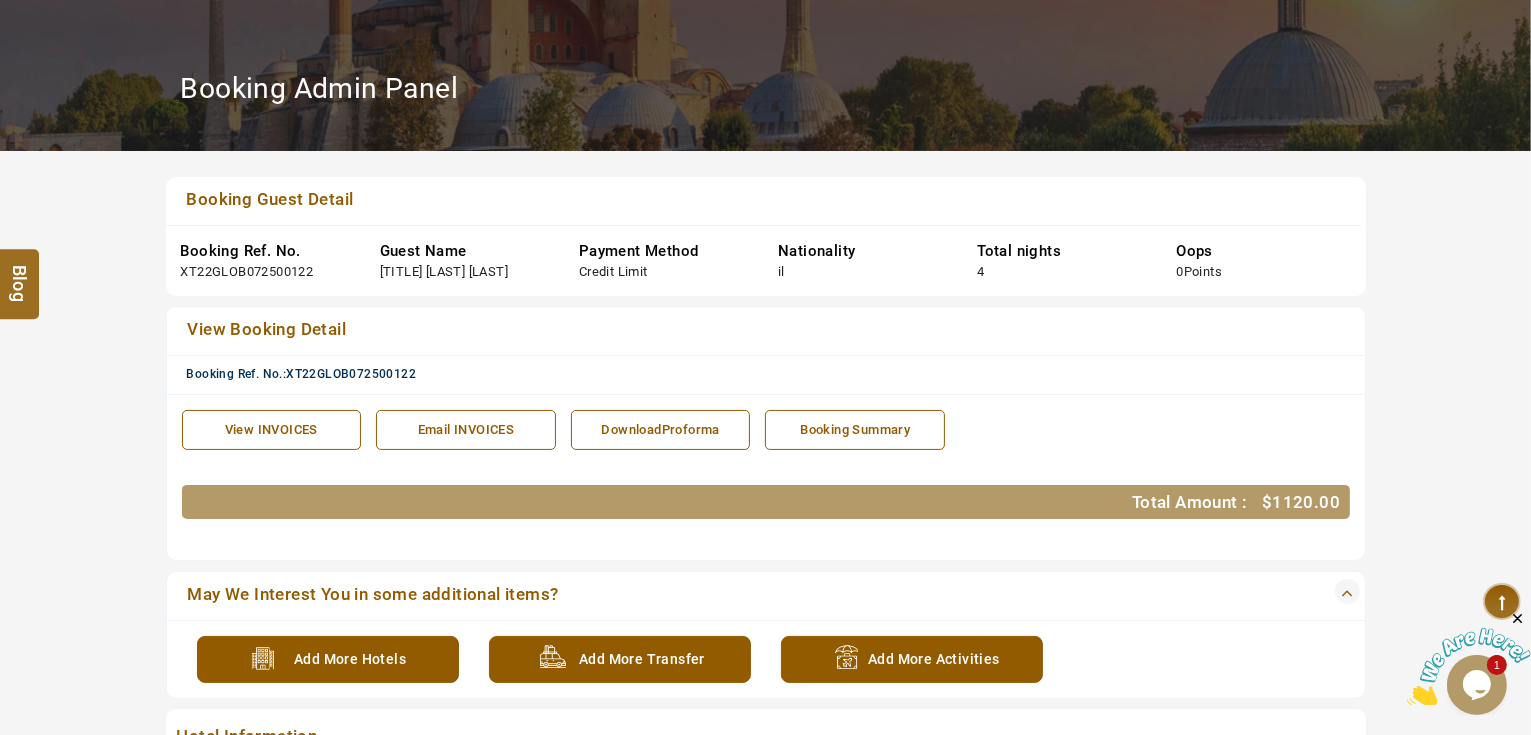 scroll, scrollTop: 480, scrollLeft: 0, axis: vertical 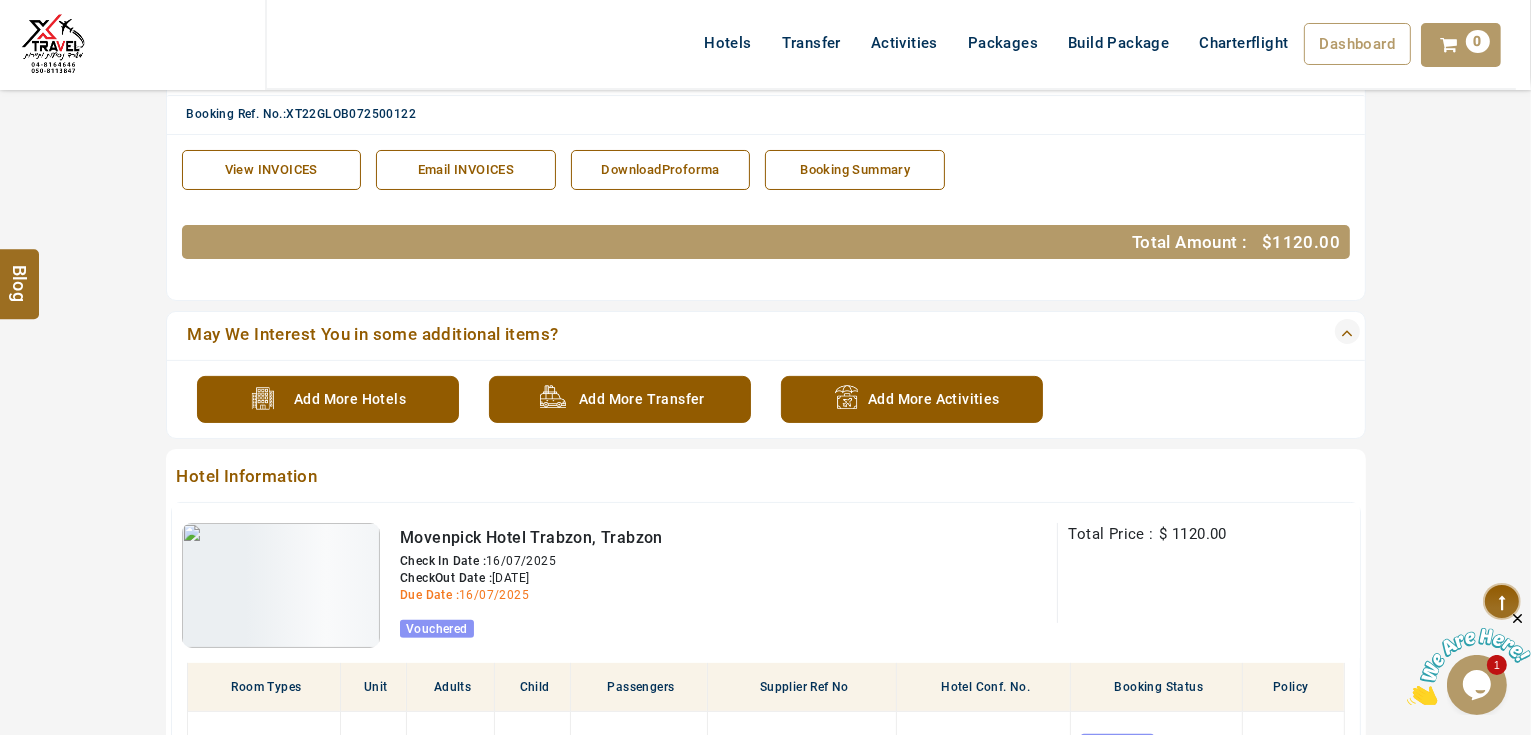 click on "View INVOICES" at bounding box center [272, 170] 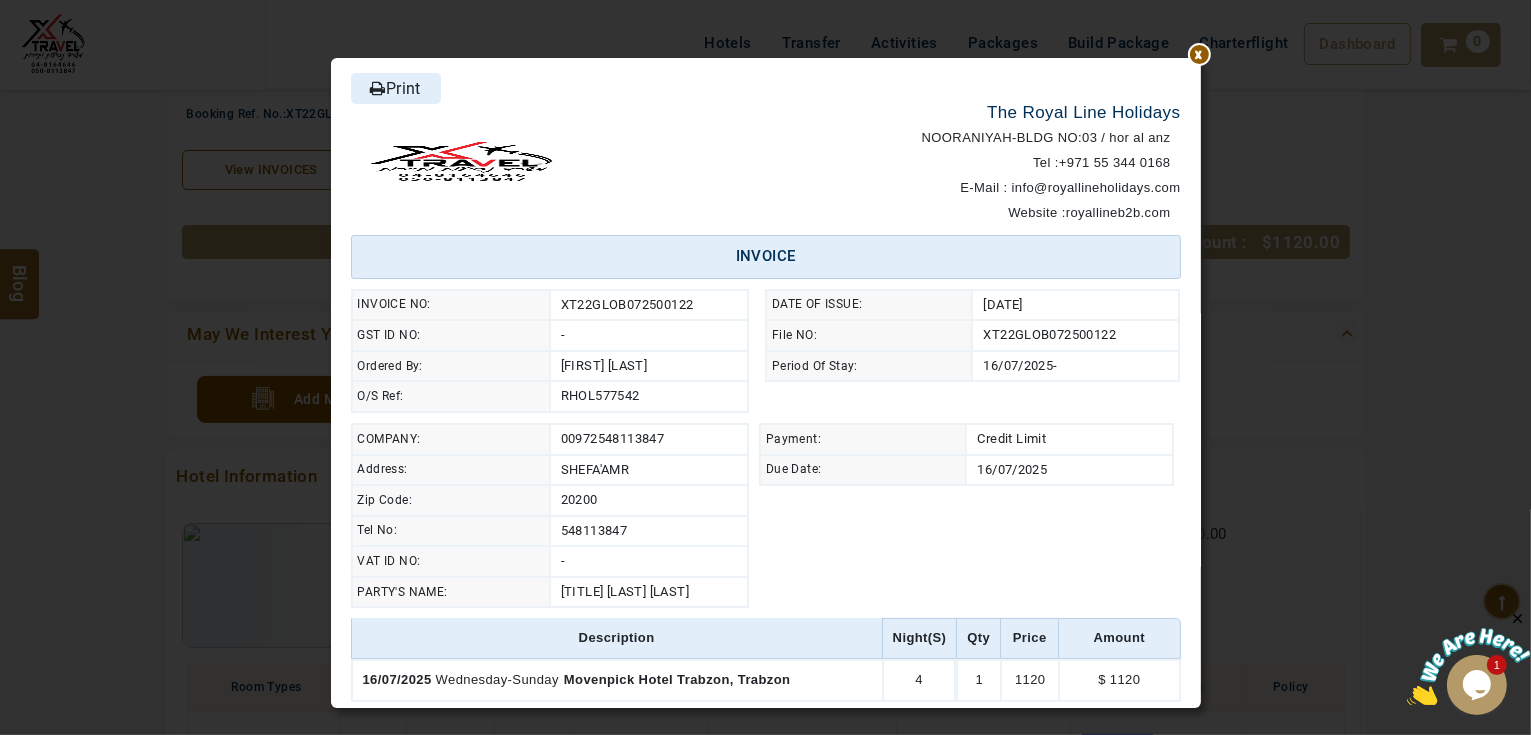scroll, scrollTop: 80, scrollLeft: 0, axis: vertical 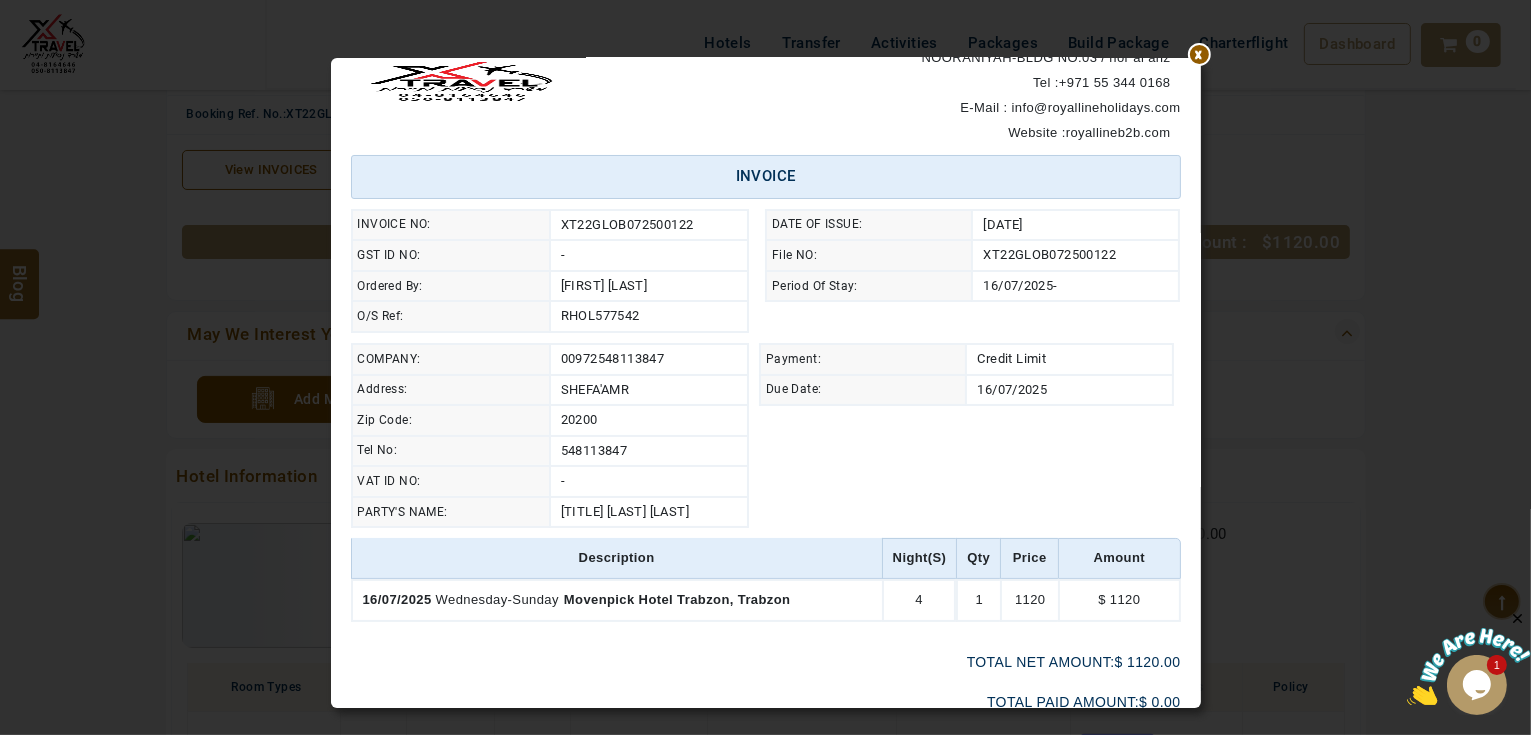 click on "******* ****** Print The Royal Line Holidays NOORANIYAH-BLDG NO:03 / hor al anz Tel :  +971 55 344 0168   E-Mail :   info@royallineholidays.com     Website : royallineb2b.com   INVOICE INVOICE NO: XT22GLOB072500122 GST ID NO: - Ordered By: ahmad jindawy O/S Ref: RHOL577542 DATE OF ISSUE: 16-Jul-2025 File NO: XT22GLOB072500122 Period Of Stay: 16/07/2025 - COMPANY: 00972548113847 Address: SHEFA'AMR Zip Code: 20200 Tel No: 548113847 VAT ID NO: - PARTY'S NAME: Mr. ahlam hujerat Payment: Credit Limit Due Date: 16/07/2025 Description Night(s) qty price amount 16/07/2025   Wednesday - Sunday Movenpick Hotel Trabzon, Trabzon 4 1 1120 $   1120 TOTAL NET AMOUNT:  $   1120.00 TOTAL PAID AMOUNT:  $   0.00 OUTSTANDING BALANCE:  $   1120.00 Proforma Invoice 00972548113847 ahmad jindawy SHEFA'AMR The Royal Line Holidays 205, 206 Old Labor Office Building, Near Al Qiyada Metro Station,
P.O.Box No: 111306, Abu Hail, Deira, Dubai U.A.E. Proforma Invoice The Royal Line Holidays" at bounding box center (765, 367) 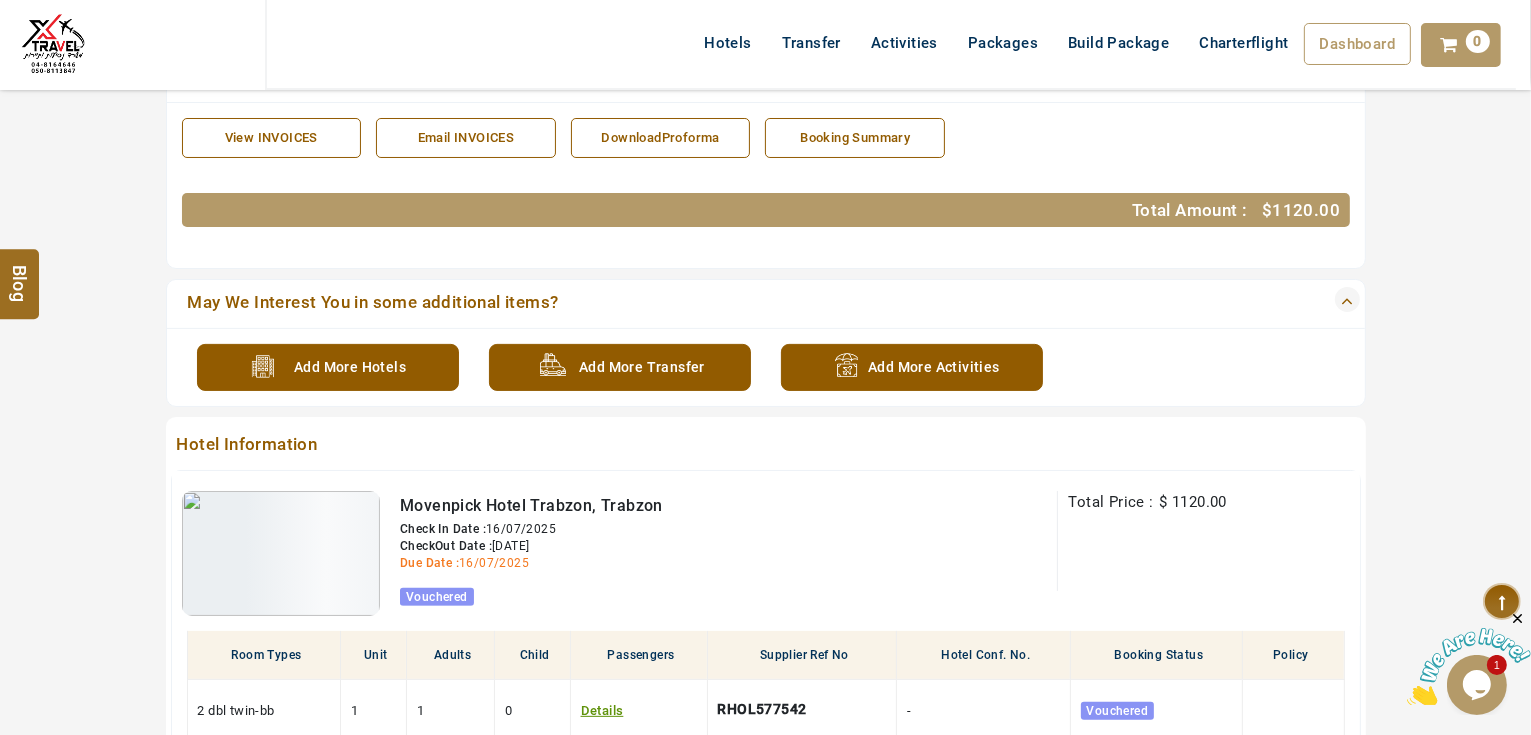 scroll, scrollTop: 320, scrollLeft: 0, axis: vertical 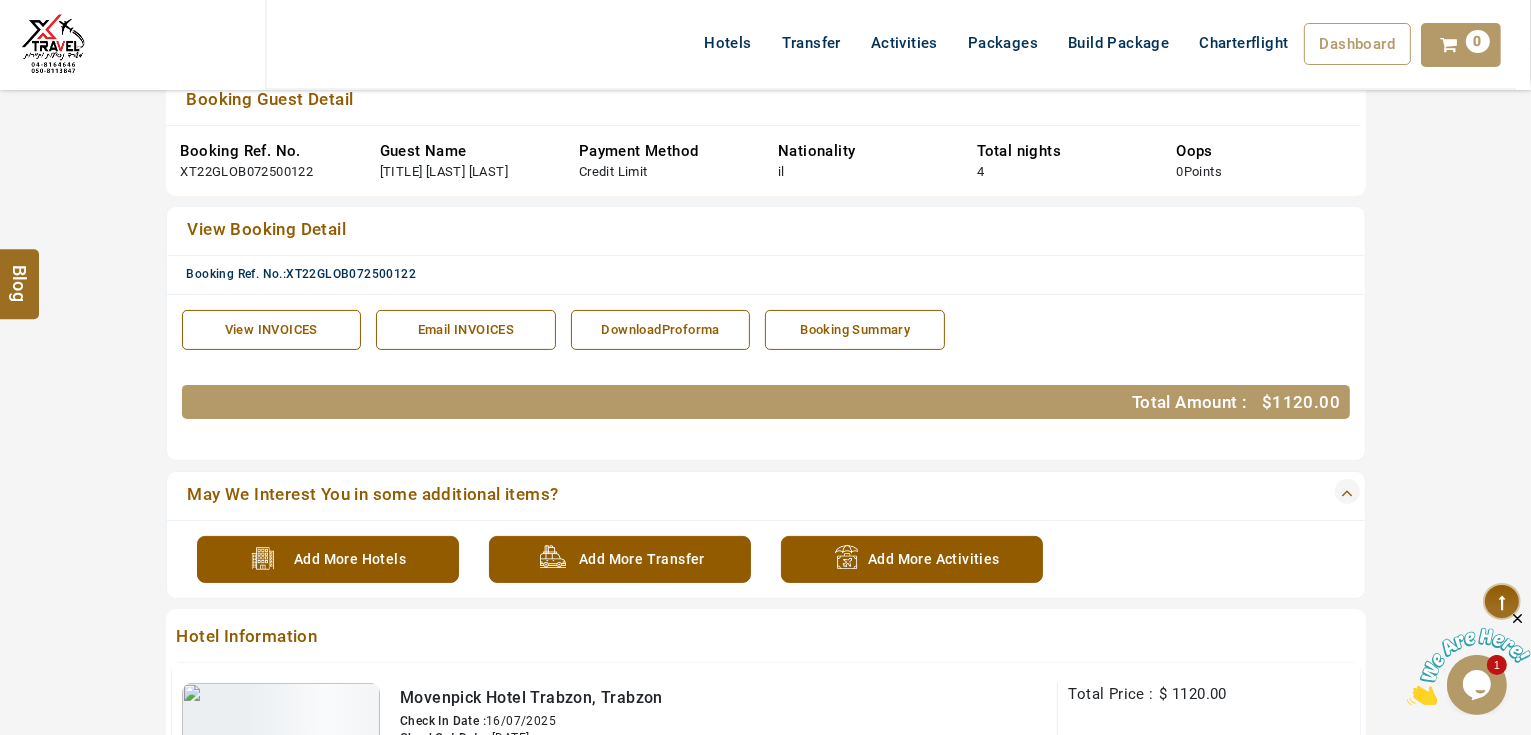 click on "DownloadProforma" at bounding box center (661, 330) 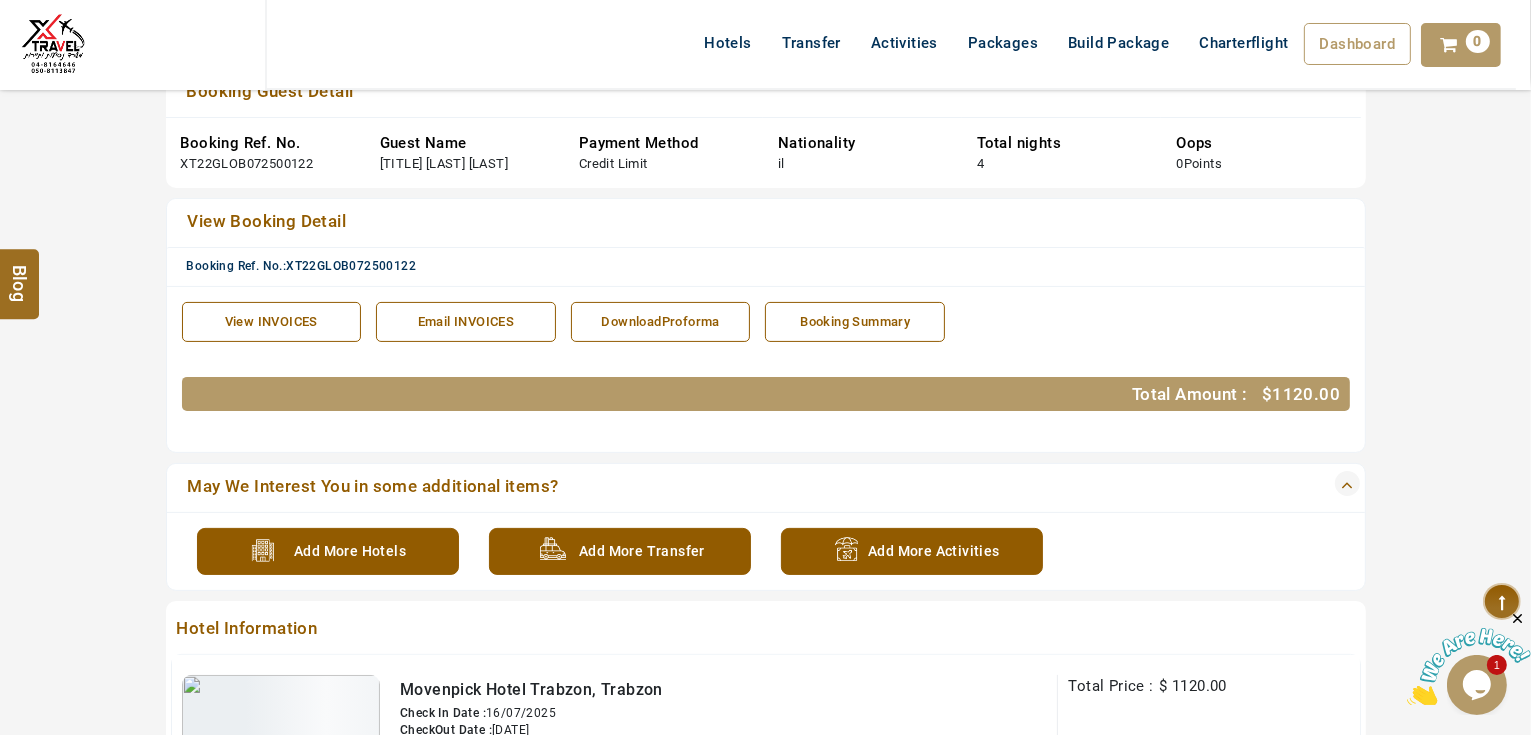 scroll, scrollTop: 320, scrollLeft: 0, axis: vertical 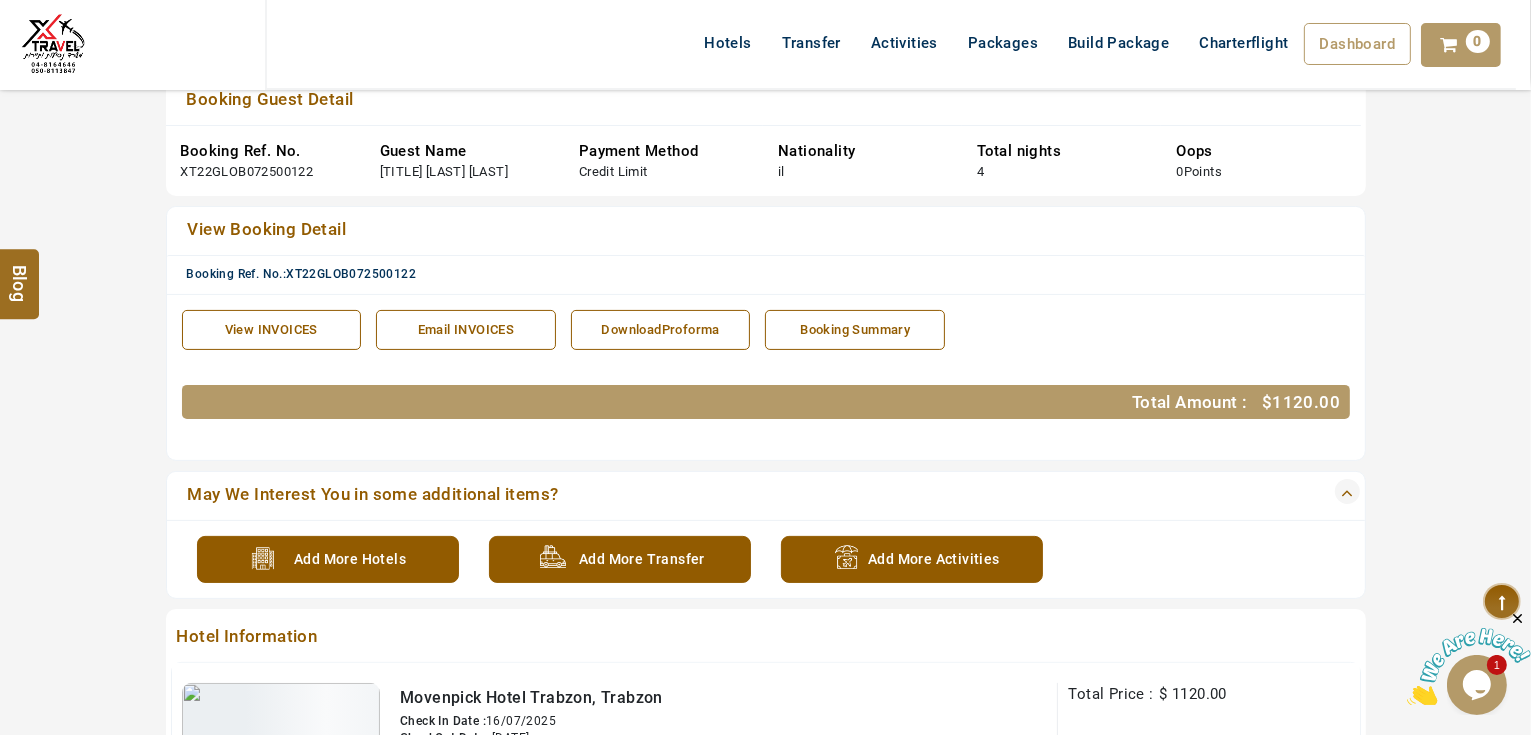 click on "View INVOICES" at bounding box center [272, 330] 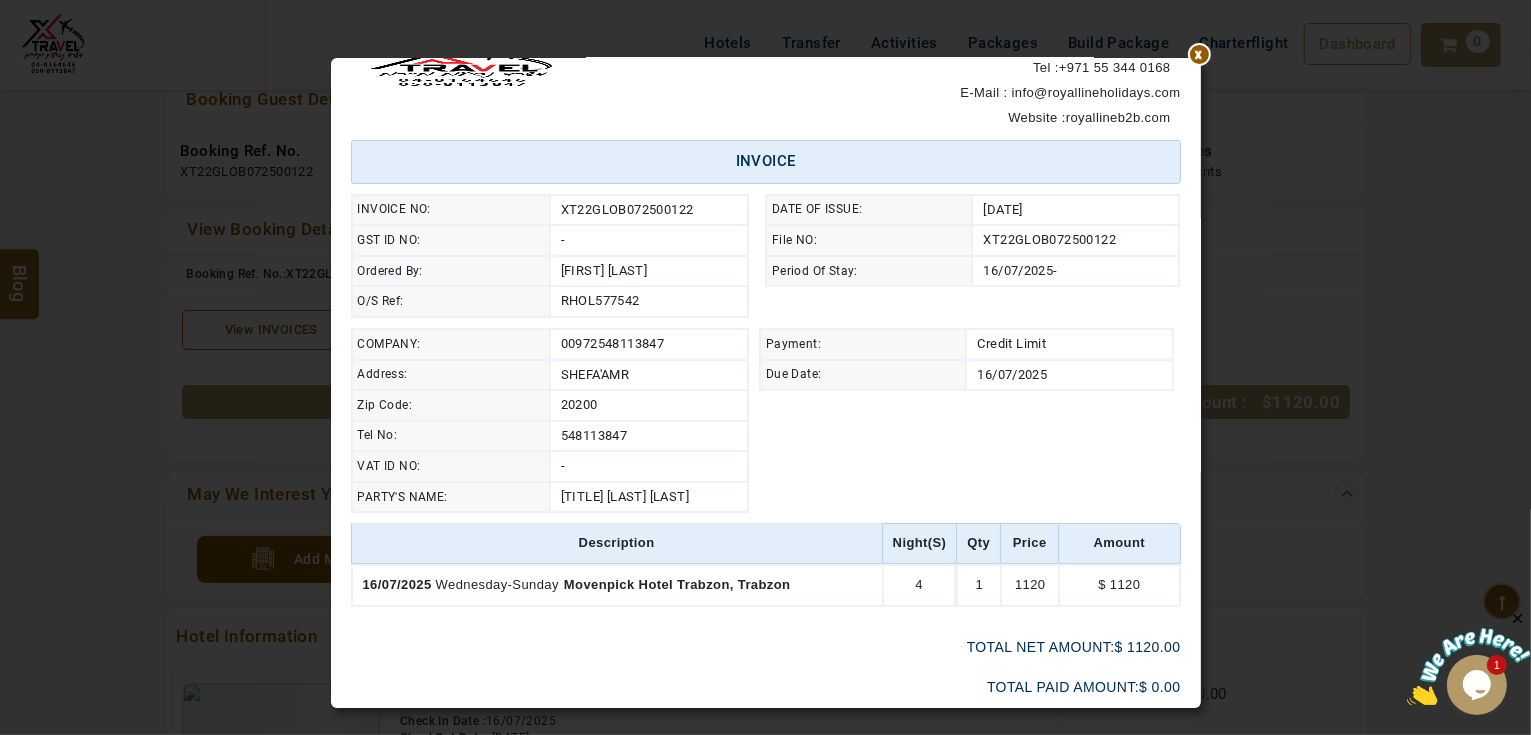 scroll, scrollTop: 0, scrollLeft: 0, axis: both 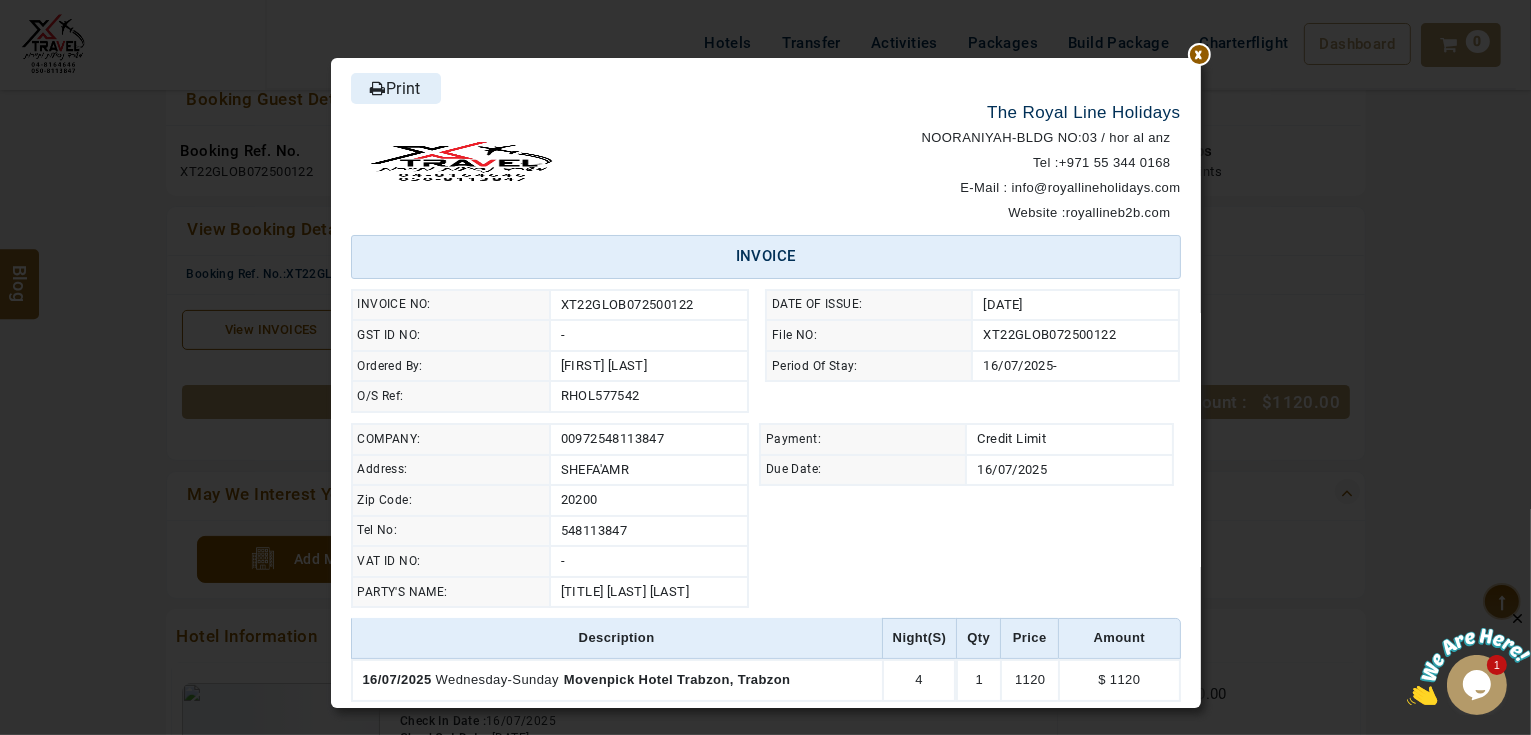 click at bounding box center (1201, 58) 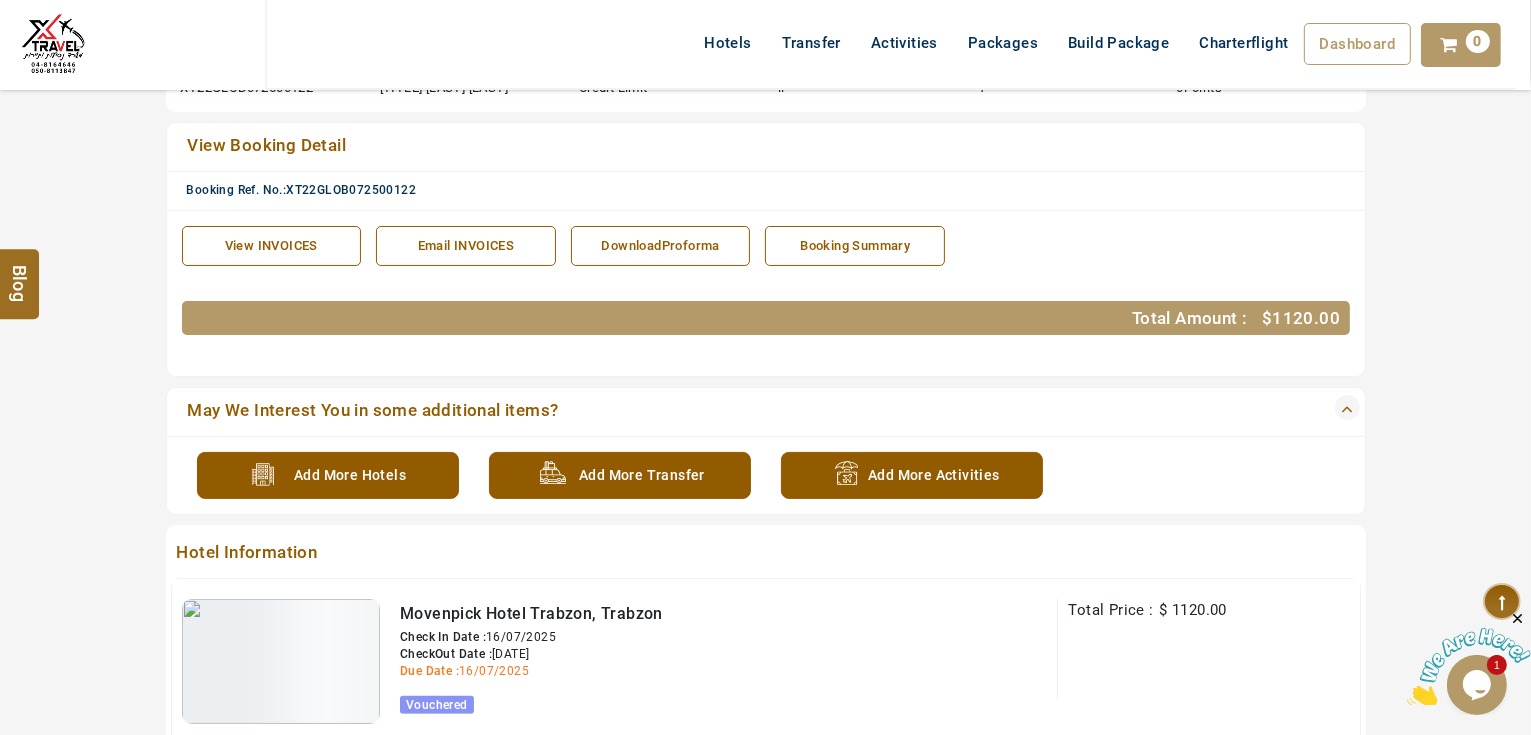 scroll, scrollTop: 720, scrollLeft: 0, axis: vertical 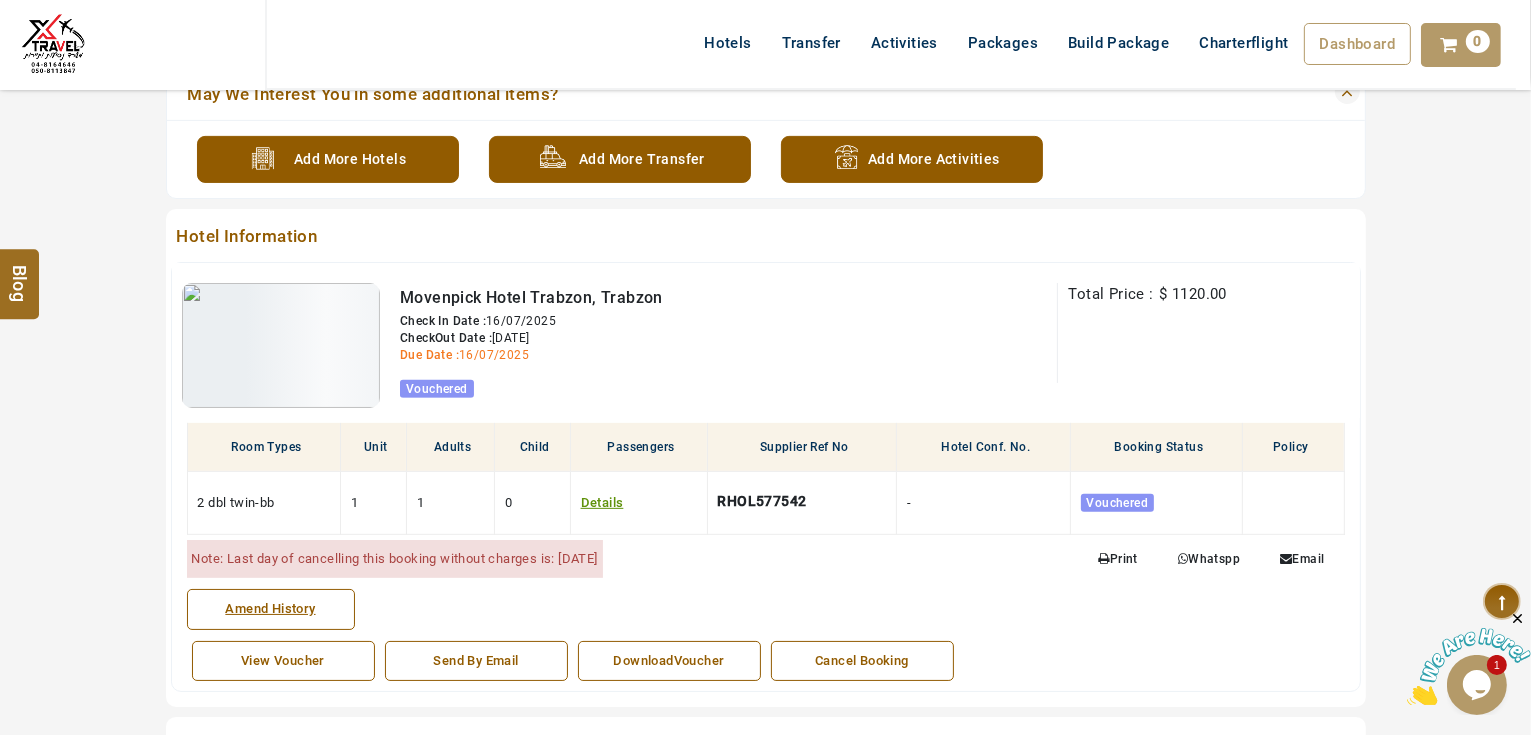 click on "DownloadVoucher" at bounding box center [669, 661] 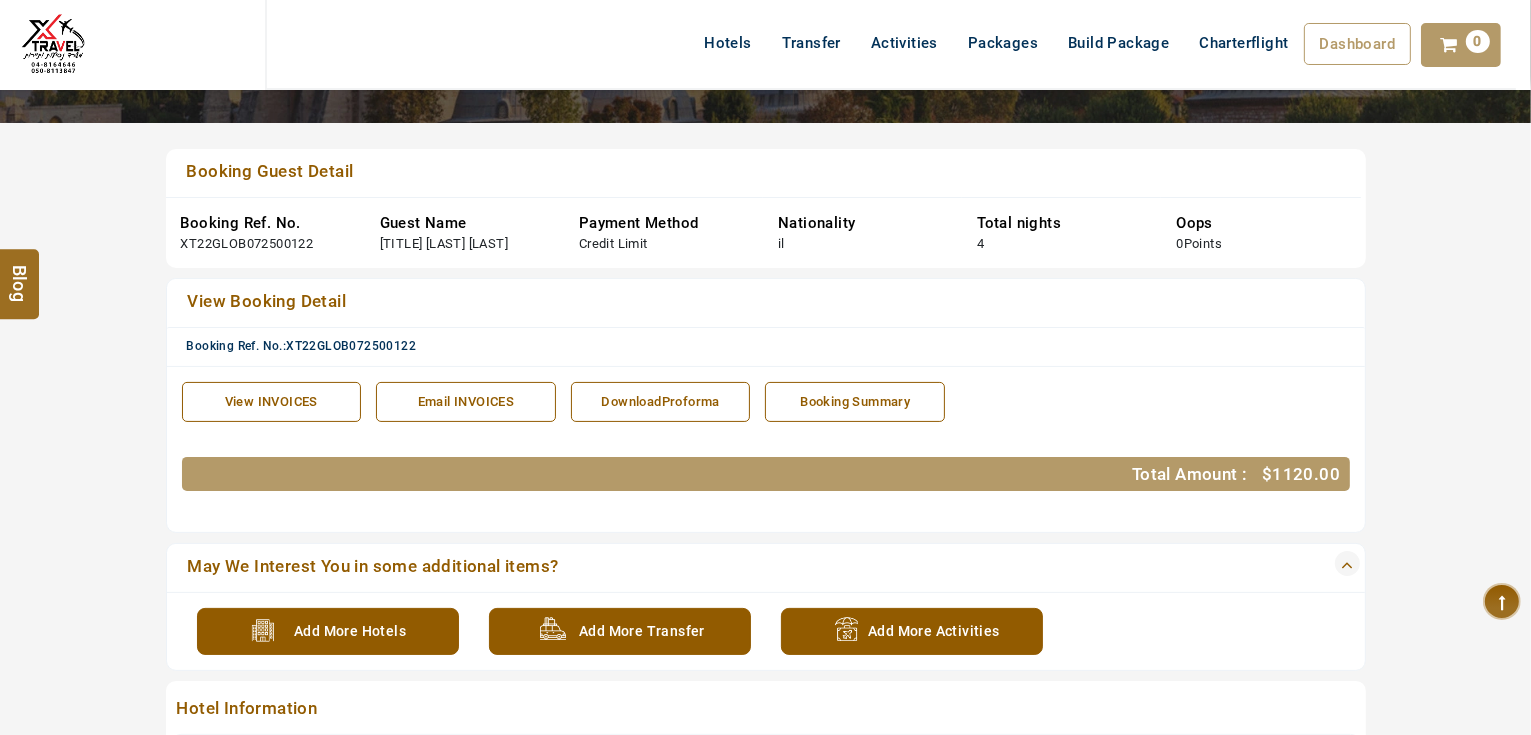 scroll, scrollTop: 240, scrollLeft: 0, axis: vertical 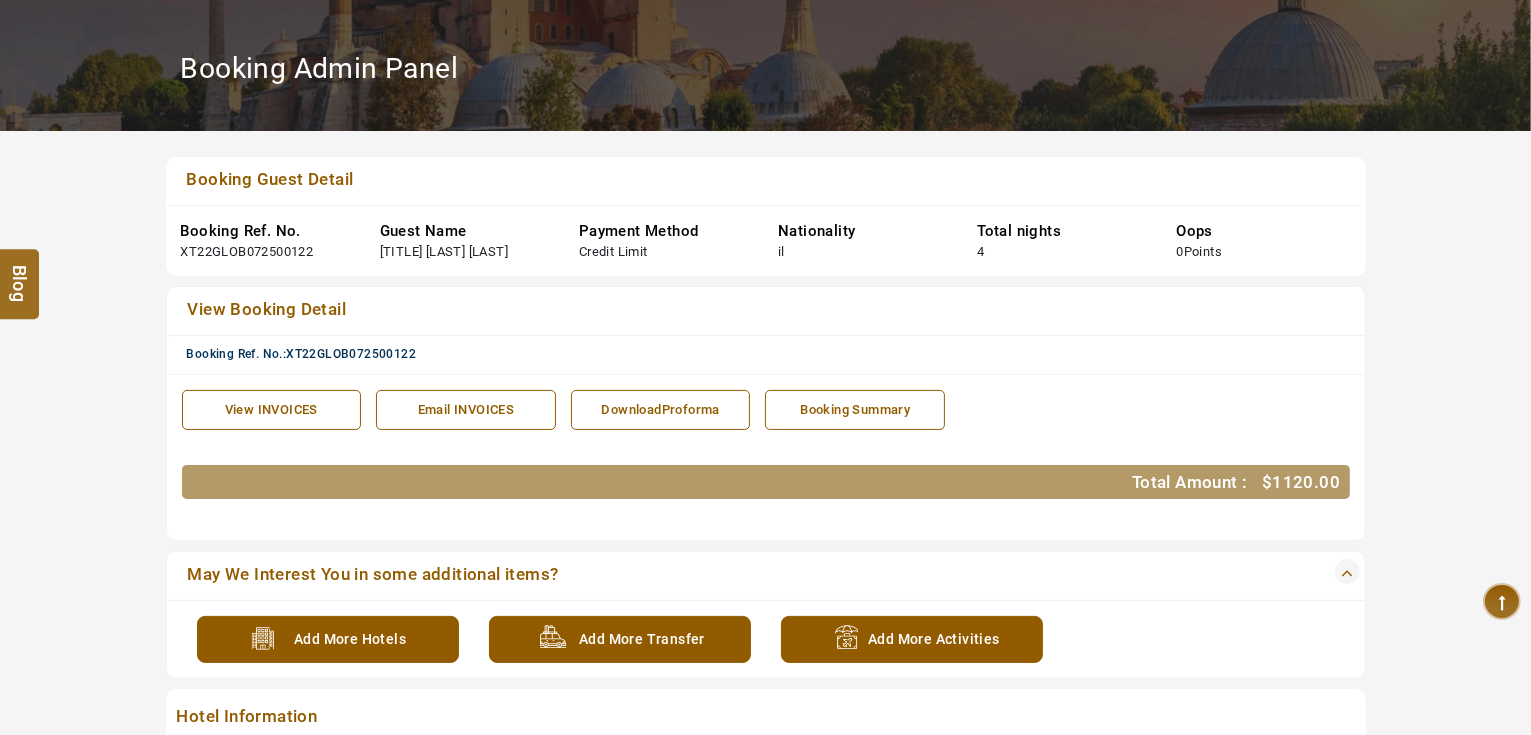 click on "DownloadProforma" at bounding box center [661, 410] 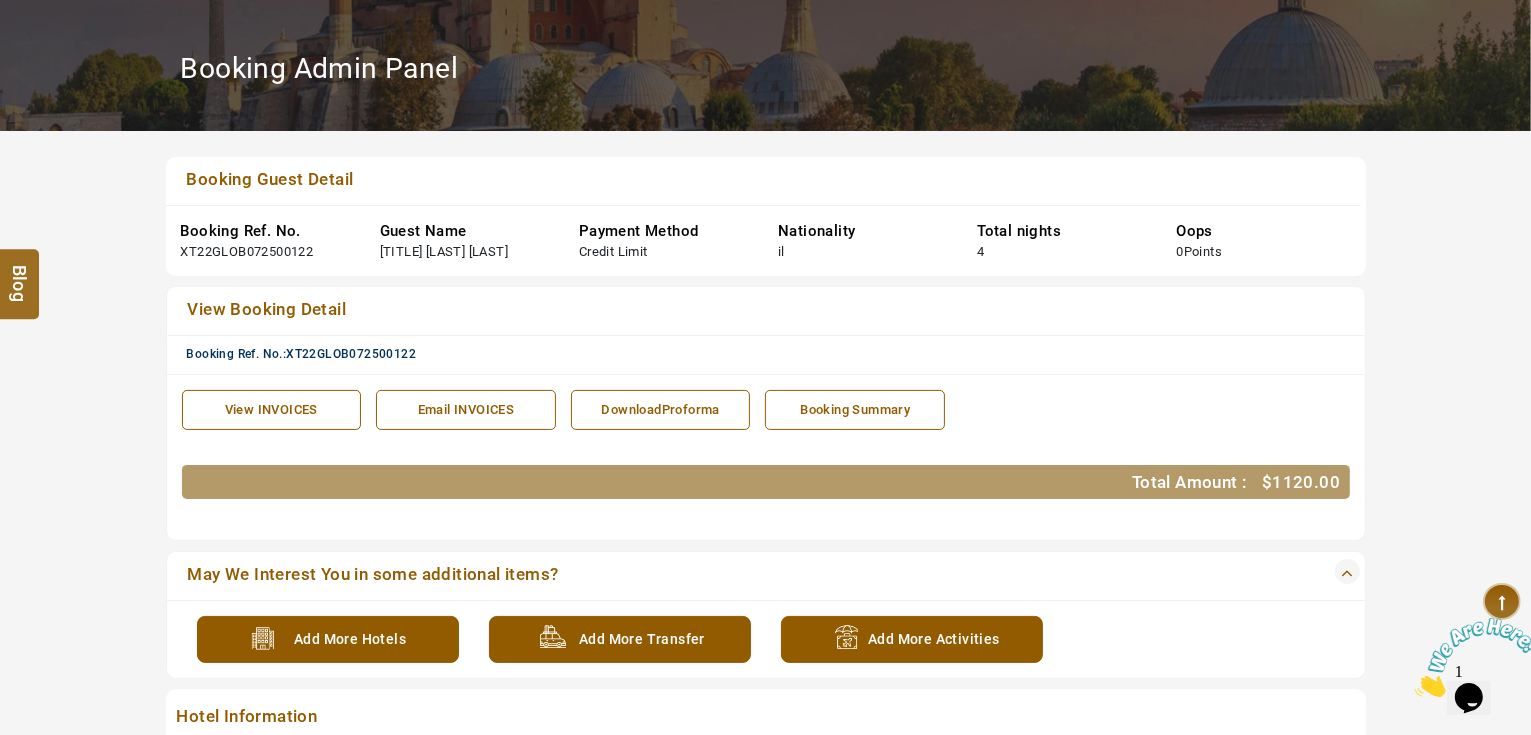 scroll, scrollTop: 0, scrollLeft: 0, axis: both 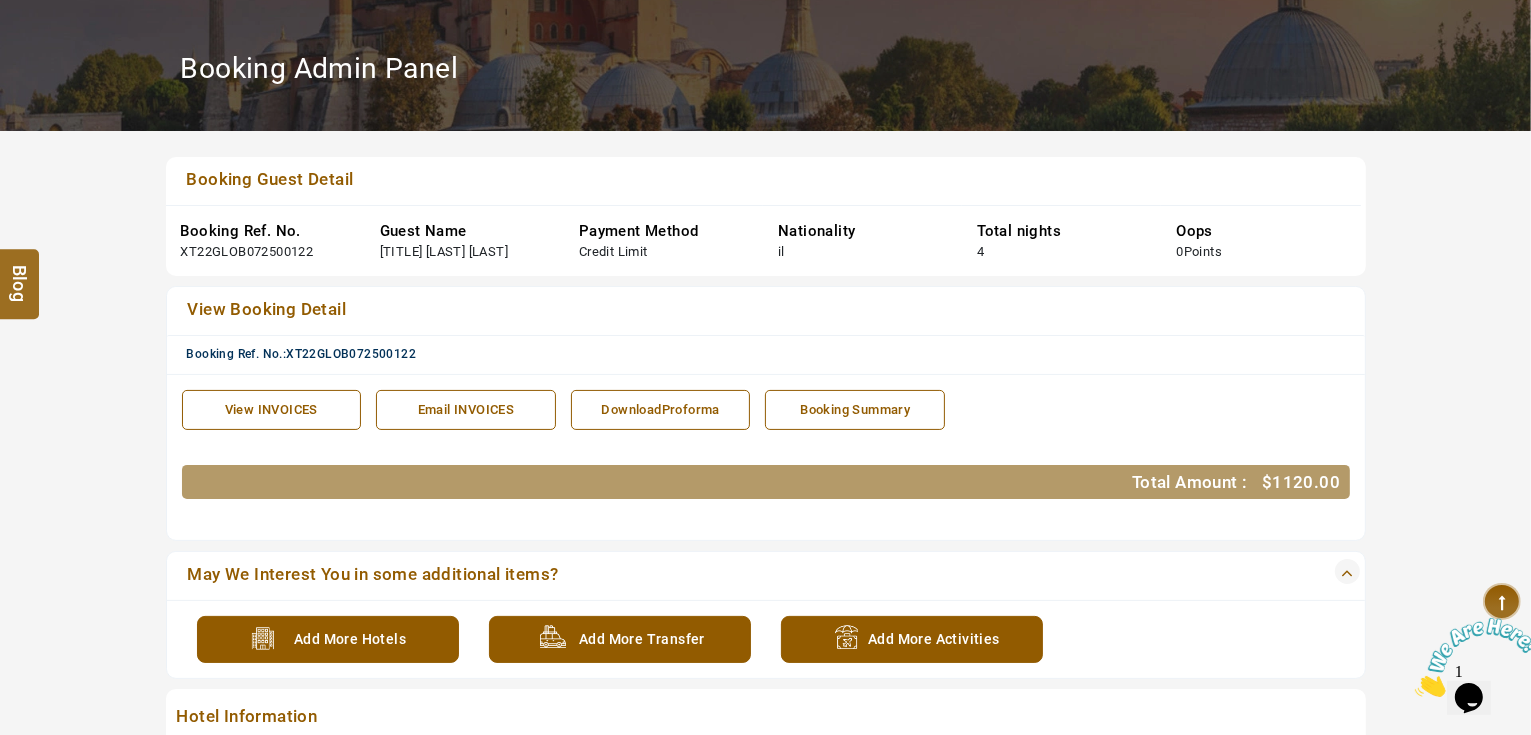 click on "View INVOICES" at bounding box center [272, 410] 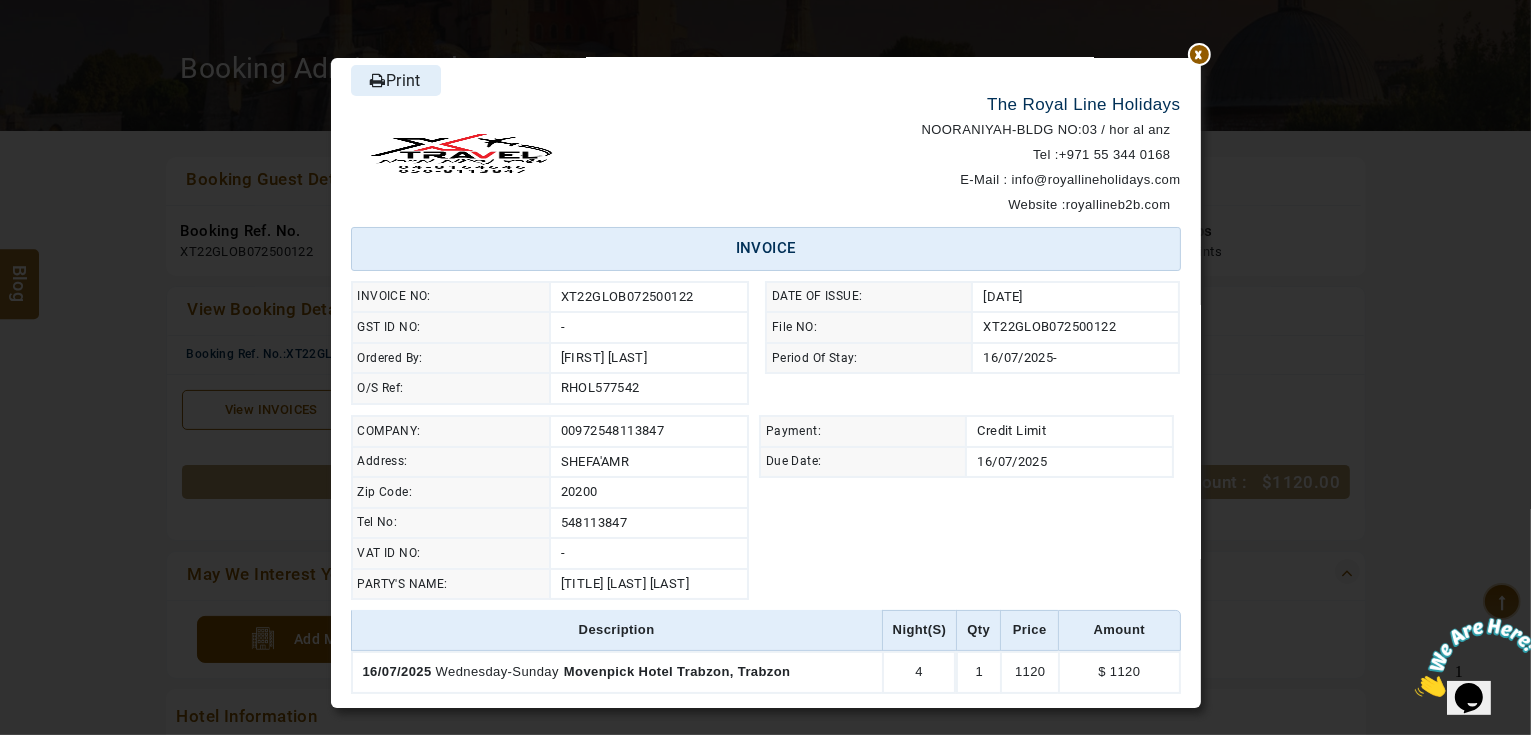 scroll, scrollTop: 0, scrollLeft: 0, axis: both 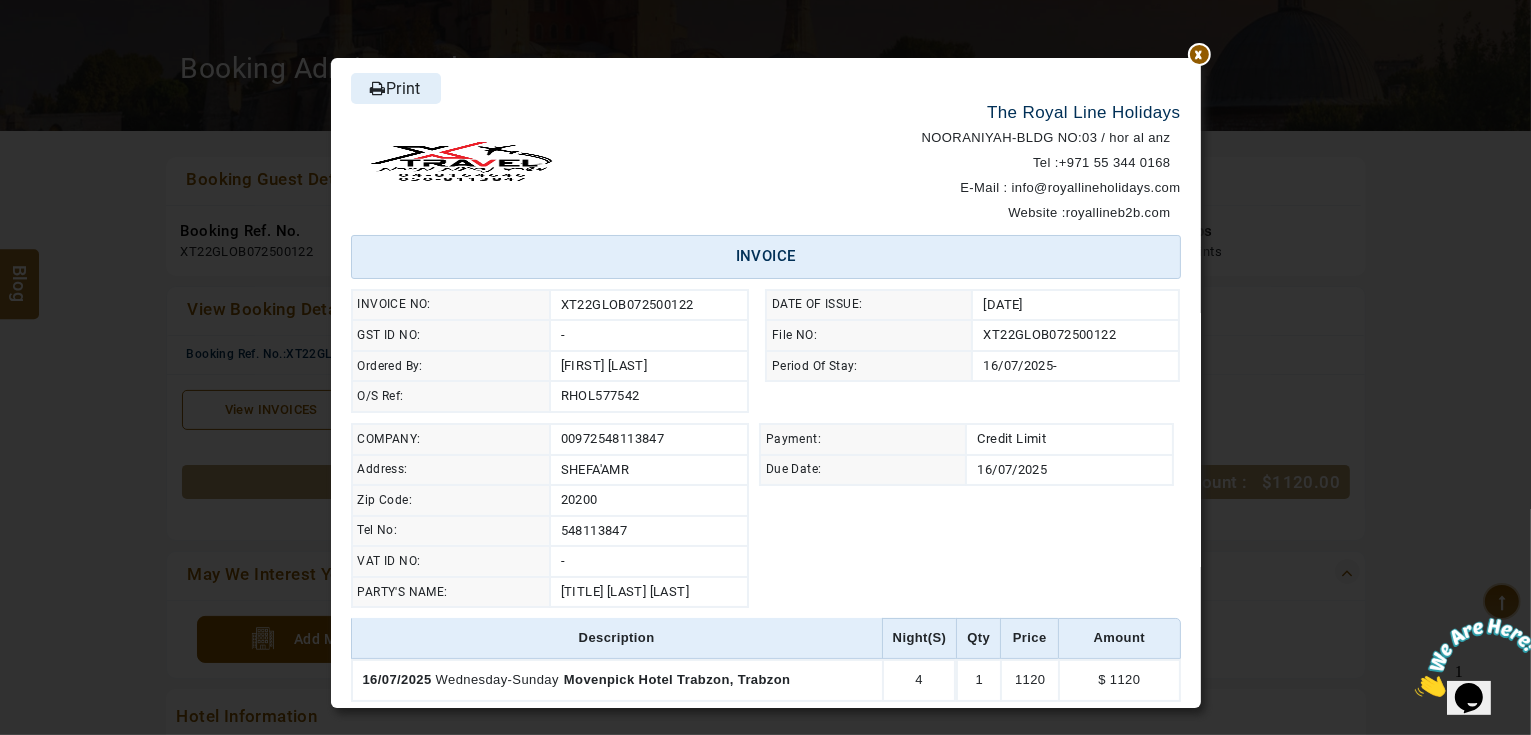 click at bounding box center [1201, 58] 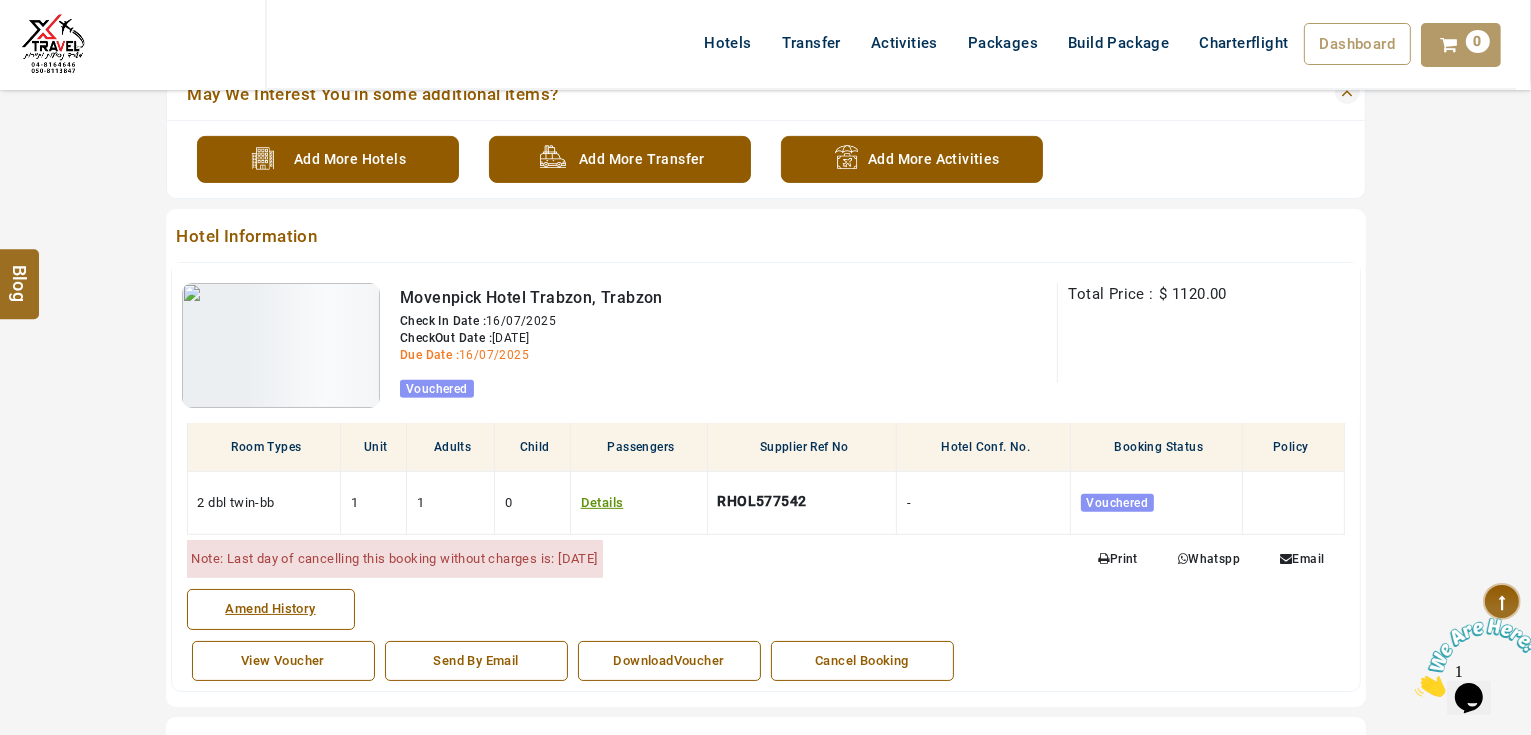 scroll, scrollTop: 560, scrollLeft: 0, axis: vertical 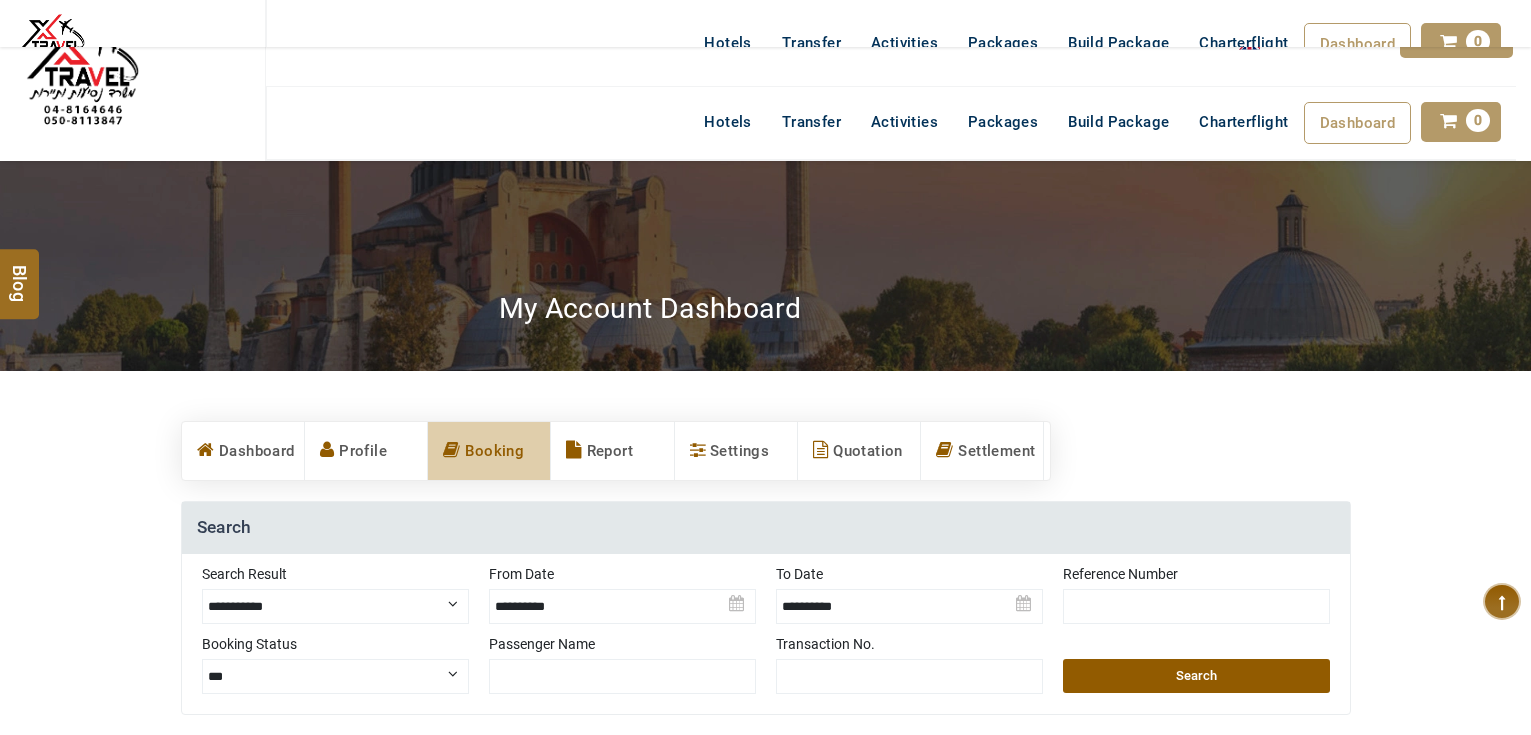 select on "**********" 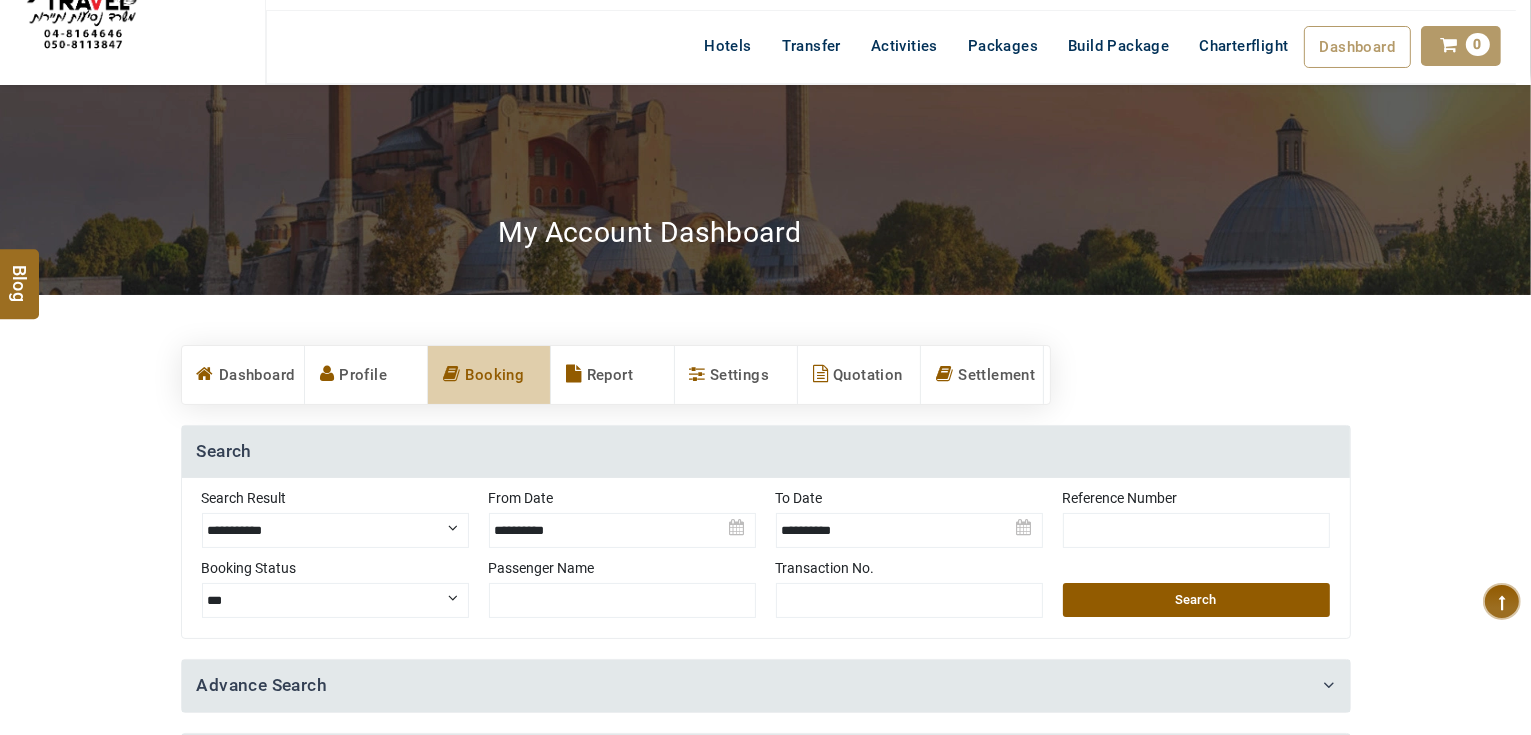 scroll, scrollTop: 0, scrollLeft: 0, axis: both 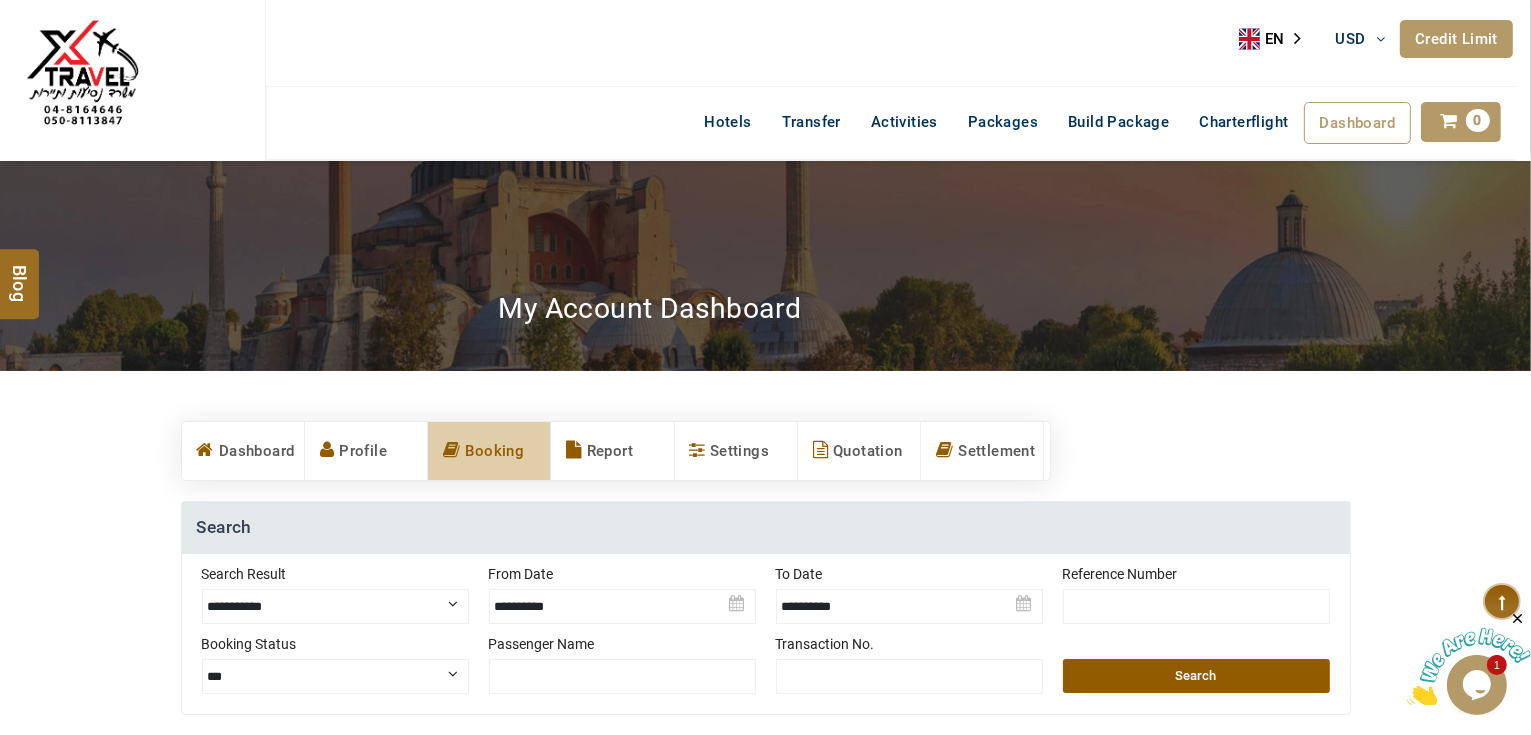 click on "Credit Limit" at bounding box center [1456, 39] 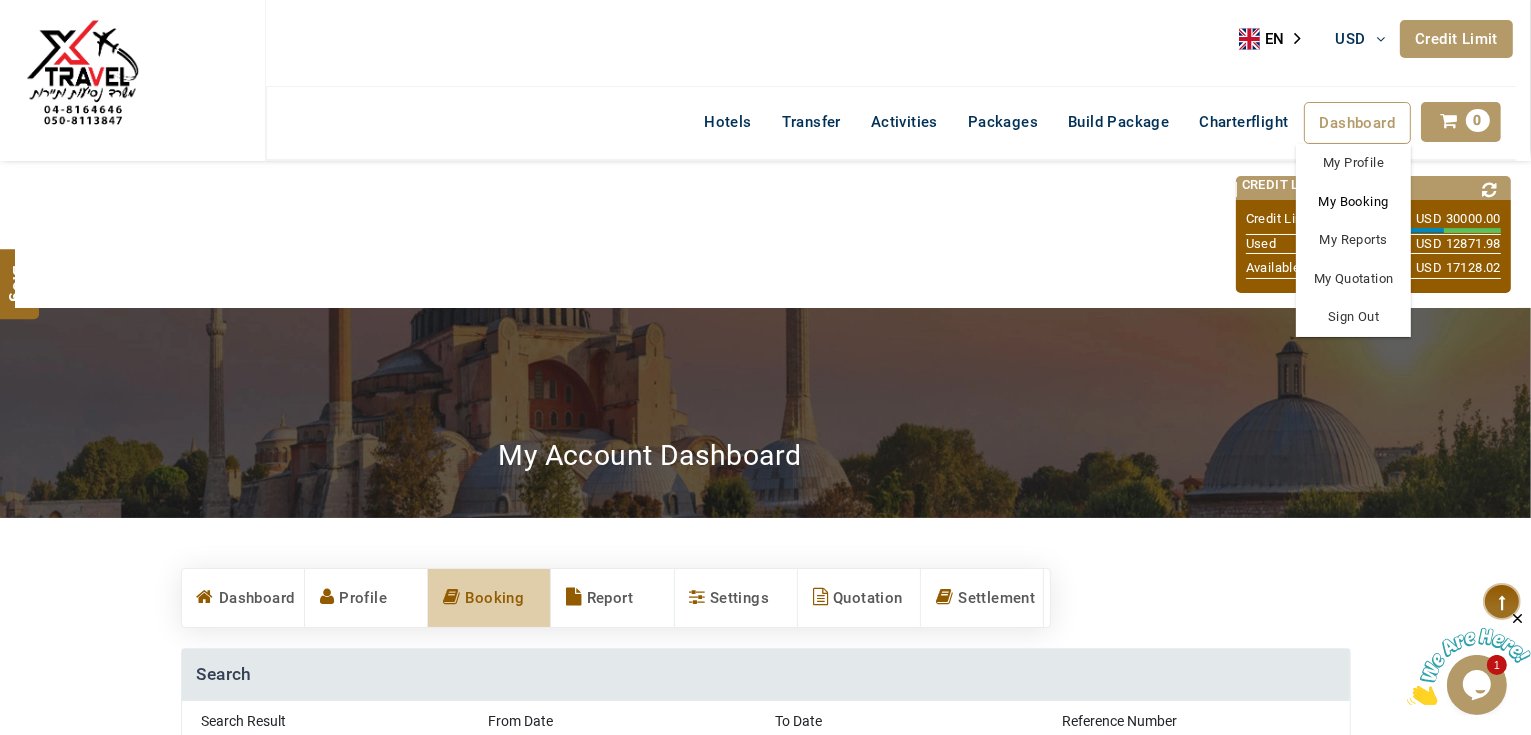 click on "My Booking" at bounding box center (1353, 202) 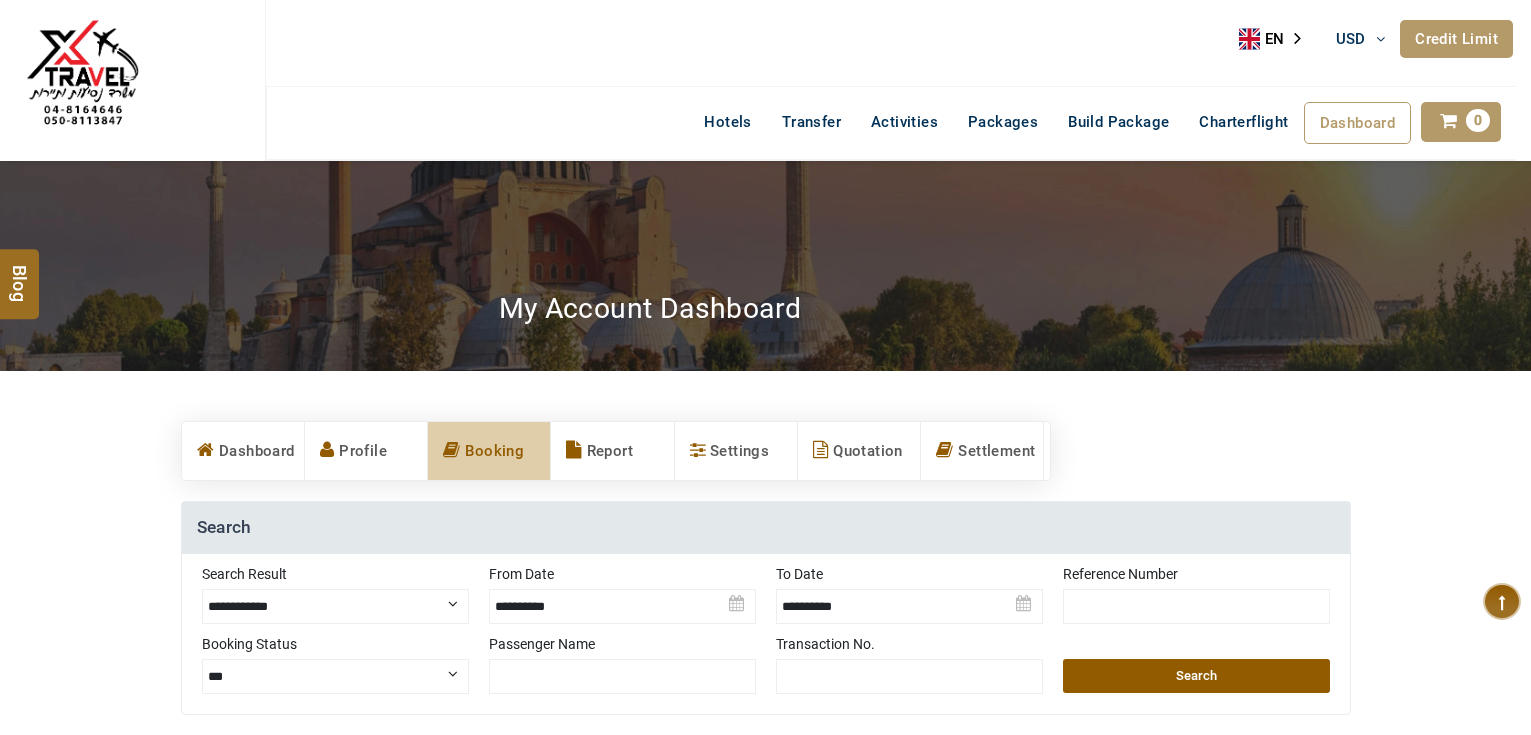 scroll, scrollTop: 0, scrollLeft: 0, axis: both 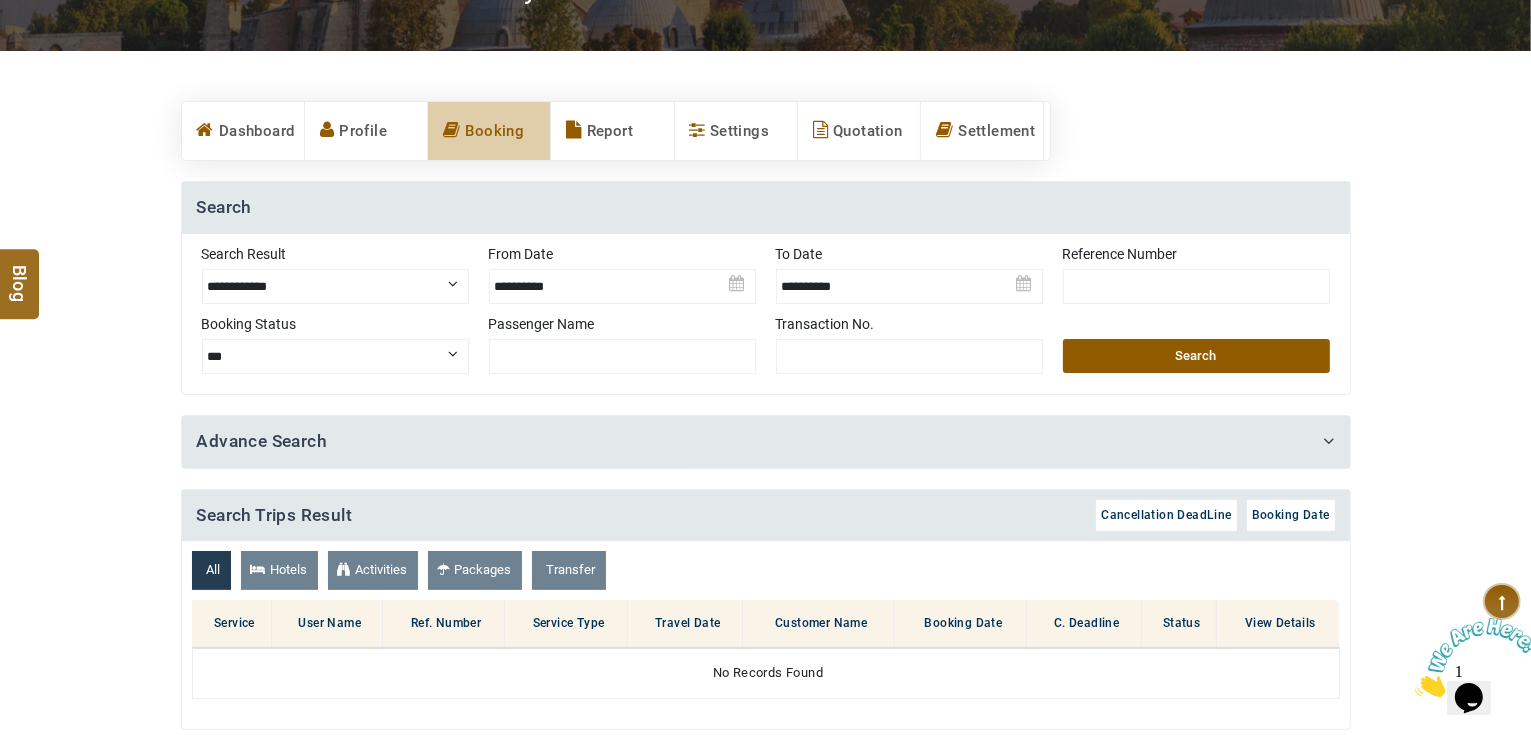 click on "**********" at bounding box center (335, 286) 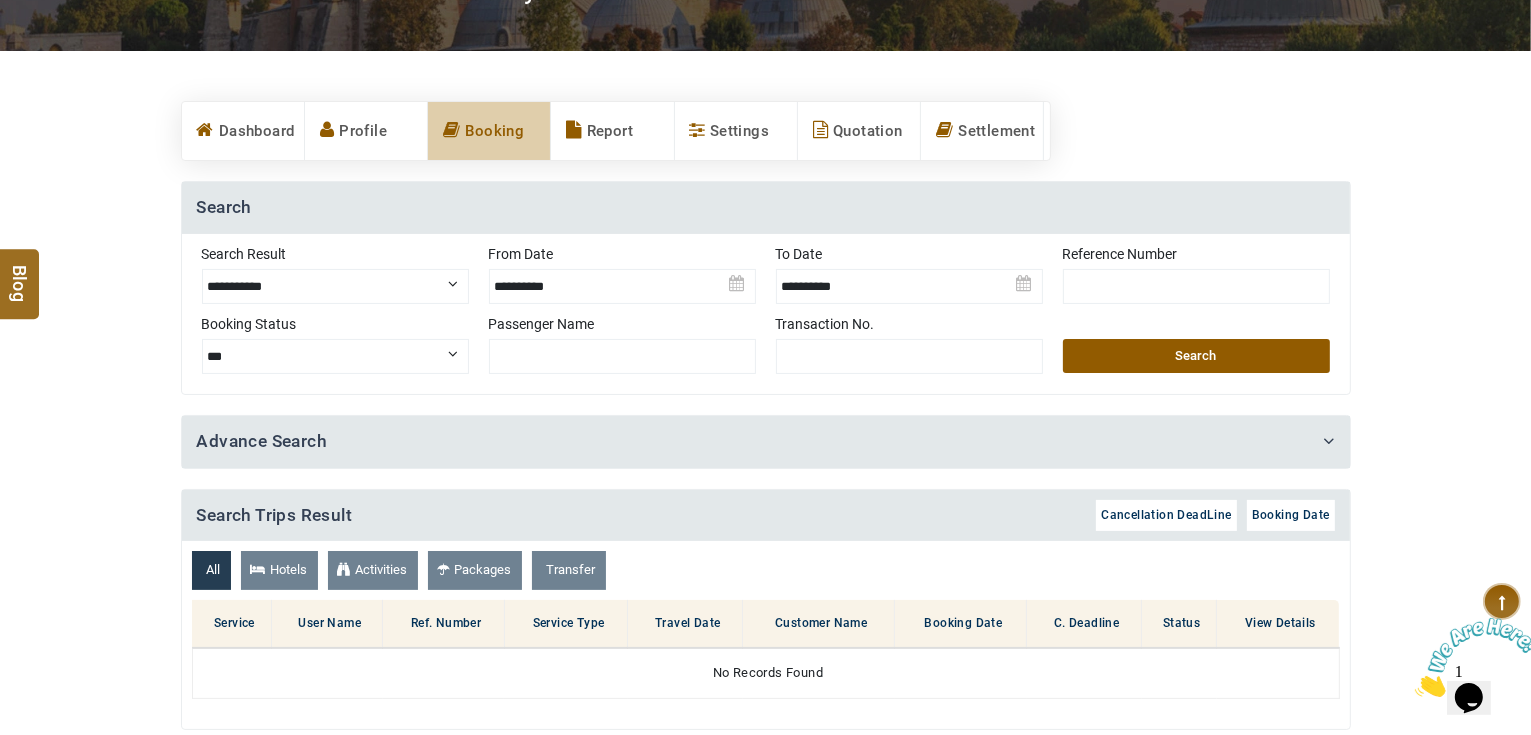 click on "**********" at bounding box center (335, 286) 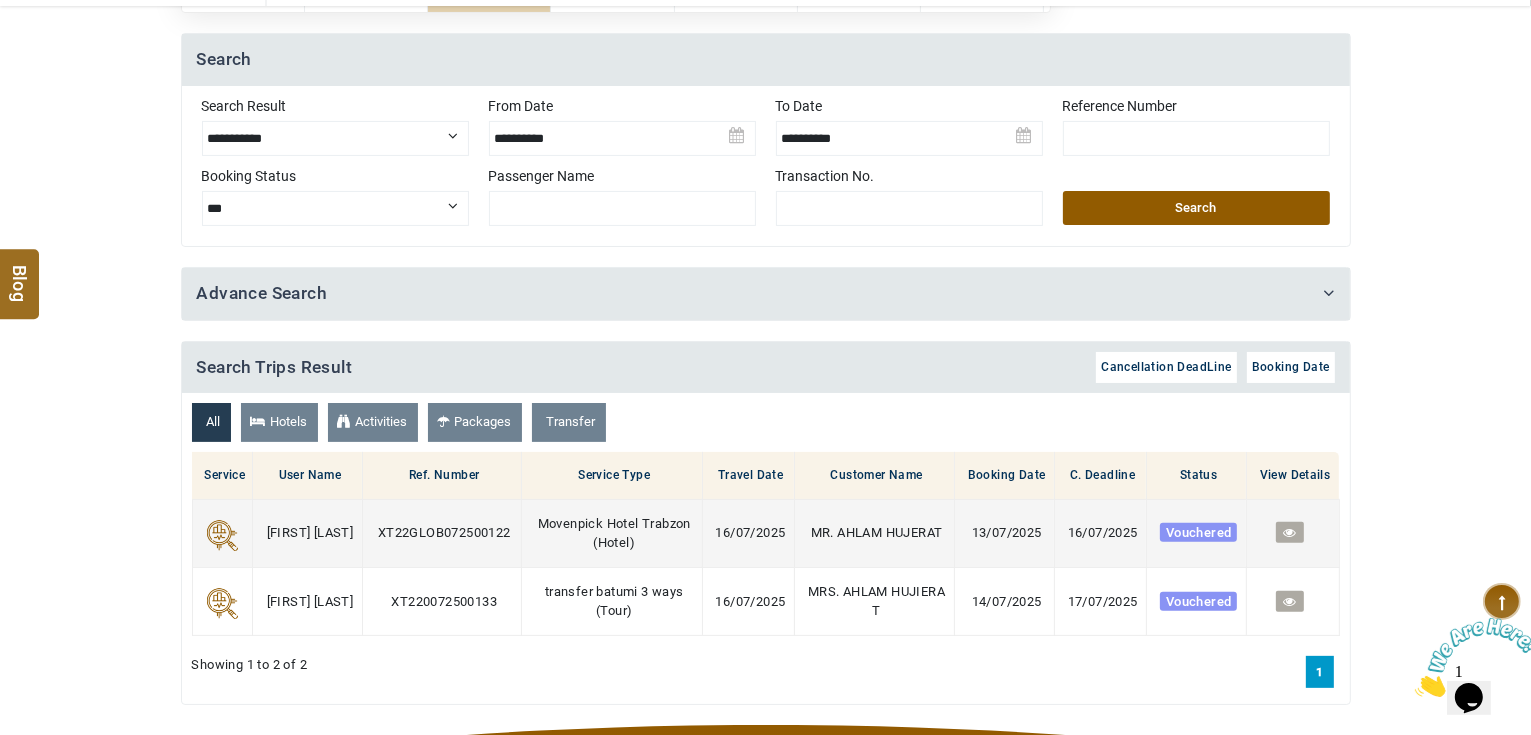 scroll, scrollTop: 640, scrollLeft: 0, axis: vertical 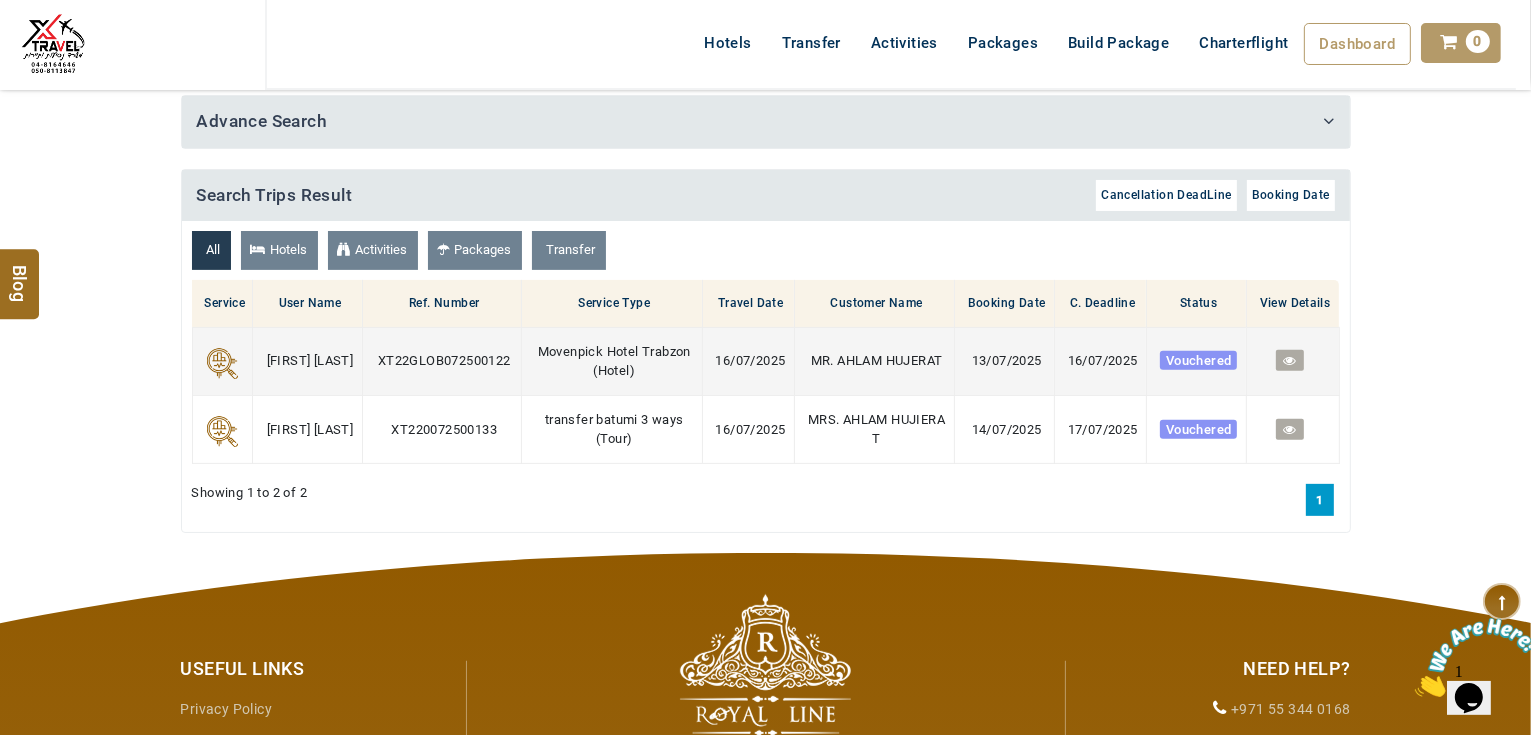 click at bounding box center (1289, 360) 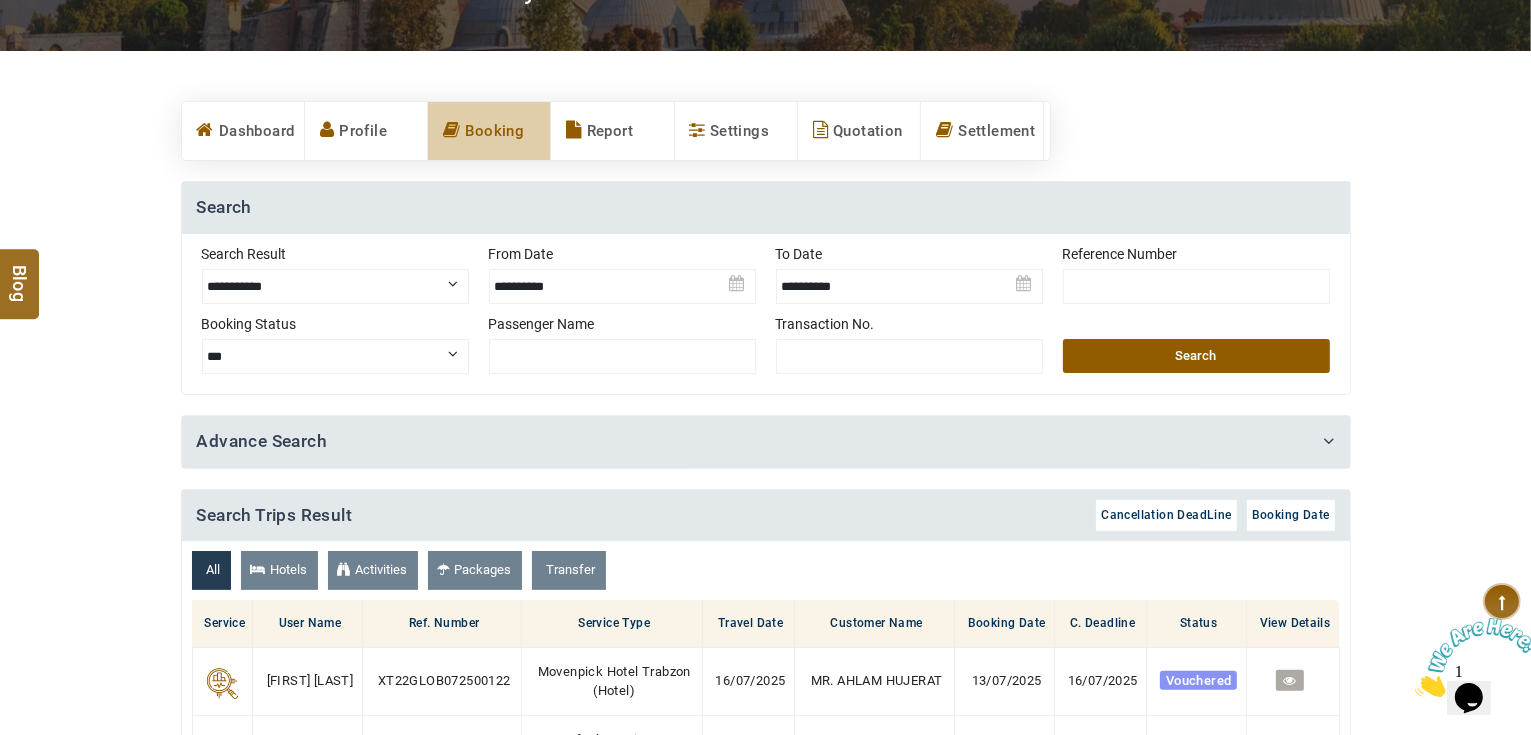 scroll, scrollTop: 560, scrollLeft: 0, axis: vertical 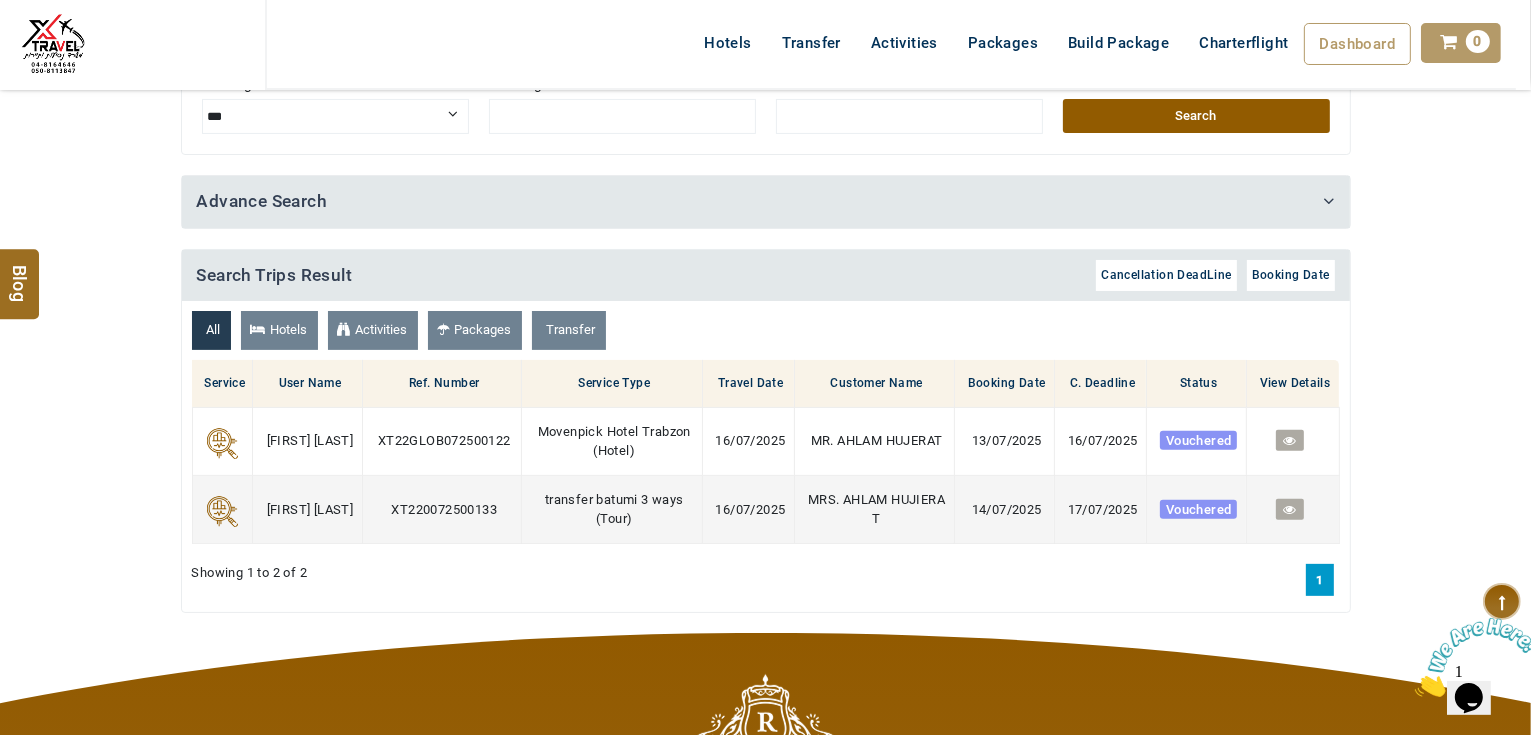 click at bounding box center (1289, 509) 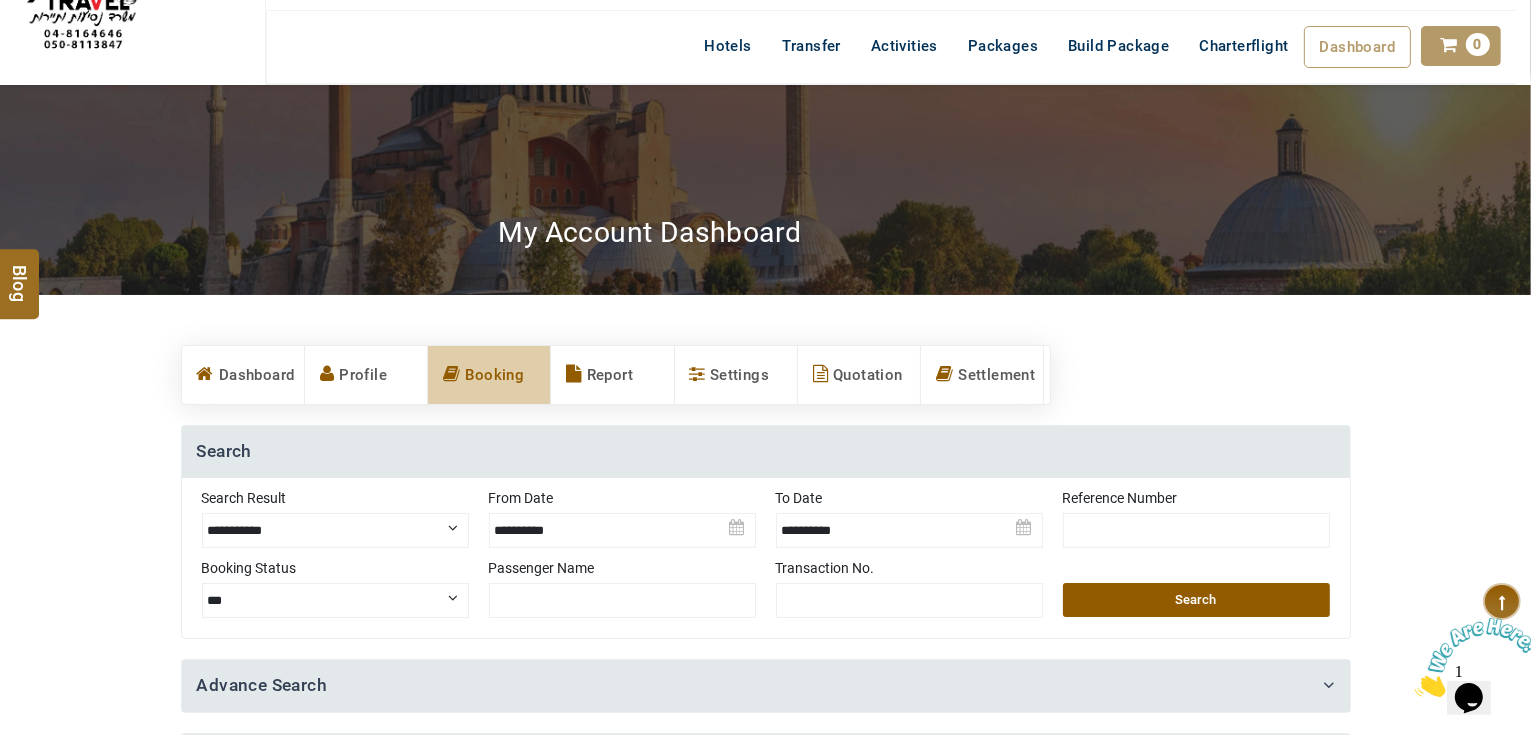 scroll, scrollTop: 0, scrollLeft: 0, axis: both 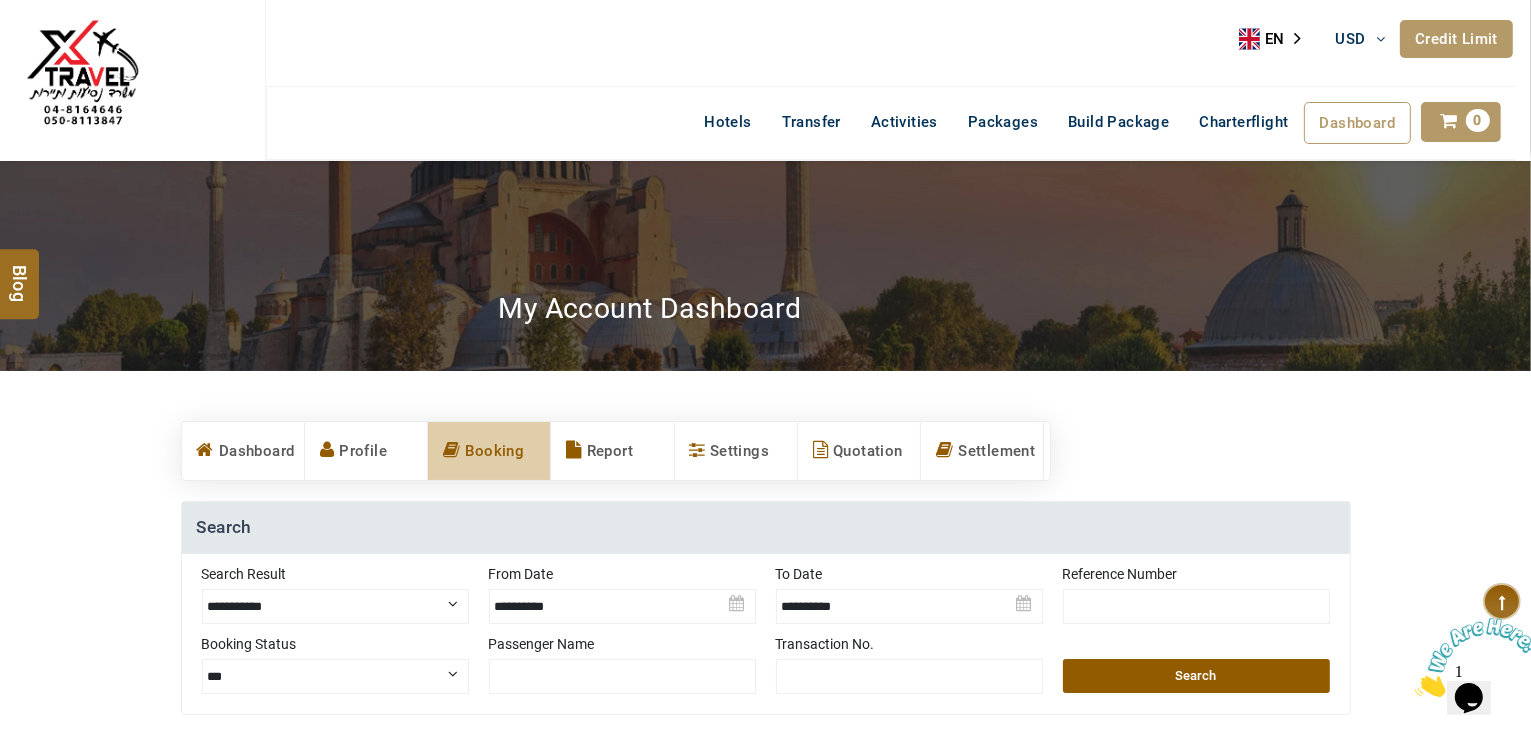 click on "Search" at bounding box center (766, 528) 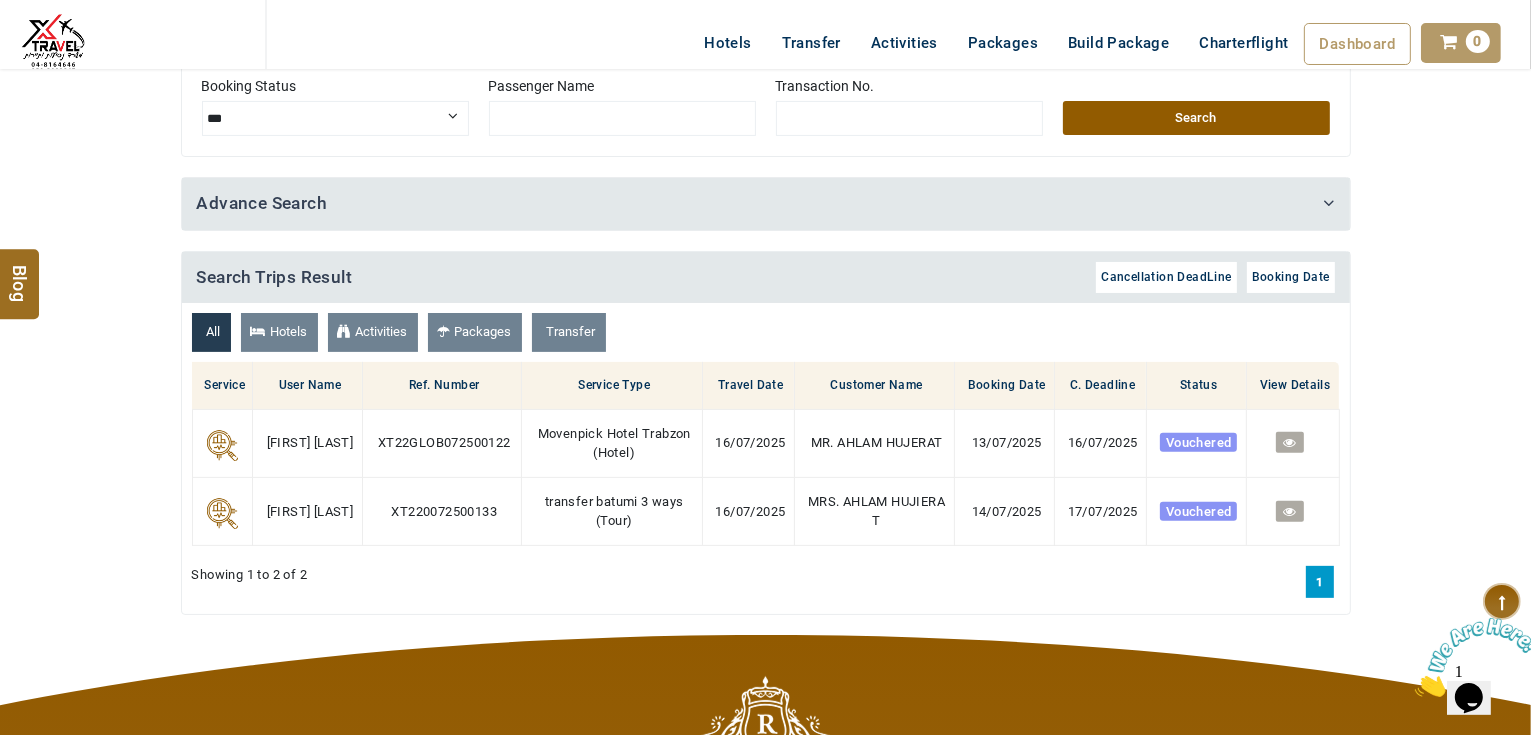 scroll, scrollTop: 560, scrollLeft: 0, axis: vertical 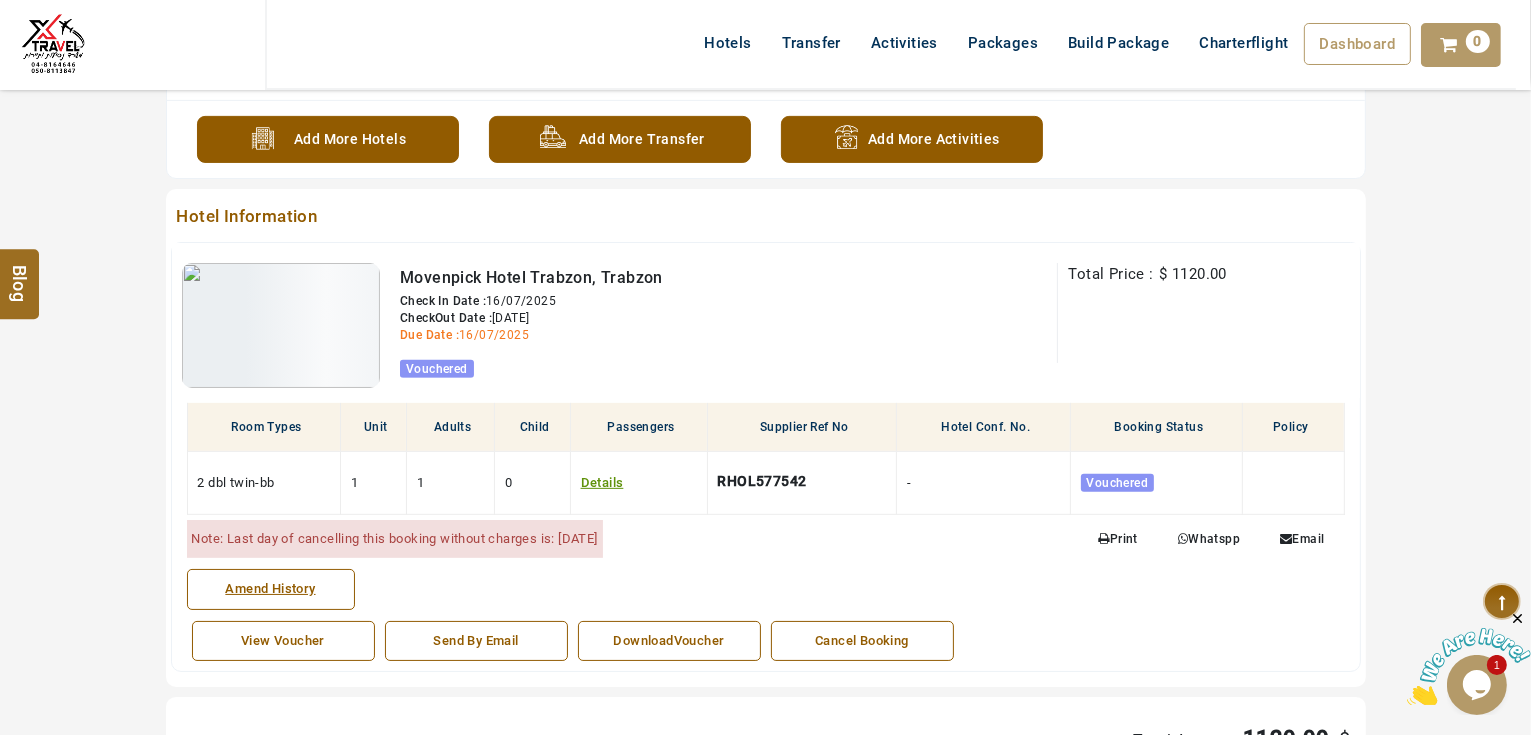 click on "Cancel Booking" at bounding box center (862, 641) 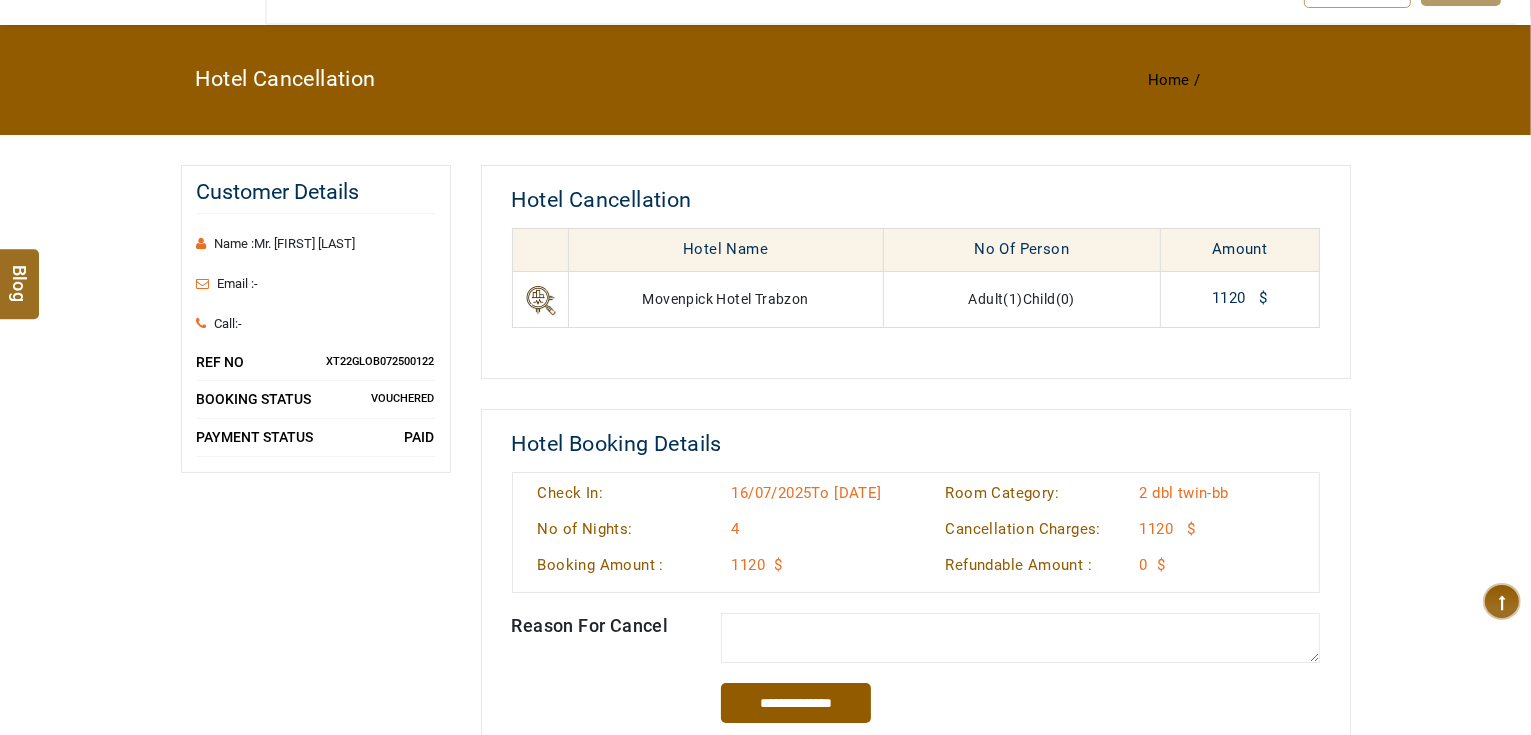 scroll, scrollTop: 400, scrollLeft: 0, axis: vertical 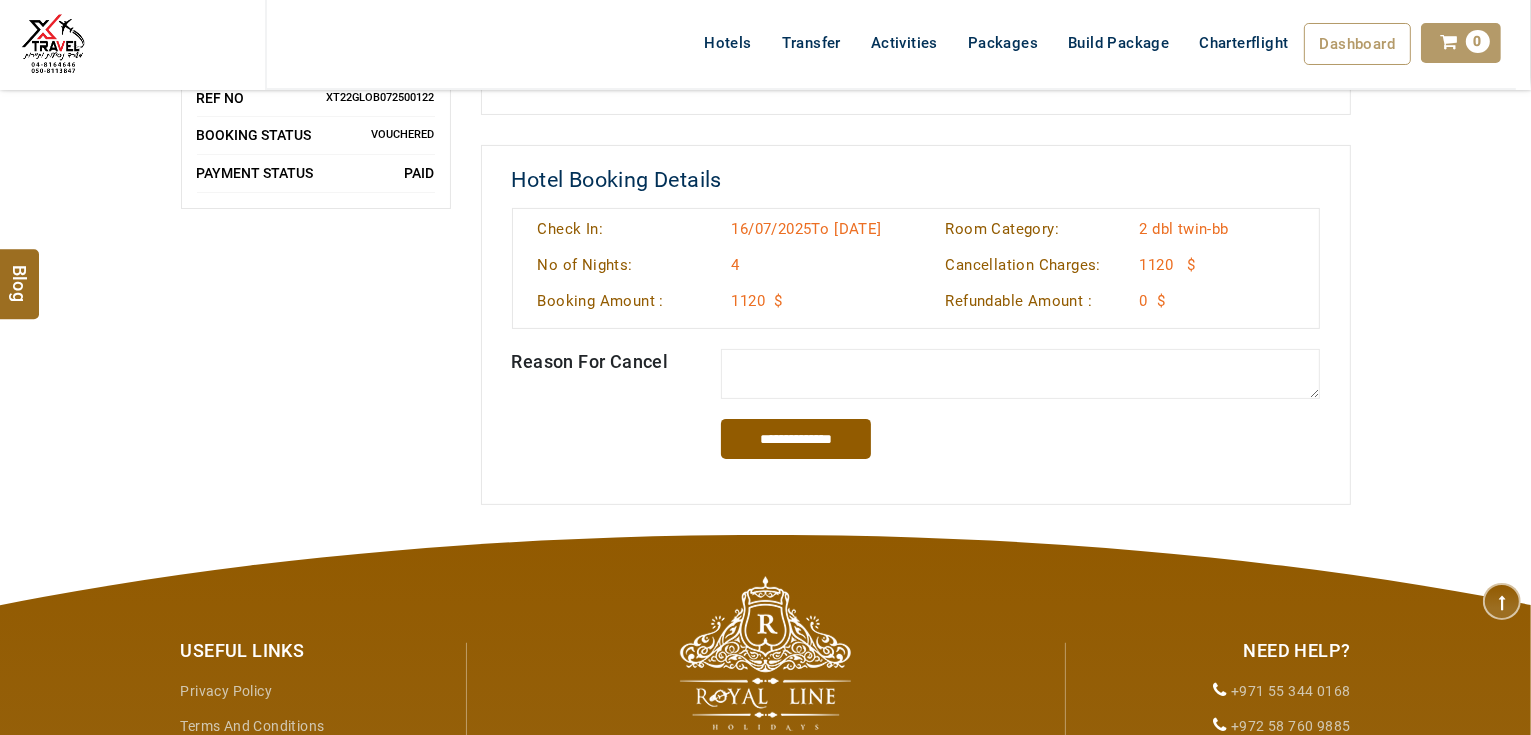 click at bounding box center (1020, 374) 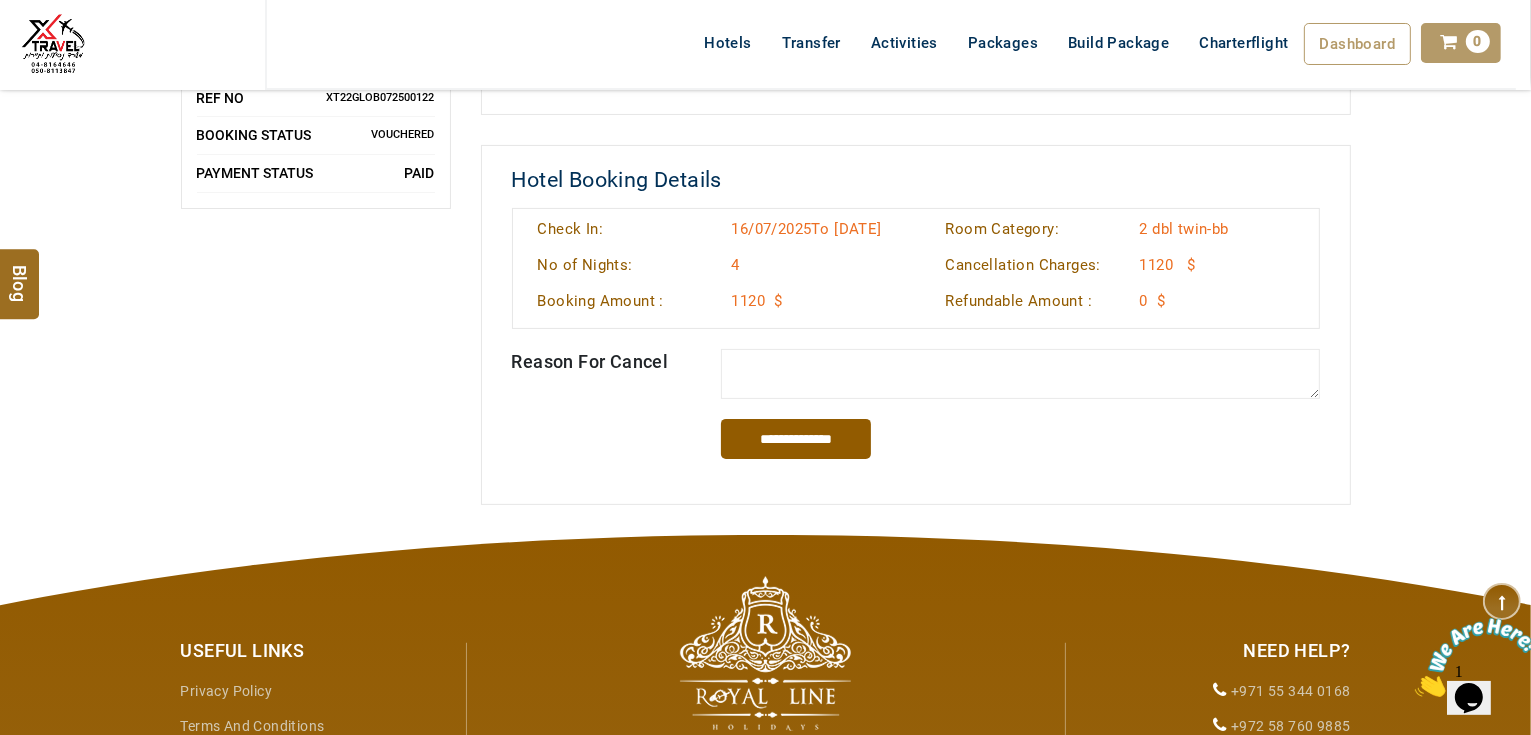 scroll, scrollTop: 0, scrollLeft: 0, axis: both 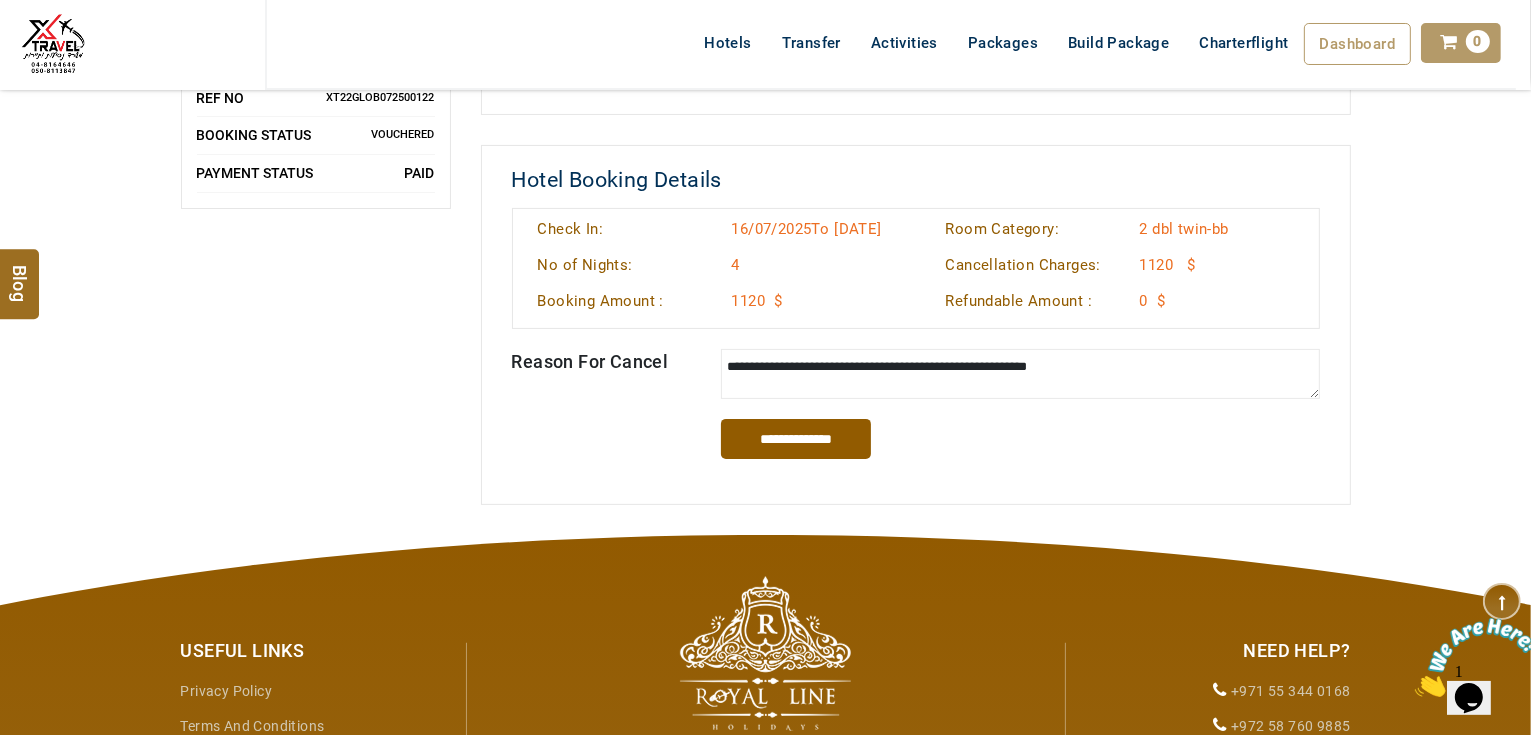 type on "**********" 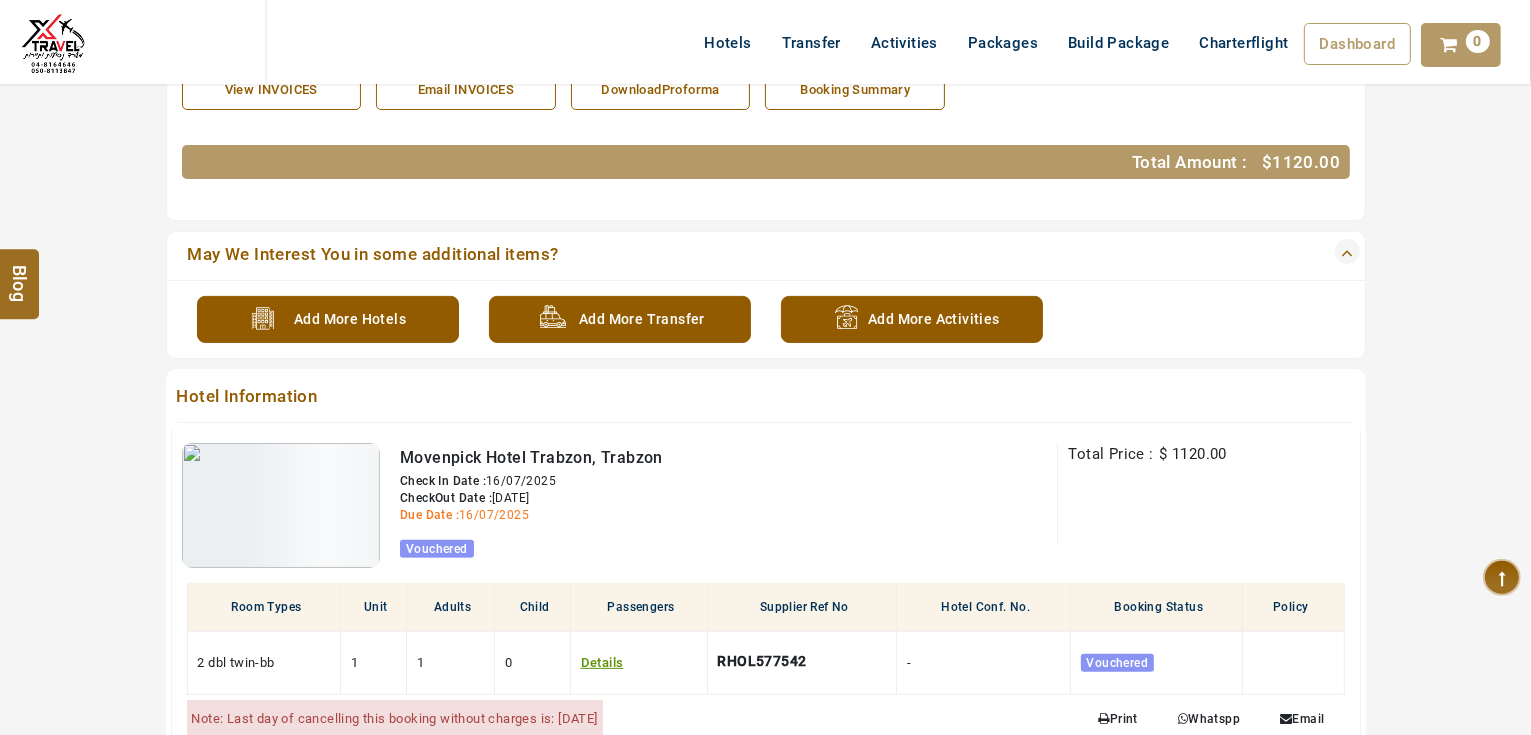 scroll, scrollTop: 560, scrollLeft: 0, axis: vertical 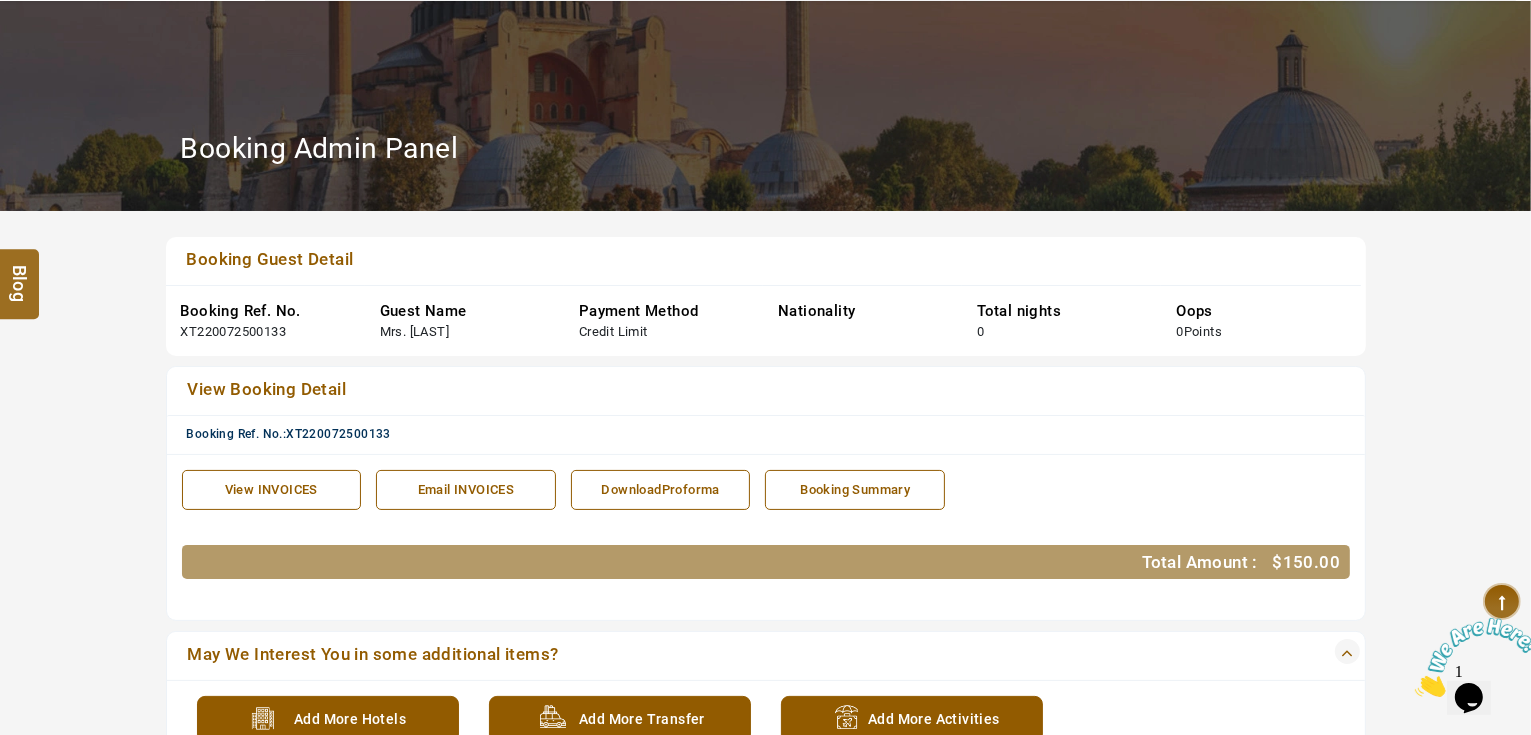 click on "View INVOICES" at bounding box center (272, 490) 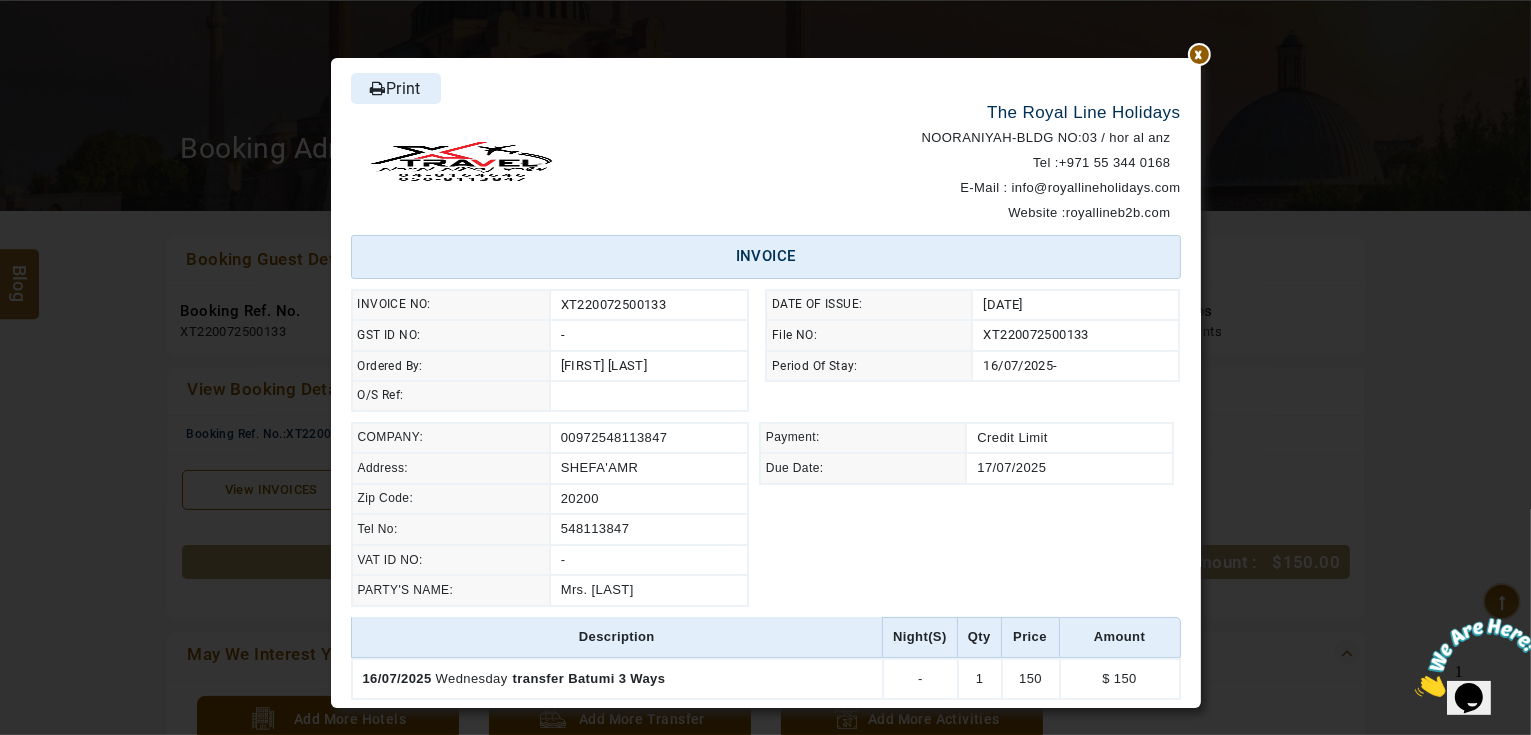 click on "******* ****** Print The Royal Line Holidays NOORANIYAH-BLDG NO:03 / hor al anz Tel : [PHONE] E-Mail : [EMAIL] Website : royallineb2b.com INVOICE INVOICE NO: XT220072500133 GST ID NO: - Ordered By: [FIRST] [LAST] O/S Ref: DATE OF ISSUE: [DATE] File NO: XT220072500133 Period Of Stay: [DATE] - COMPANY: [PHONE] Address: [CITY] Zip Code: [POSTAL_CODE] Tel No: [PHONE] VAT ID NO: - PARTY'S NAME: Mrs. [LAST] Payment: Credit Limit Due Date: [DATE] Description Night(s) qty price amount [DATE] Wednesday transfer batumi 3 ways - 1 150 $ 150 TOTAL NET AMOUNT: $ 150.00 TOTAL PAID AMOUNT: $ 0.00 OUTSTANDING BALANCE: $ 150.00 Proforma Invoice [PHONE] [FIRST] [LAST] [CITY] The Royal Line Holidays 205, 206 Old Labor Office Building, Near Al Qiyada Metro Station, P.O.Box No: 111306, Abu Hail, Deira, Dubai U.A.E. Proforma Invoice The Royal Line Holidays Booking Details Booking reference:" at bounding box center (765, 367) 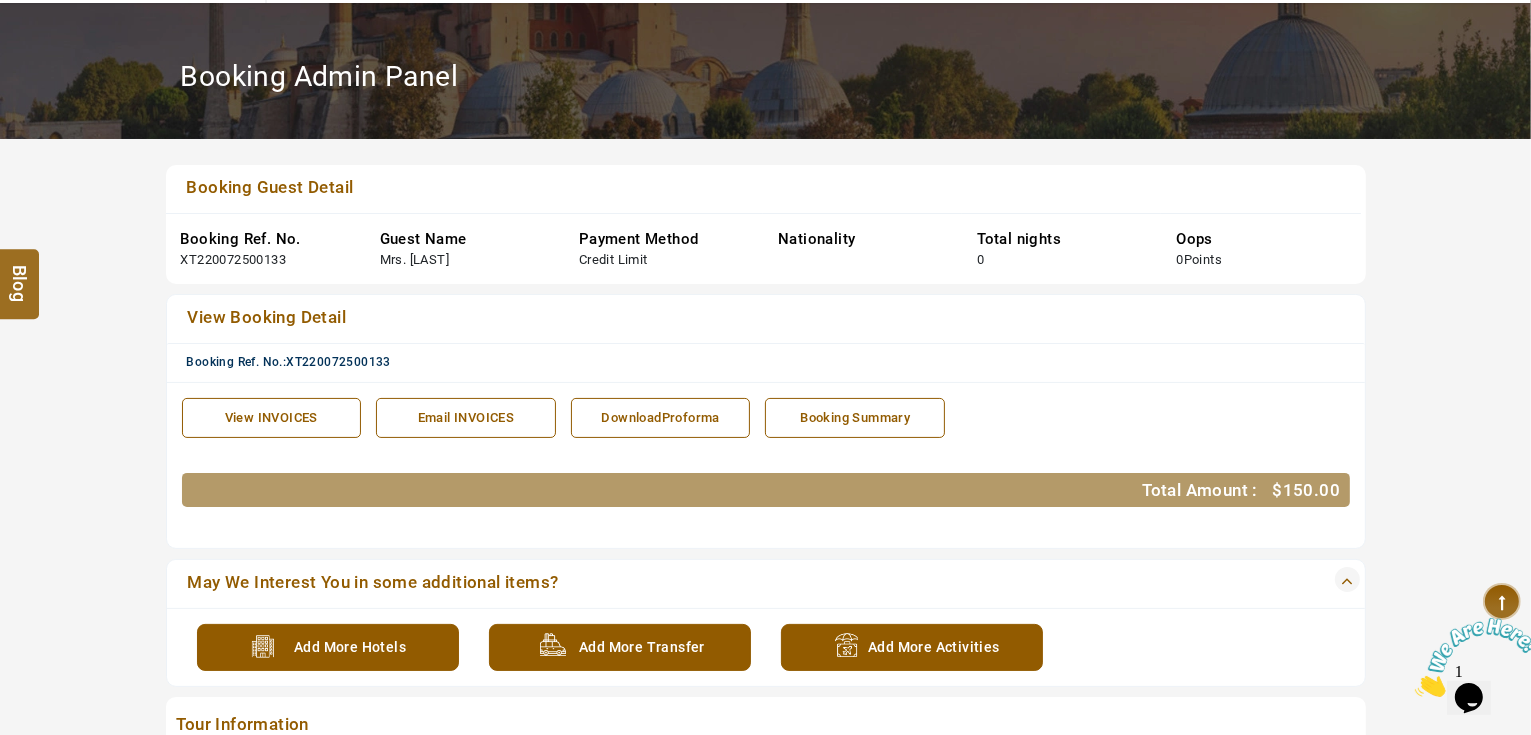 scroll, scrollTop: 400, scrollLeft: 0, axis: vertical 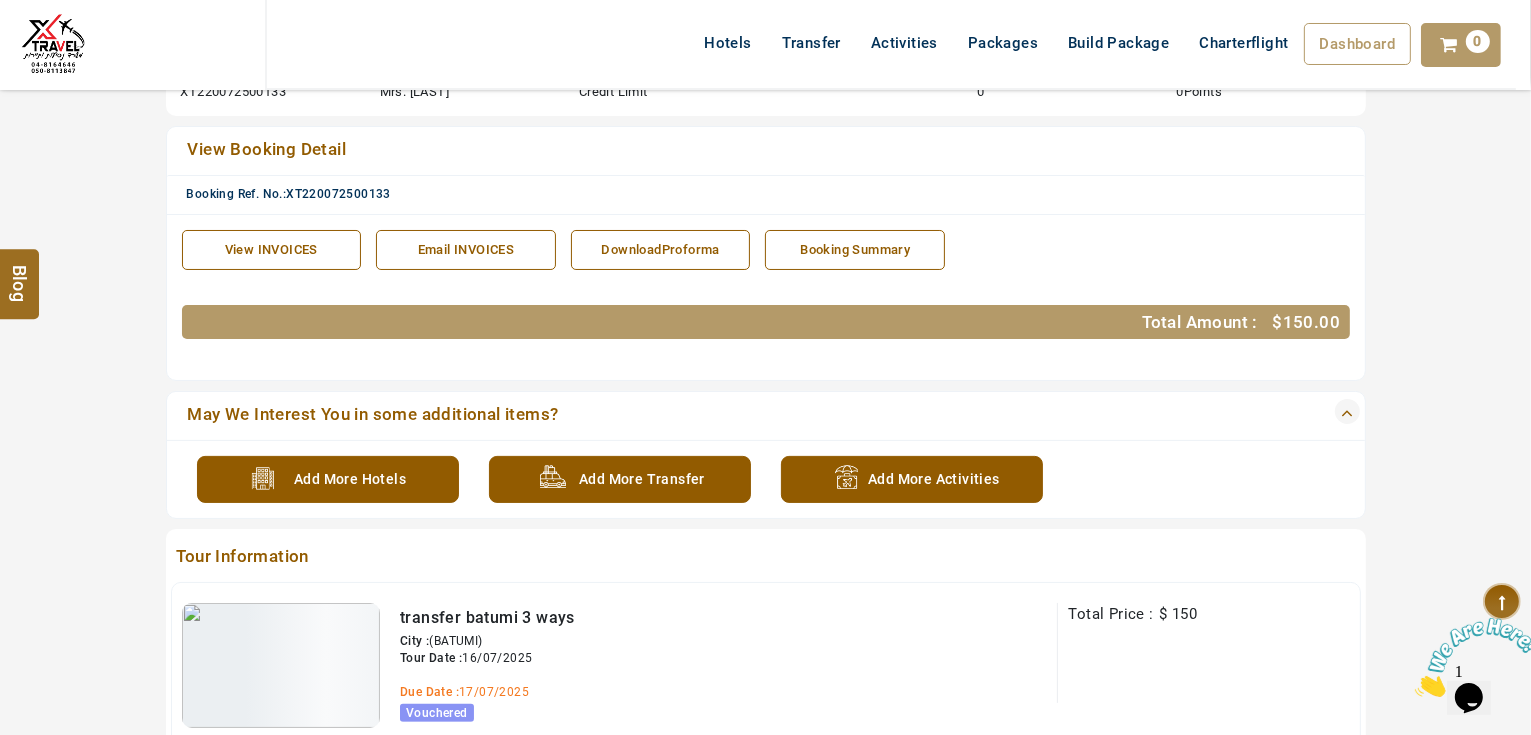 click on "View INVOICES" at bounding box center [272, 250] 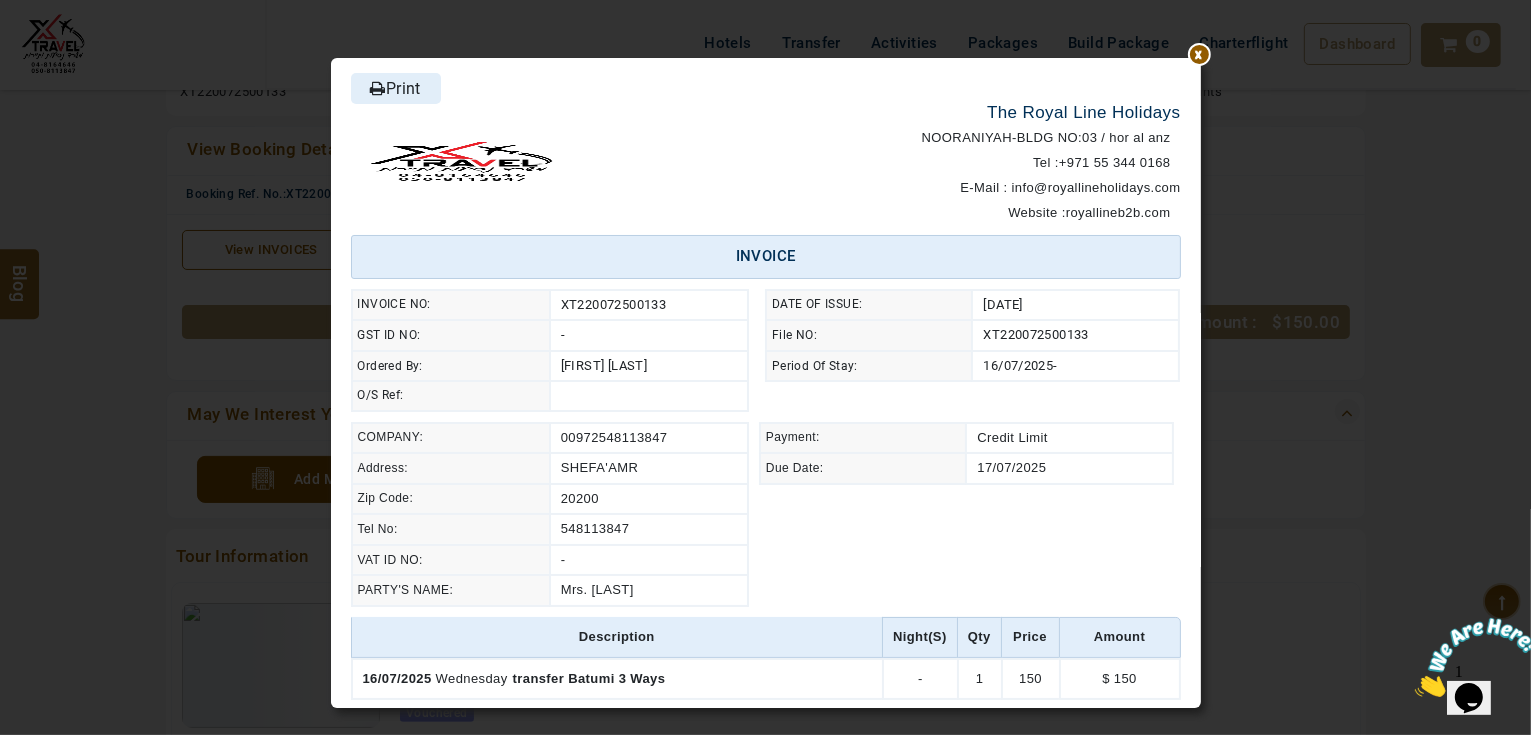 click on "******* ****** Print The Royal Line Holidays NOORANIYAH-BLDG NO:03 / hor al anz Tel : [PHONE] E-Mail : [EMAIL] Website : royallineb2b.com INVOICE INVOICE NO: XT220072500133 GST ID NO: - Ordered By: [FIRST] [LAST] O/S Ref: DATE OF ISSUE: [DATE] File NO: XT220072500133 Period Of Stay: [DATE] - COMPANY: [PHONE] Address: [CITY] Zip Code: [POSTAL_CODE] Tel No: [PHONE] VAT ID NO: - PARTY'S NAME: Mrs. [LAST] Payment: Credit Limit Due Date: [DATE] Description Night(s) qty price amount [DATE] Wednesday transfer batumi 3 ways - 1 150 $ 150 TOTAL NET AMOUNT: $ 150.00 TOTAL PAID AMOUNT: $ 0.00 OUTSTANDING BALANCE: $ 150.00 Proforma Invoice [PHONE] [FIRST] [LAST] [CITY] The Royal Line Holidays 205, 206 Old Labor Office Building, Near Al Qiyada Metro Station, P.O.Box No: 111306, Abu Hail, Deira, Dubai U.A.E. Proforma Invoice The Royal Line Holidays Booking Details Booking reference:" at bounding box center [765, 367] 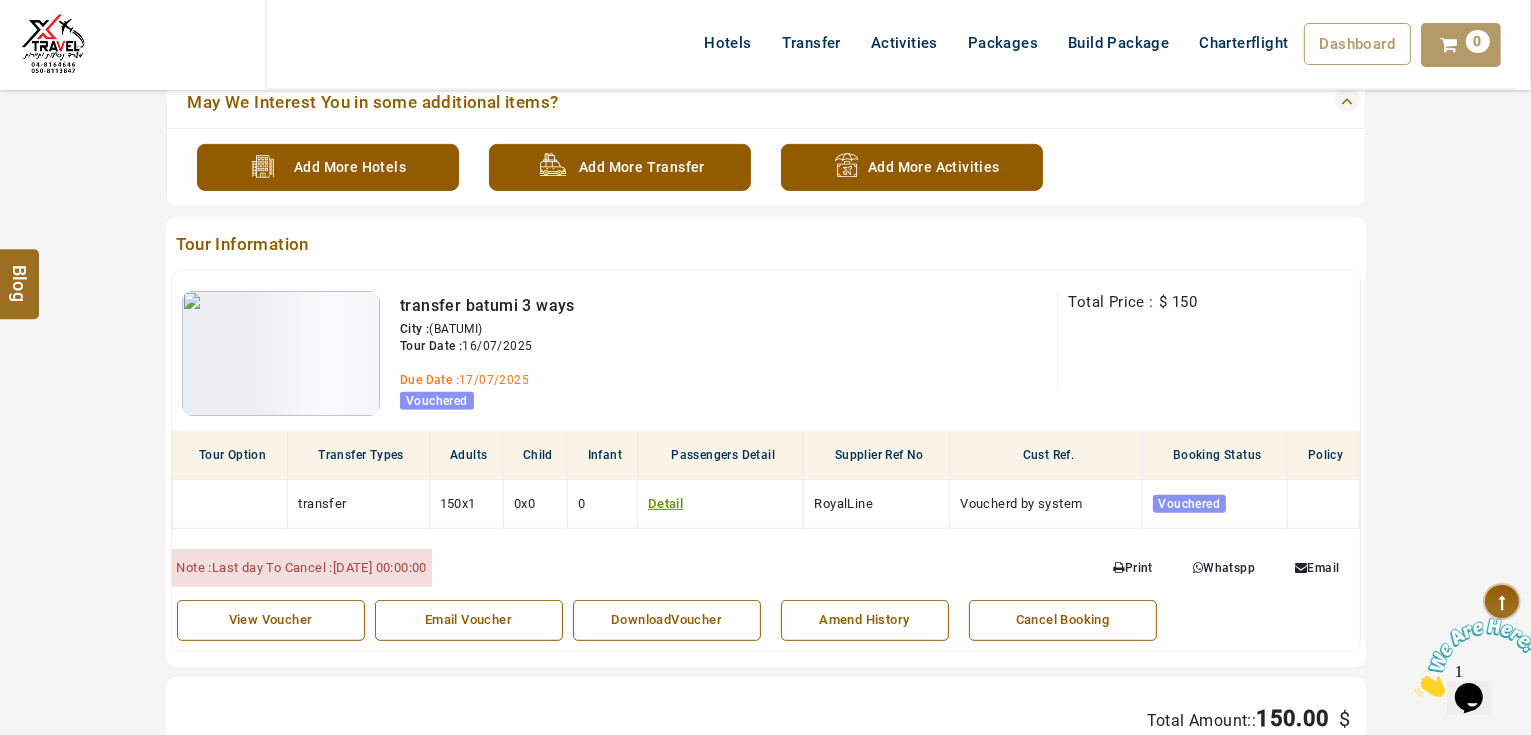scroll, scrollTop: 720, scrollLeft: 0, axis: vertical 